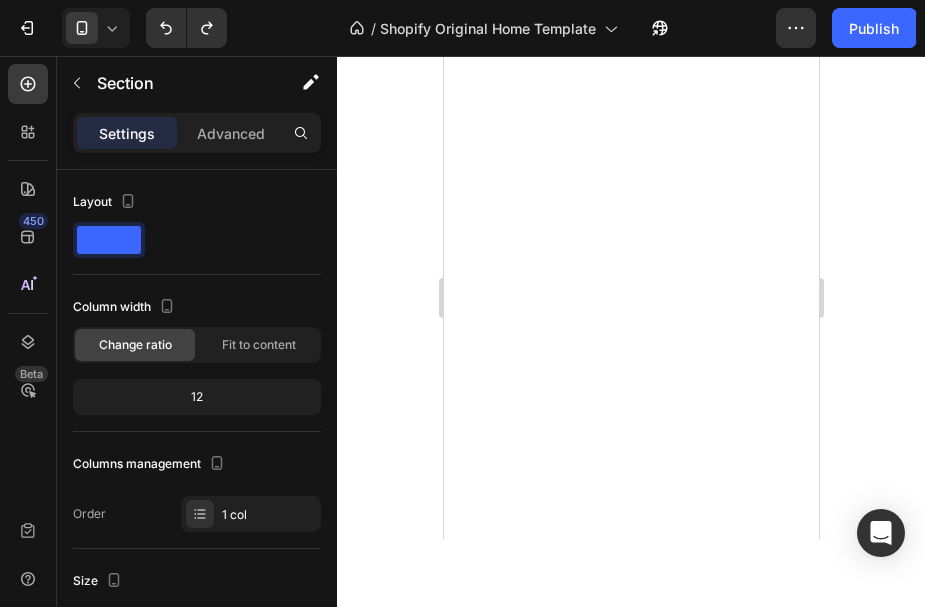 scroll, scrollTop: 0, scrollLeft: 0, axis: both 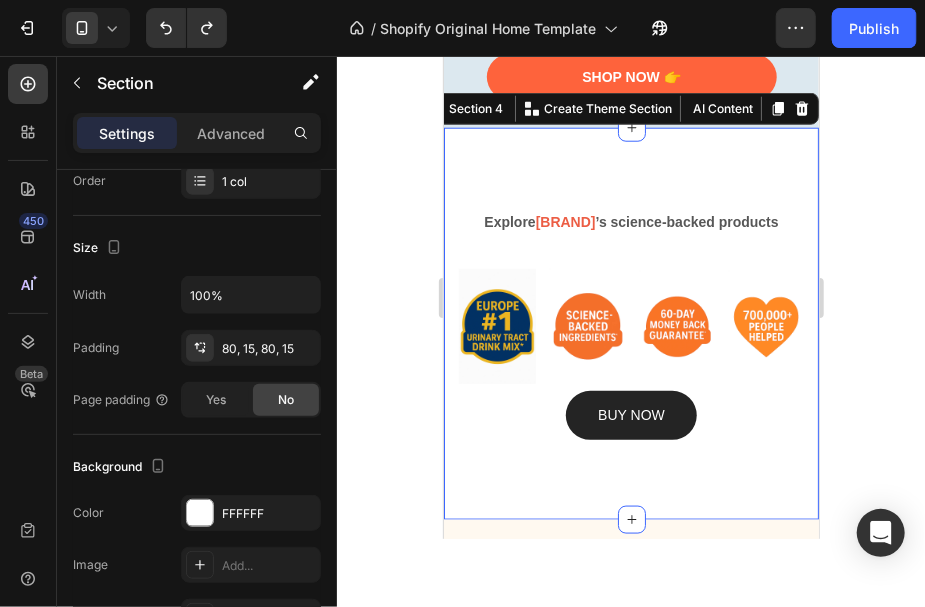 click 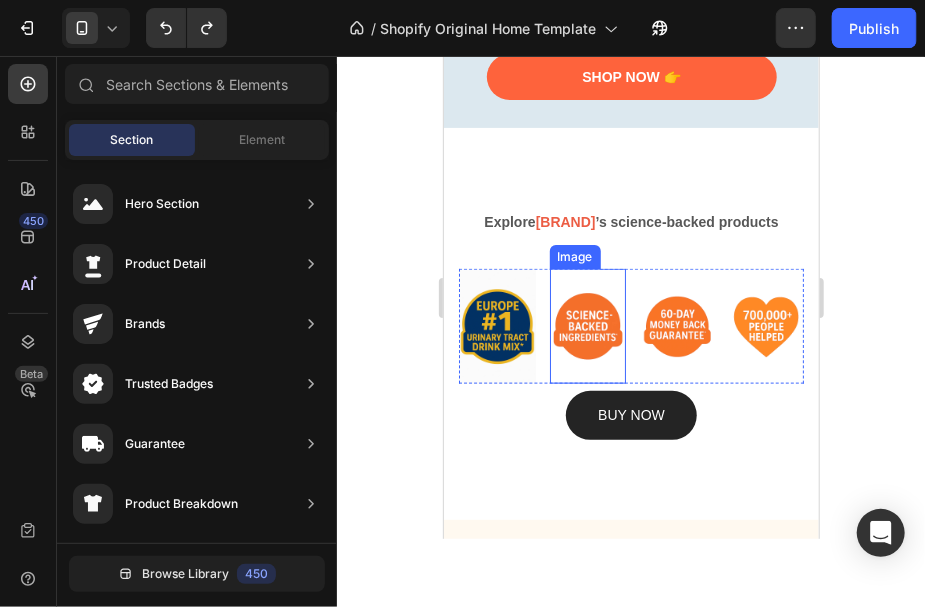 click at bounding box center (587, 325) 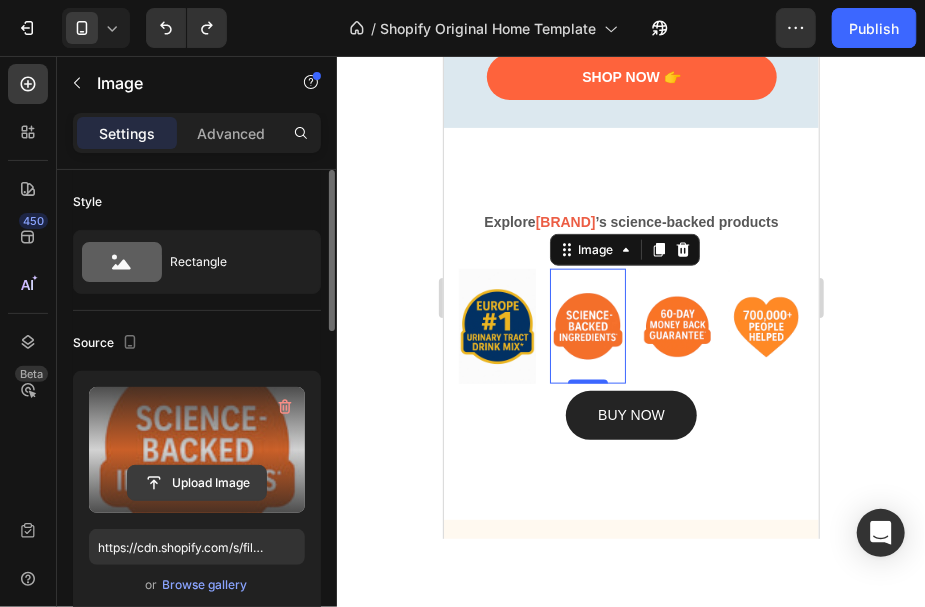 click 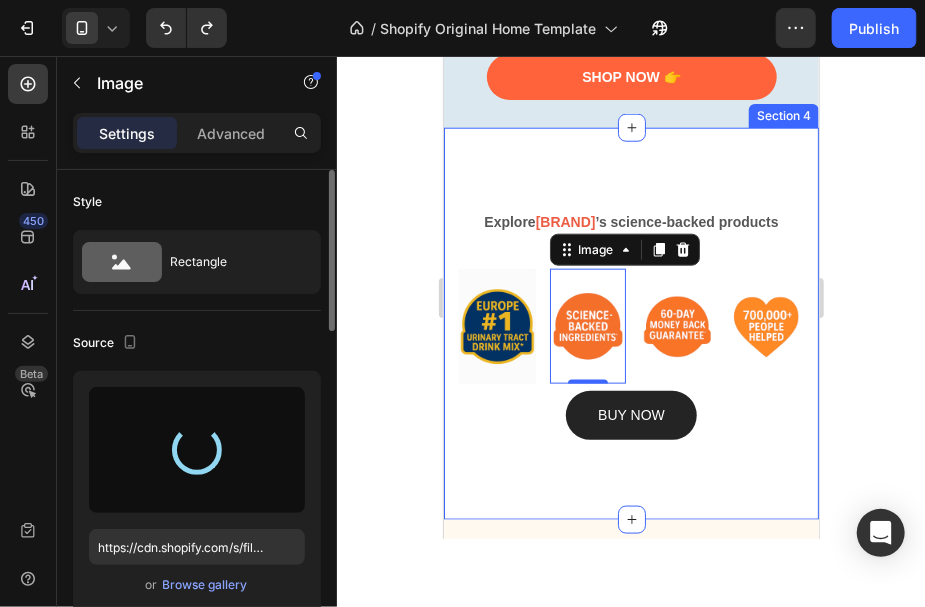 type on "https://cdn.shopify.com/s/files/1/0902/4608/6922/files/gempages_571504275671221120-e117074f-31c7-459a-8d3b-ea5b860aef14.webp" 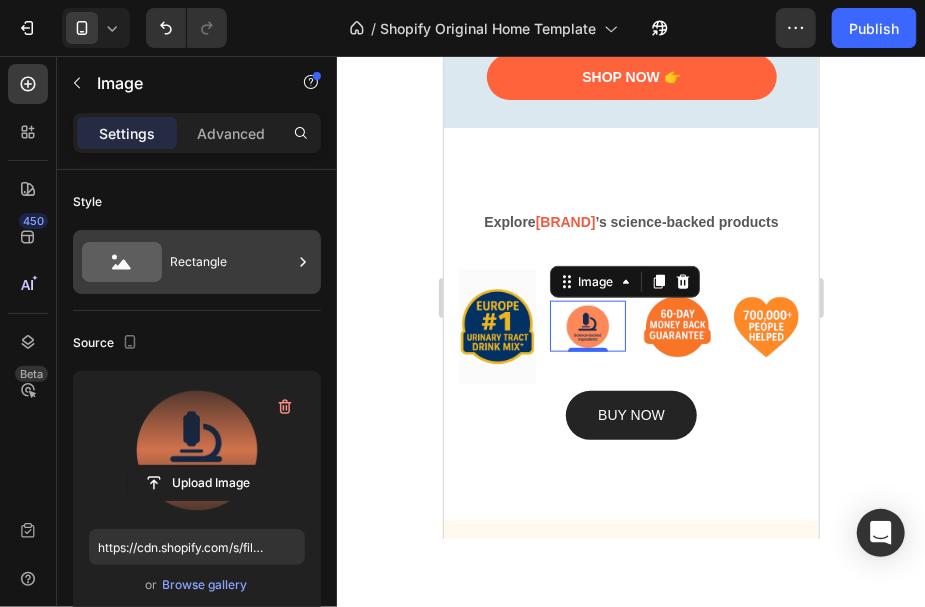 scroll, scrollTop: 333, scrollLeft: 0, axis: vertical 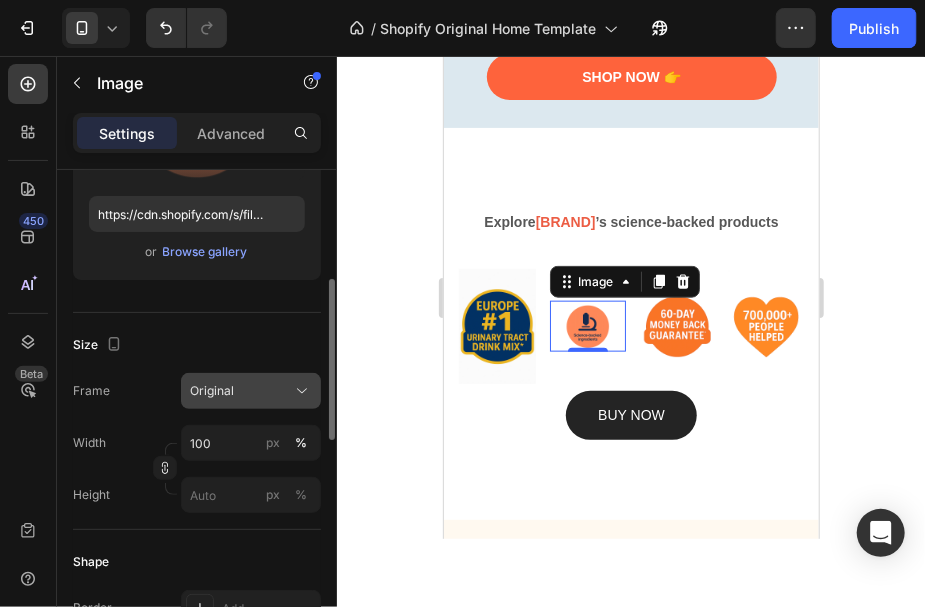 click on "Original" 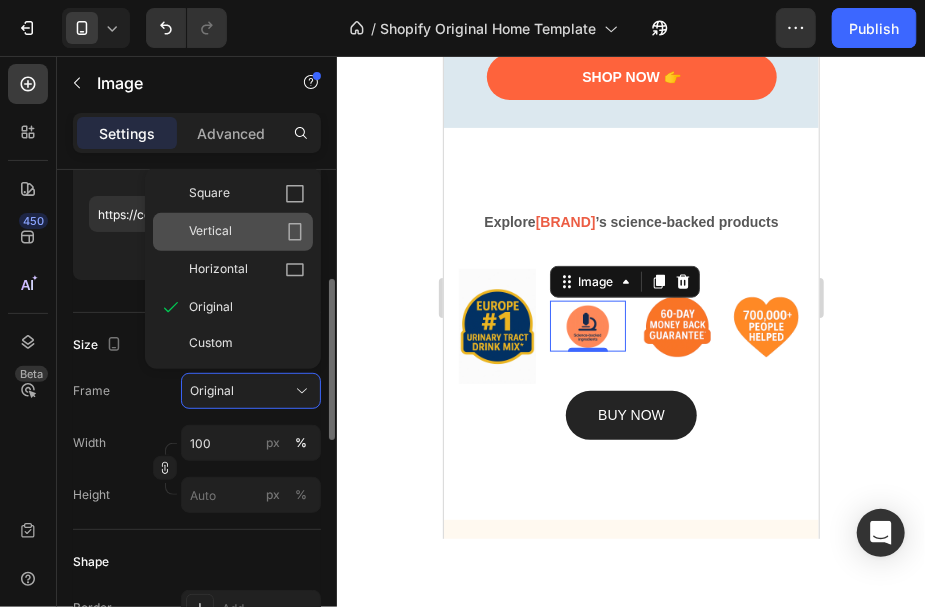 click on "Vertical" at bounding box center [247, 232] 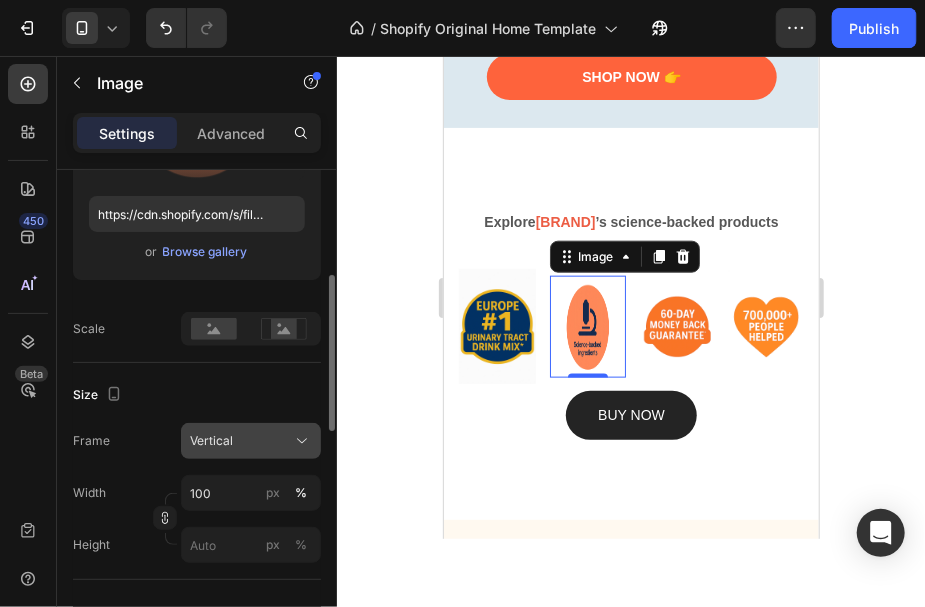 click on "Vertical" at bounding box center (251, 441) 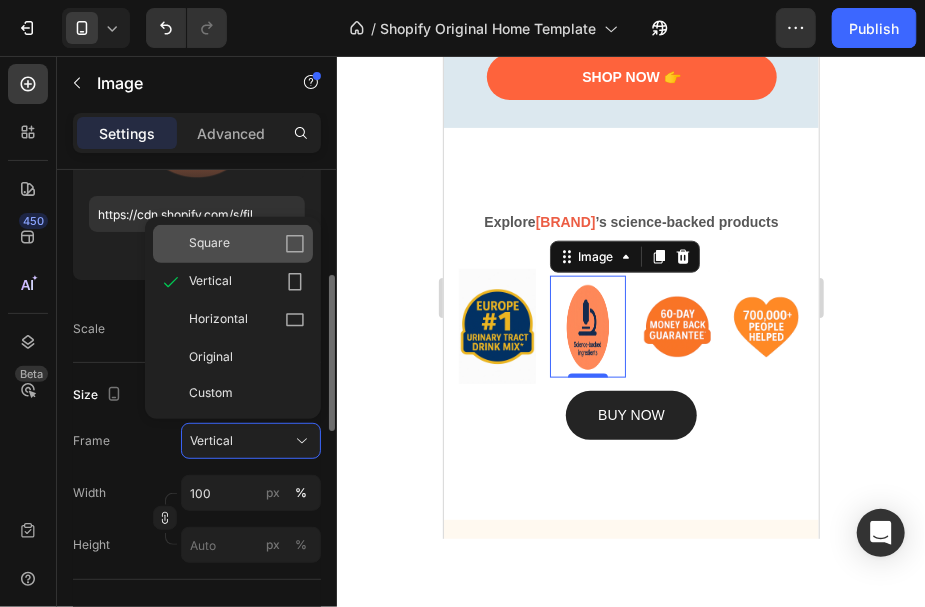 click on "Square" 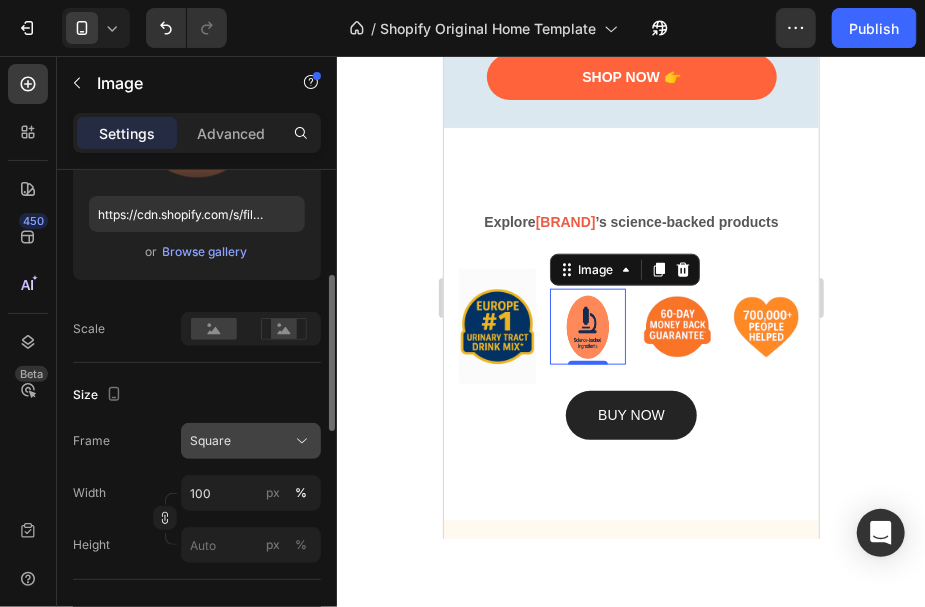click on "Square" 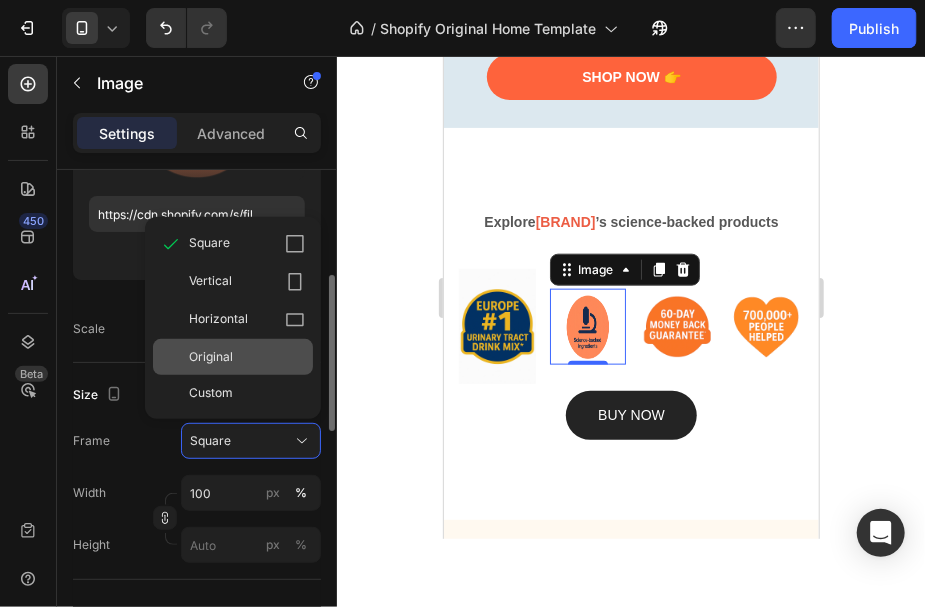 click on "Original" at bounding box center [247, 357] 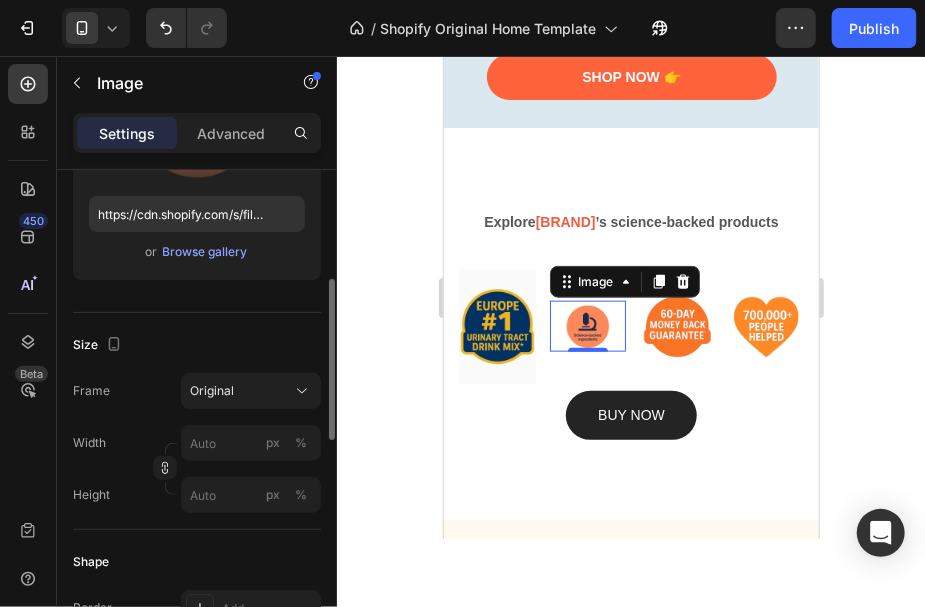 click at bounding box center (587, 325) 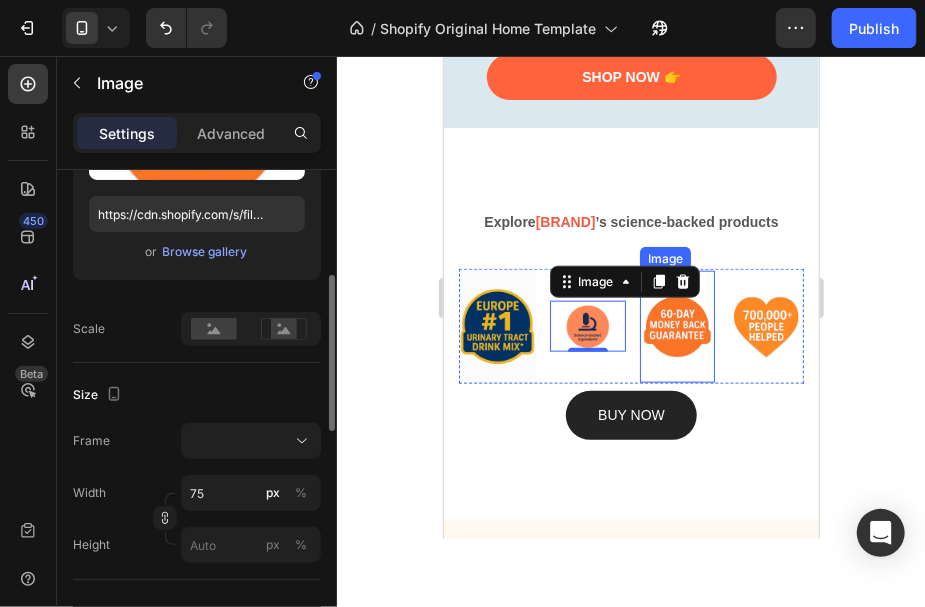 click at bounding box center [676, 326] 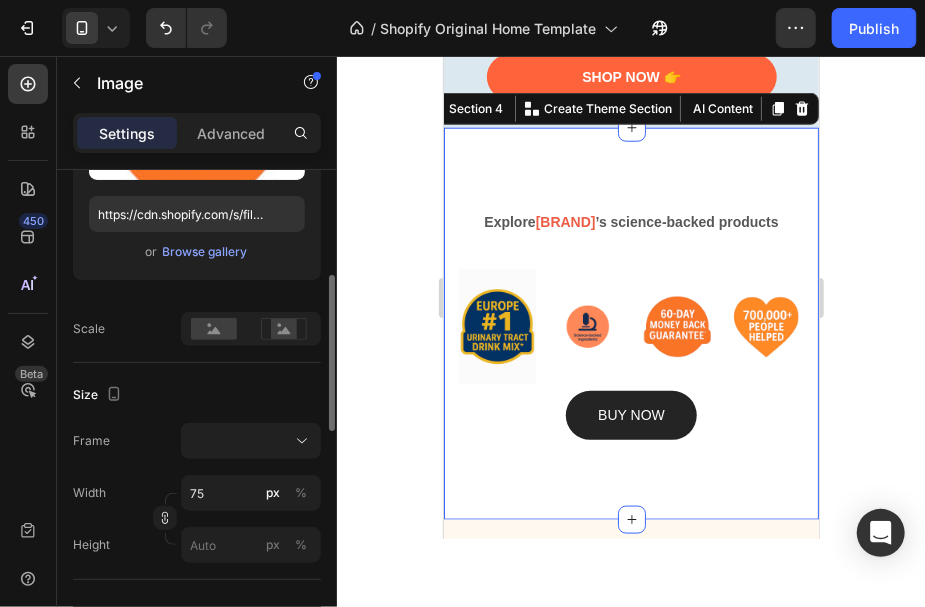 click on "Explore  Qureya ’s science-backed products Text block Image Image Image Image Row BUY NOW Button Row Section 4   You can create reusable sections Create Theme Section AI Content Write with GemAI What would you like to describe here? Tone and Voice Persuasive Product Promote Show more Generate" at bounding box center (630, 323) 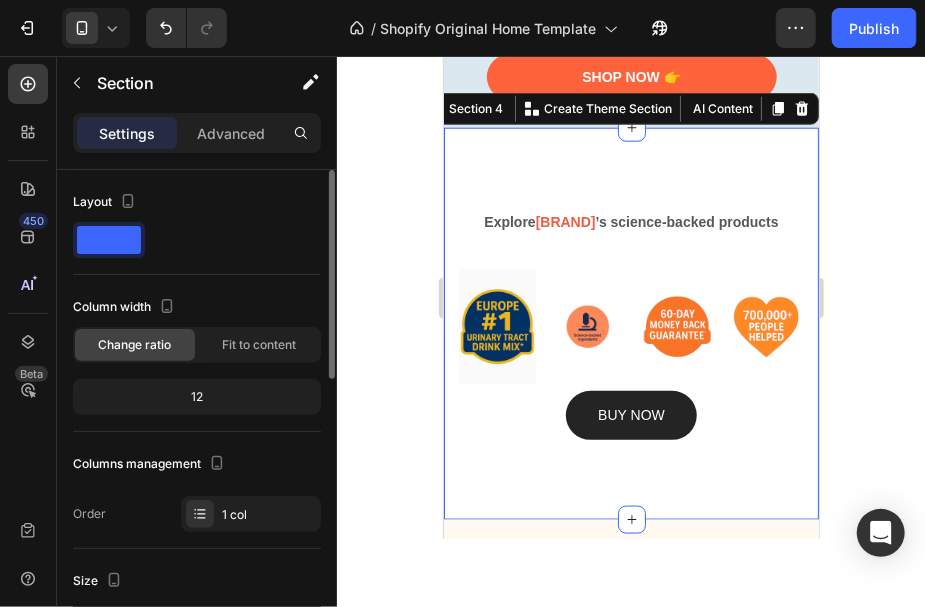 click on "Explore  Qureya ’s science-backed products Text block Image Image Image Image Row BUY NOW Button Row Section 4   You can create reusable sections Create Theme Section AI Content Write with GemAI What would you like to describe here? Tone and Voice Persuasive Product Promote Show more Generate" at bounding box center [630, 323] 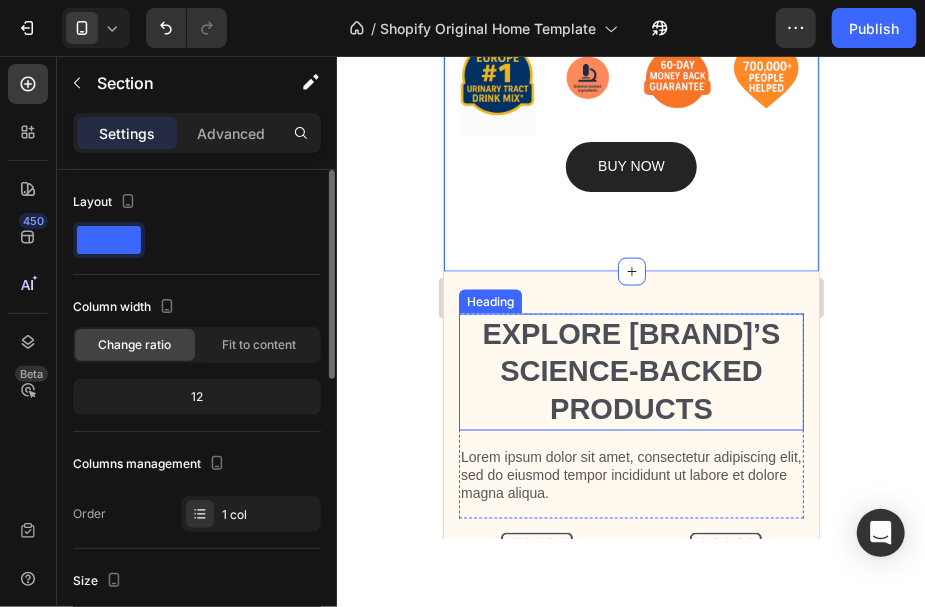 scroll, scrollTop: 933, scrollLeft: 0, axis: vertical 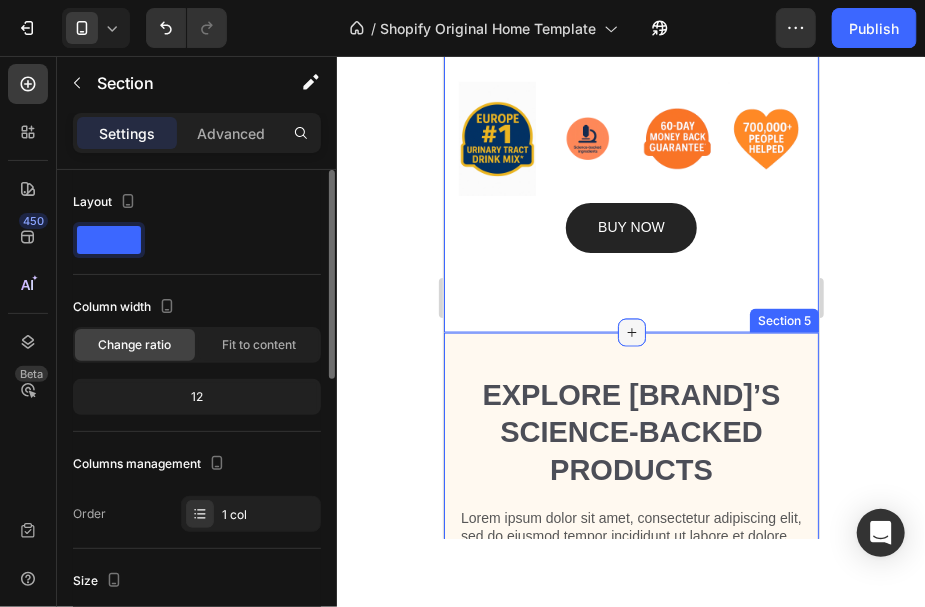 click 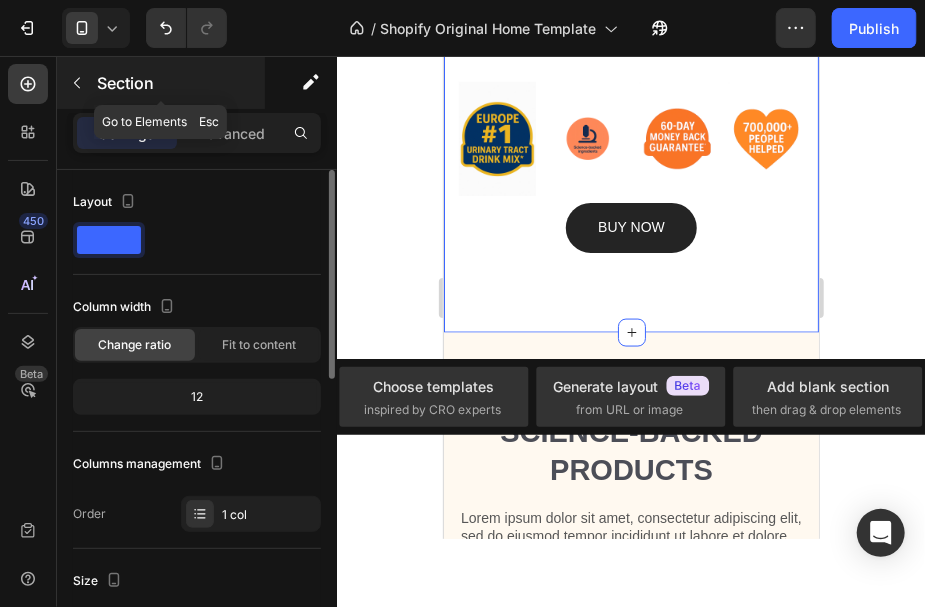 click on "Section" at bounding box center (179, 83) 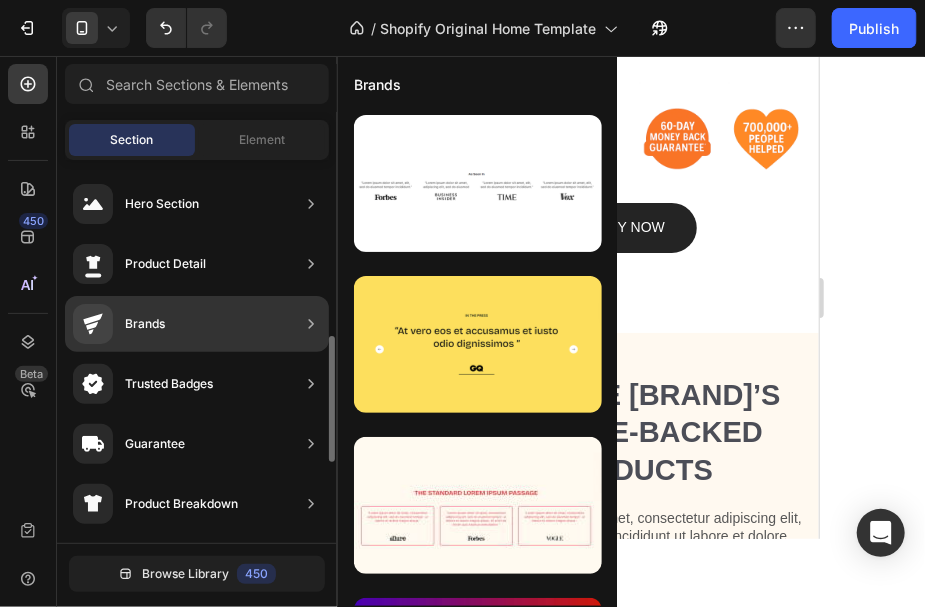 scroll, scrollTop: 133, scrollLeft: 0, axis: vertical 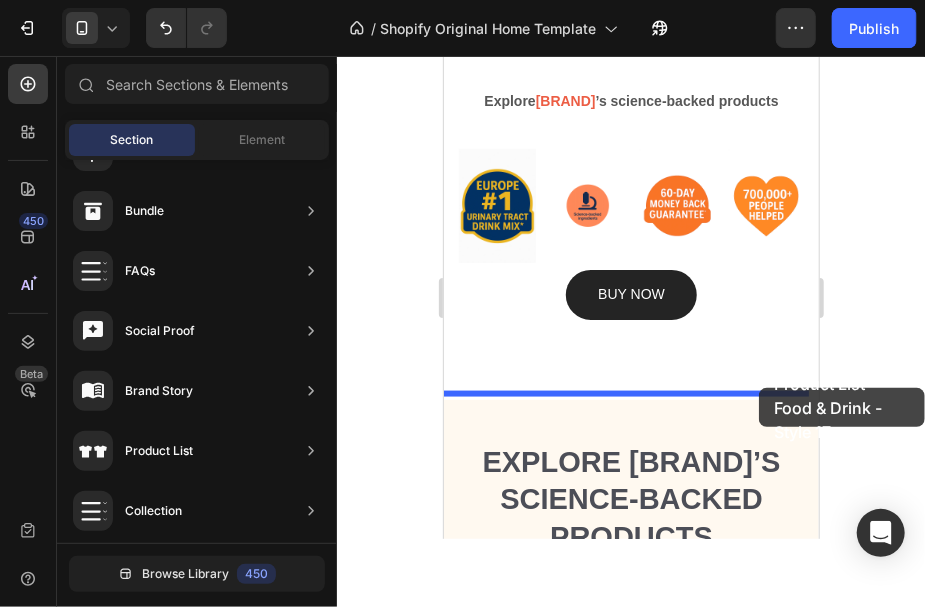 drag, startPoint x: 875, startPoint y: 311, endPoint x: 758, endPoint y: 387, distance: 139.51703 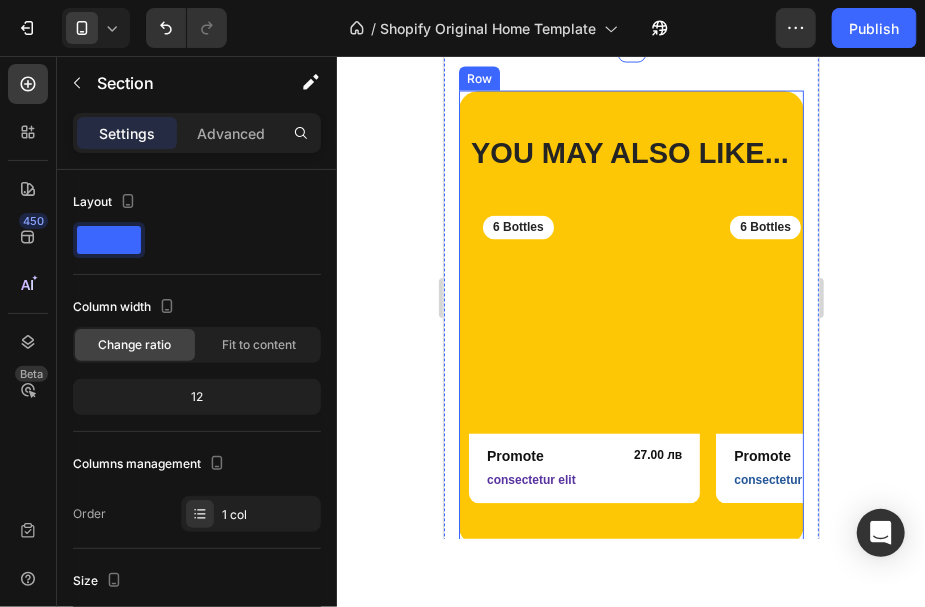 scroll, scrollTop: 1334, scrollLeft: 0, axis: vertical 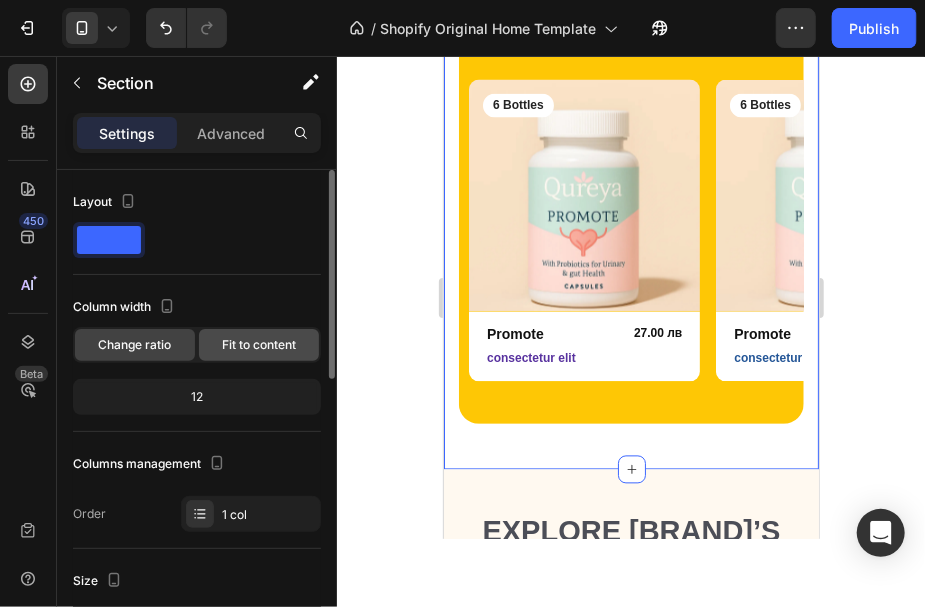 click on "Fit to content" 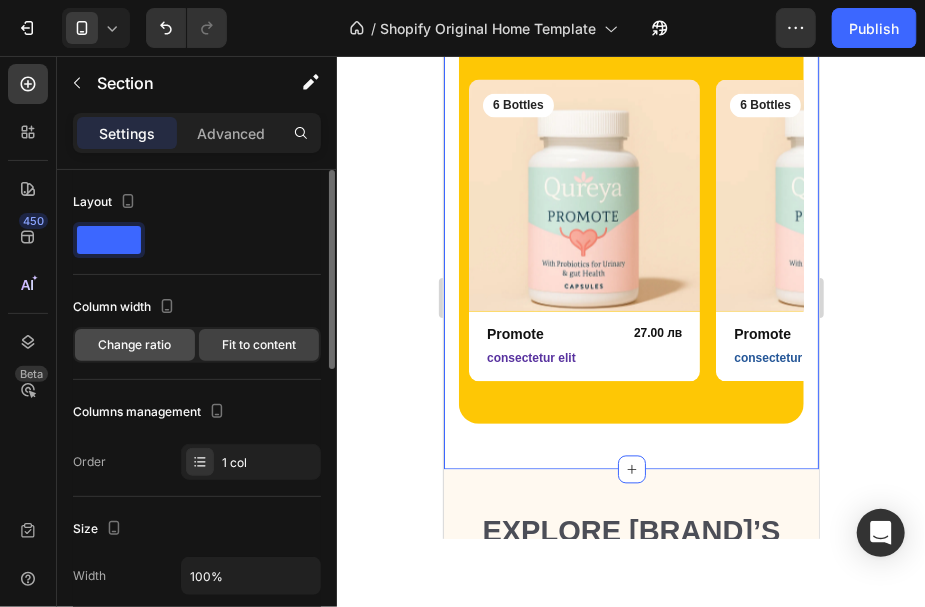 click on "Change ratio" 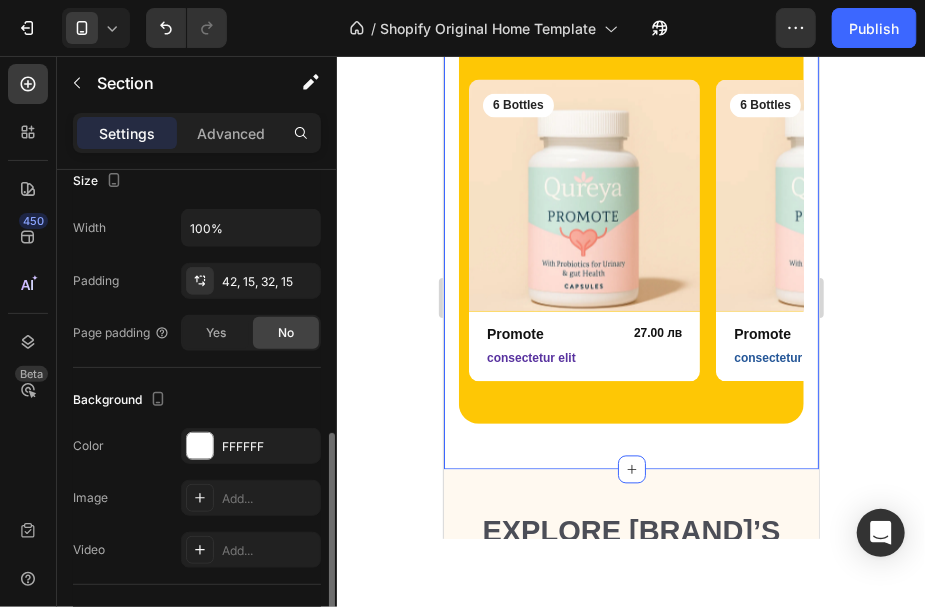 scroll, scrollTop: 466, scrollLeft: 0, axis: vertical 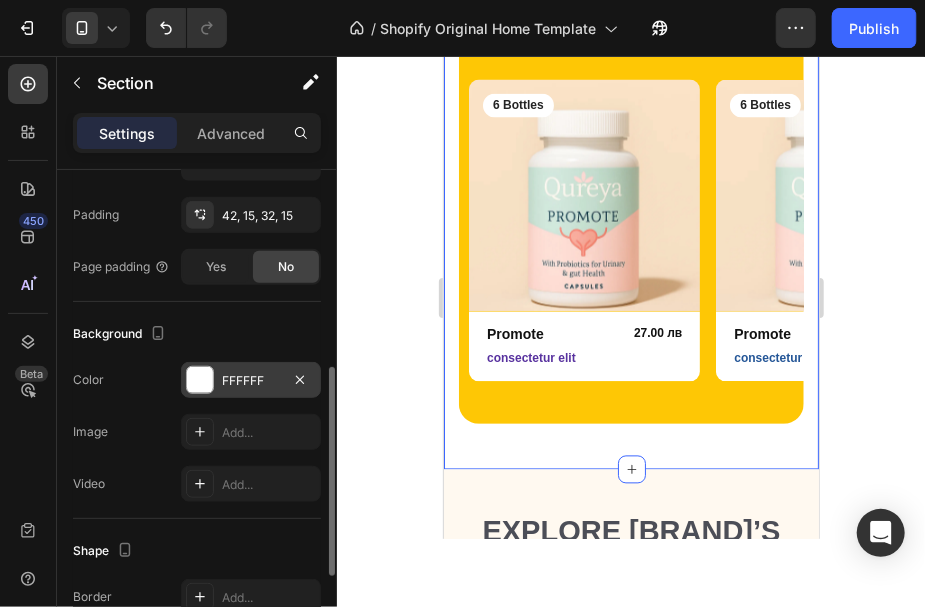 click at bounding box center [200, 380] 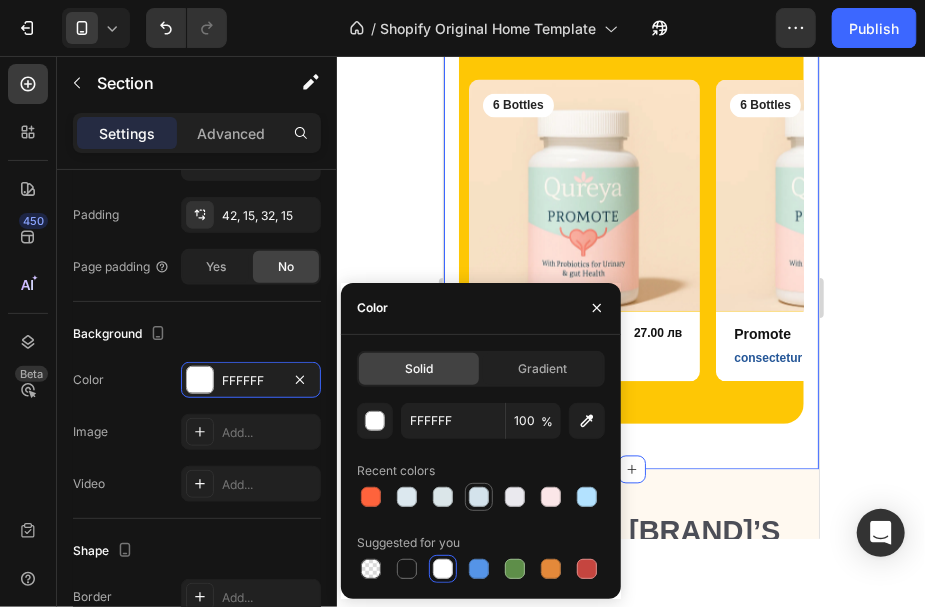 click at bounding box center (479, 497) 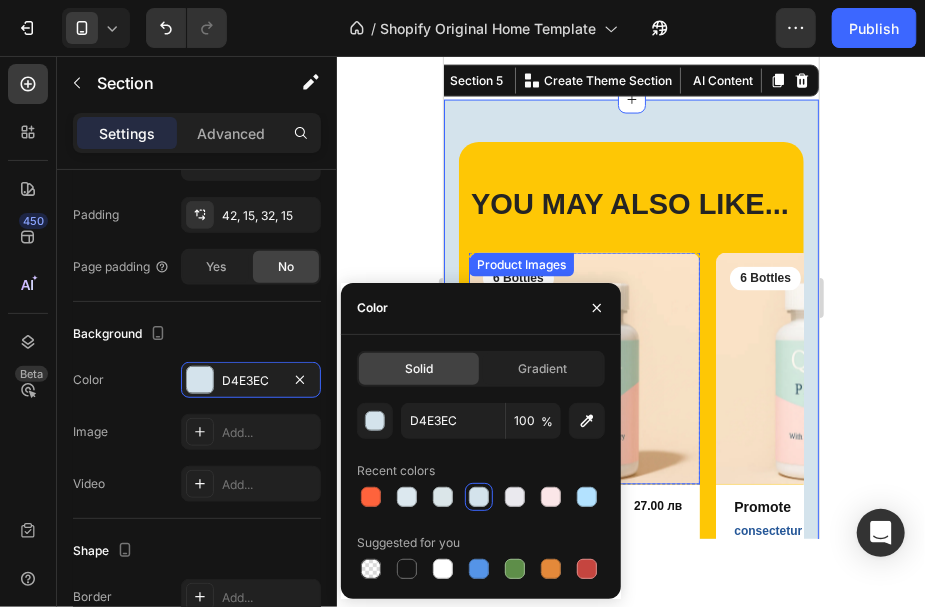 scroll, scrollTop: 1134, scrollLeft: 0, axis: vertical 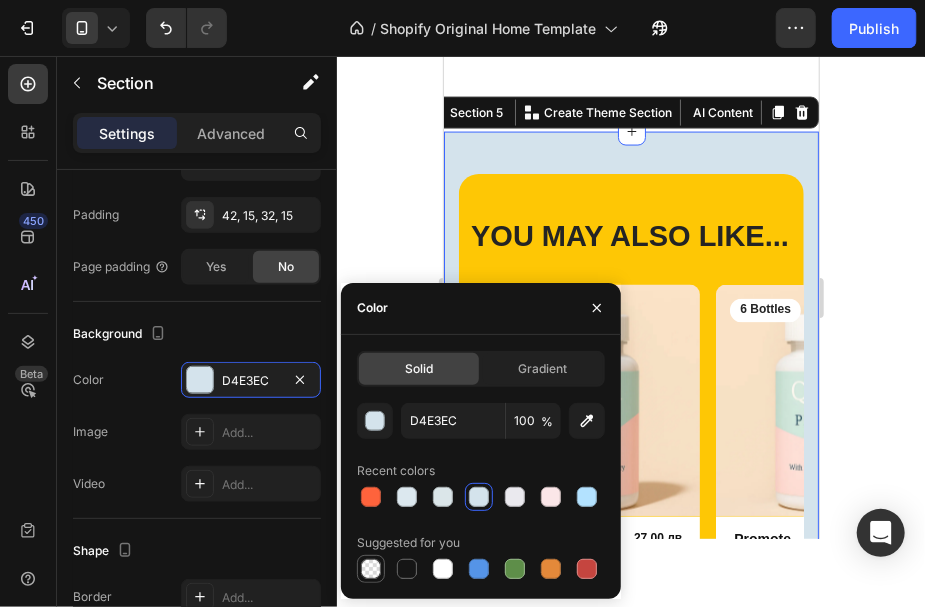 click at bounding box center [371, 569] 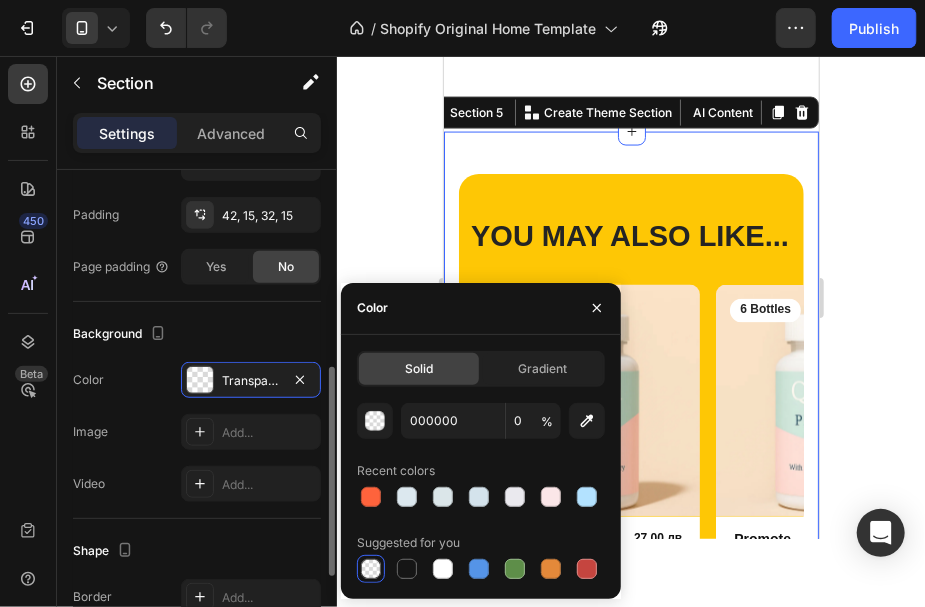 click on "Background" at bounding box center [197, 334] 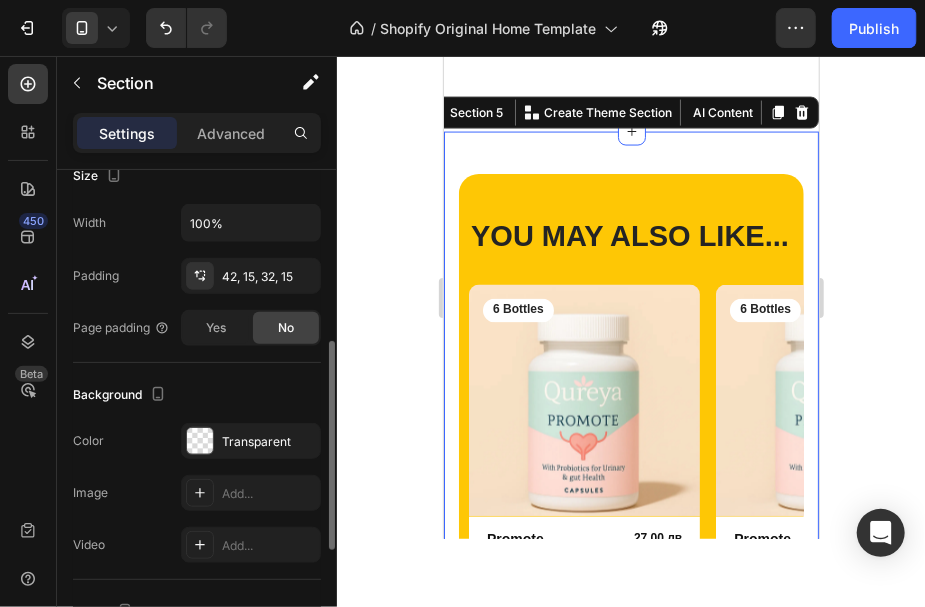 scroll, scrollTop: 538, scrollLeft: 0, axis: vertical 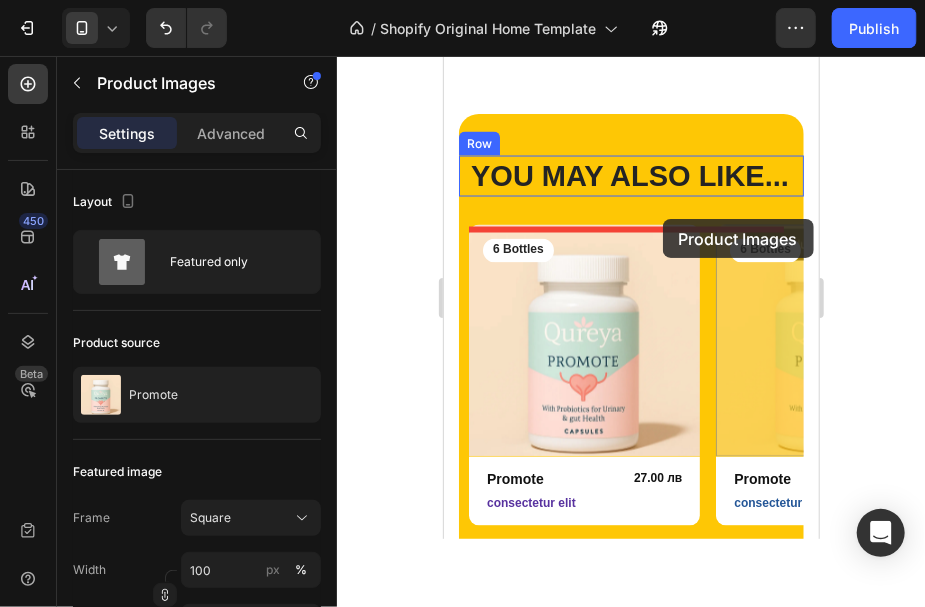 click at bounding box center [630, 3620] 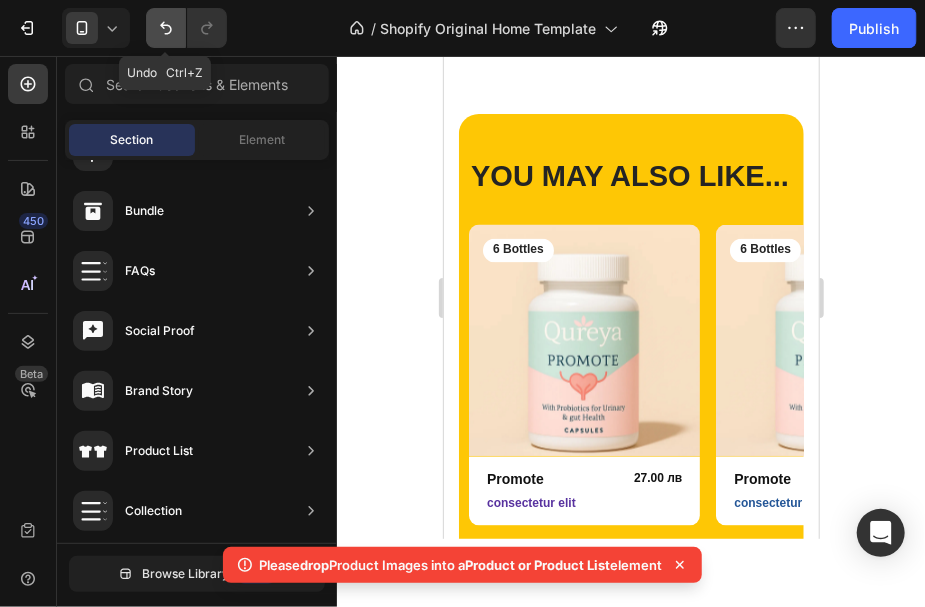 click 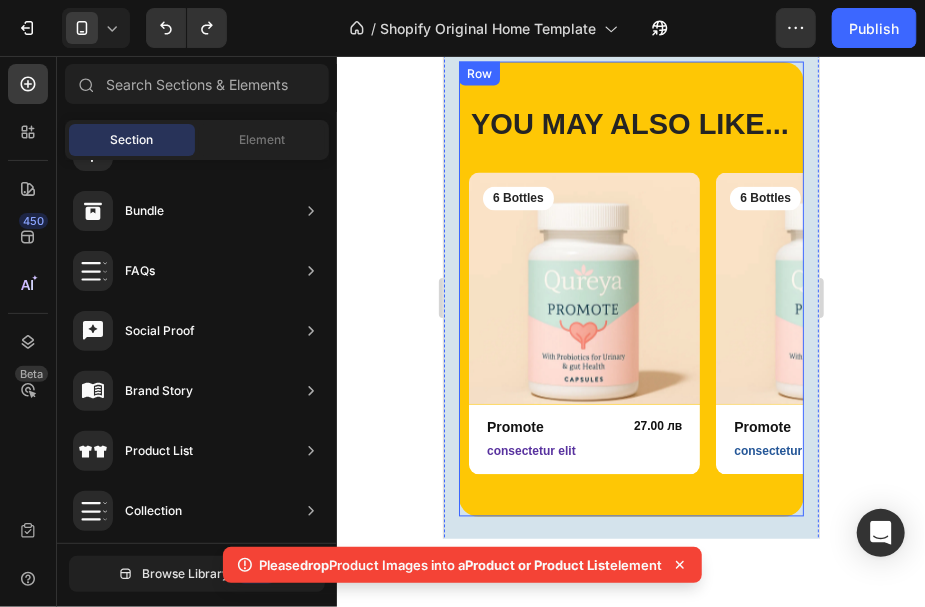 scroll, scrollTop: 1461, scrollLeft: 0, axis: vertical 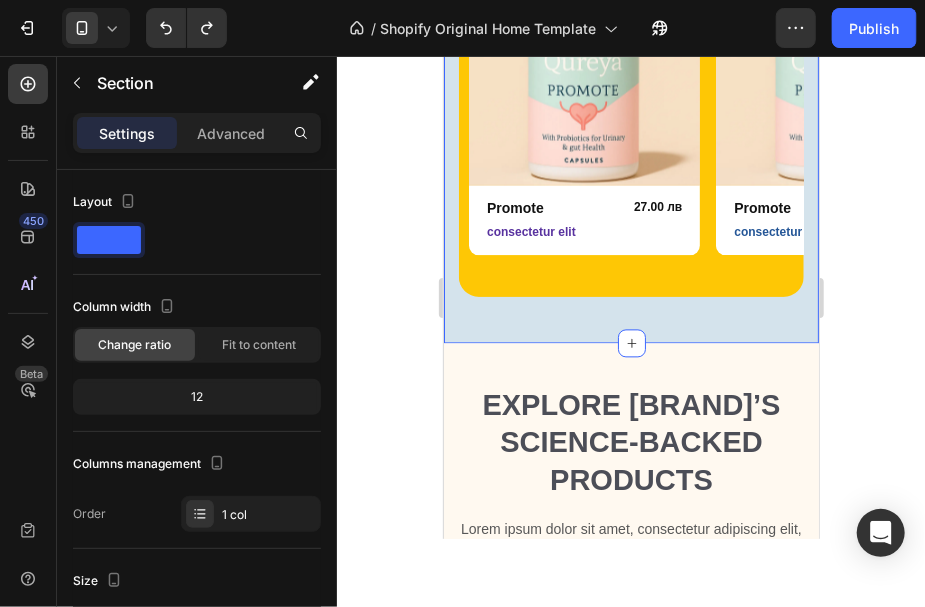 click on "YOU MAY ALSO LIKE... Heading Row Product Images 6 Bottles Text Block Row Promote Product Title 27.00 лв Product Price Product Price Row consectetur elit Text Block Row Product Product Images 6 Bottles Text Block Row Promote Product Title 27.00 лв Product Price Product Price Row consectetur elit Text Block Row Product Product Images 6 Bottles Text Block Row Promote Product Title 27.00 лв Product Price Product Price Row consectetur elit Text Block Row Product Product Images 6 Bottles Text Block Row Promote Product Title 27.00 лв Product Price Product Price Row consectetur elit Text Block Row Product Product Images 6 Bottles Text Block Row Promote Product Title 27.00 лв Product Price Product Price Row consectetur elit Text Block Row Product Carousel Row Section 5" at bounding box center [630, 70] 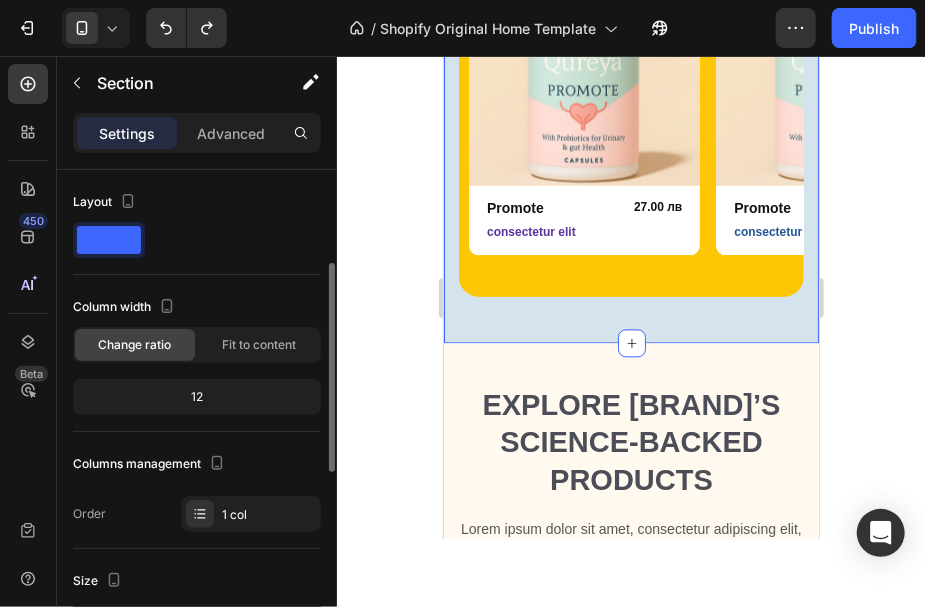 scroll, scrollTop: 133, scrollLeft: 0, axis: vertical 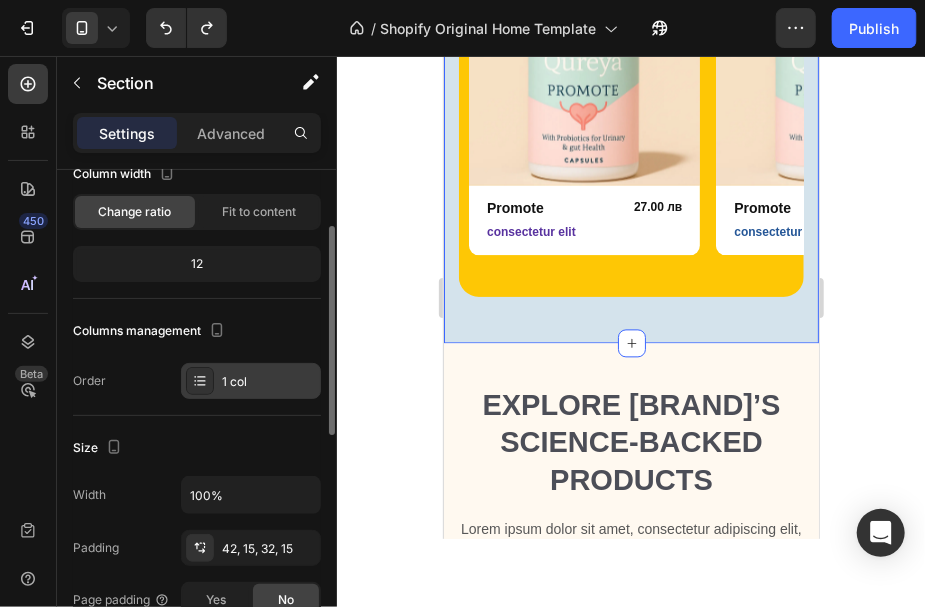 click on "1 col" at bounding box center (251, 381) 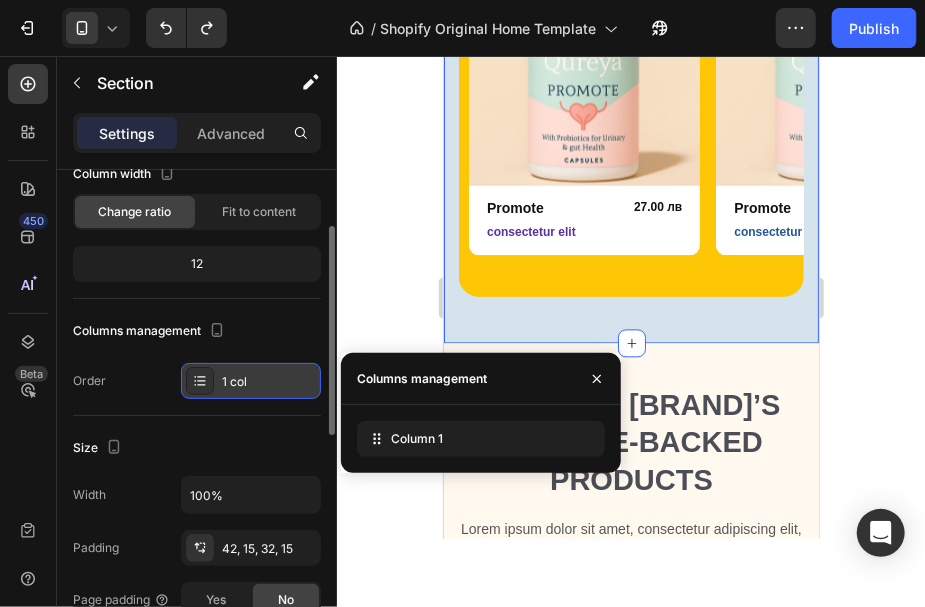 click on "1 col" at bounding box center (251, 381) 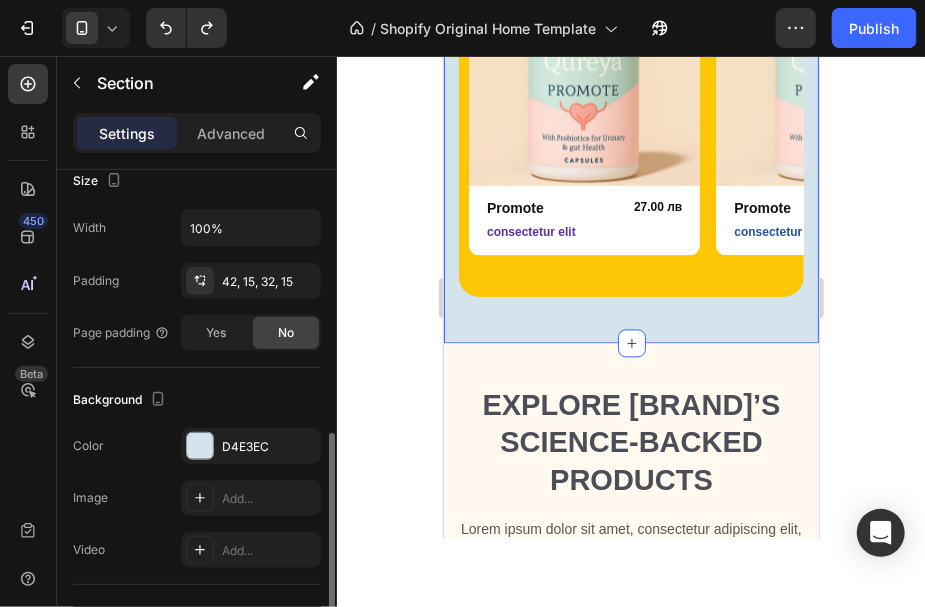 scroll, scrollTop: 533, scrollLeft: 0, axis: vertical 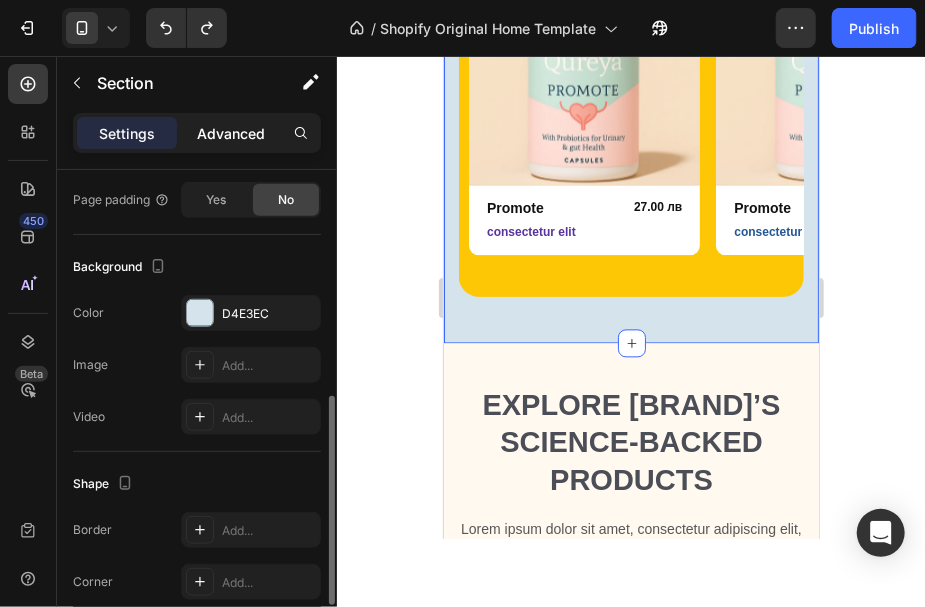 click on "Advanced" at bounding box center (231, 133) 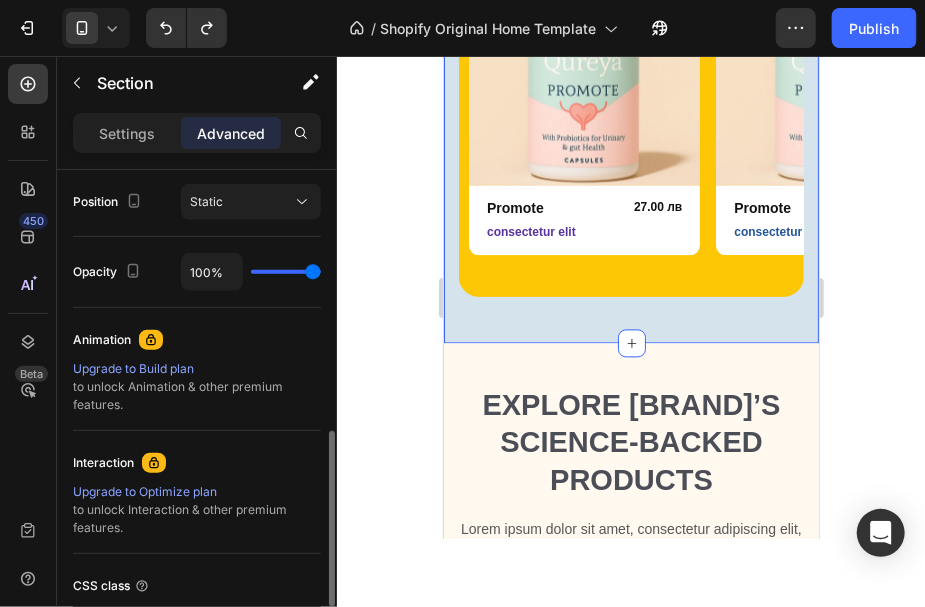 scroll, scrollTop: 891, scrollLeft: 0, axis: vertical 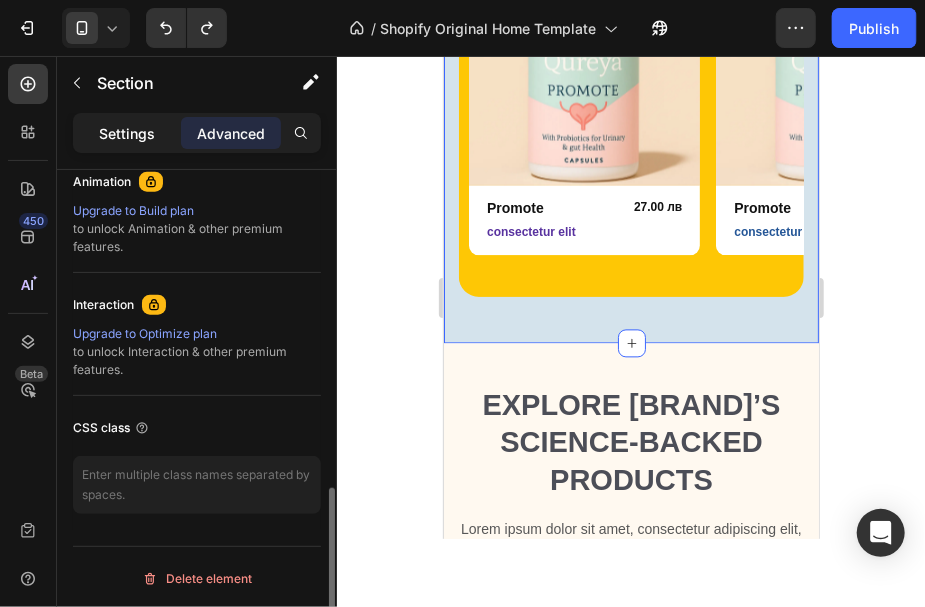 click on "Settings" at bounding box center (127, 133) 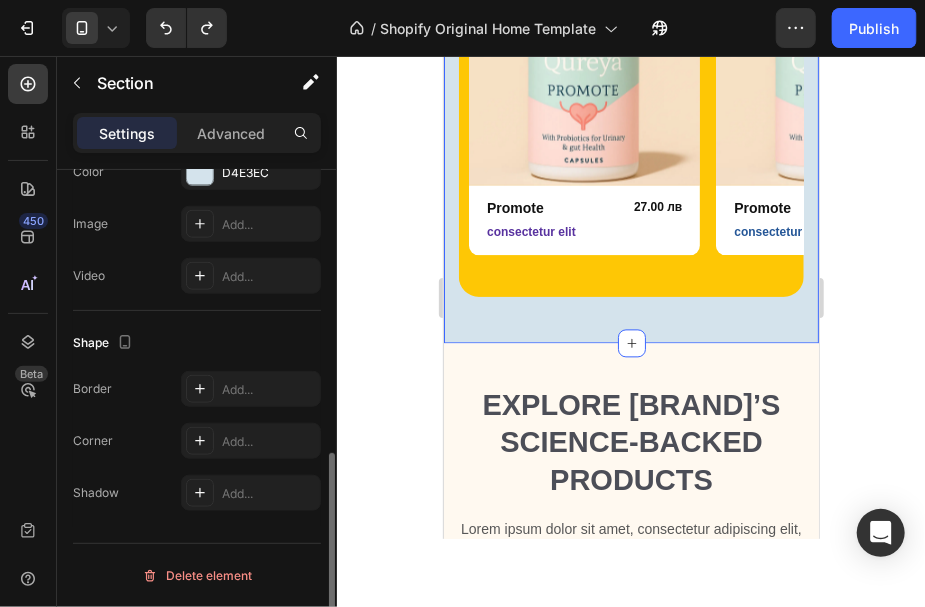scroll, scrollTop: 672, scrollLeft: 0, axis: vertical 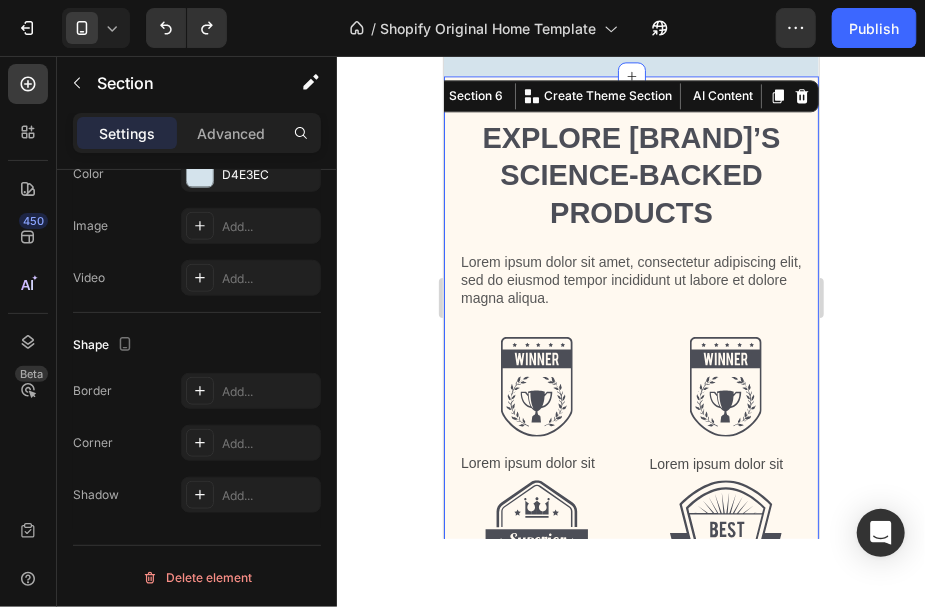 click on "Section 6   You can create reusable sections Create Theme Section AI Content Write with GemAI What would you like to describe here? Tone and Voice Persuasive Product Promote Show more Generate" at bounding box center [618, 95] 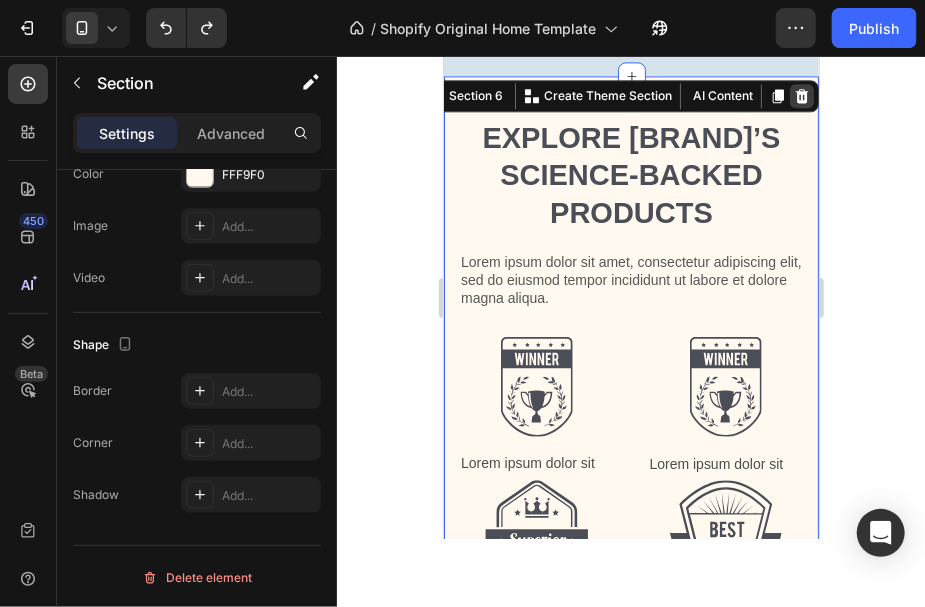 click 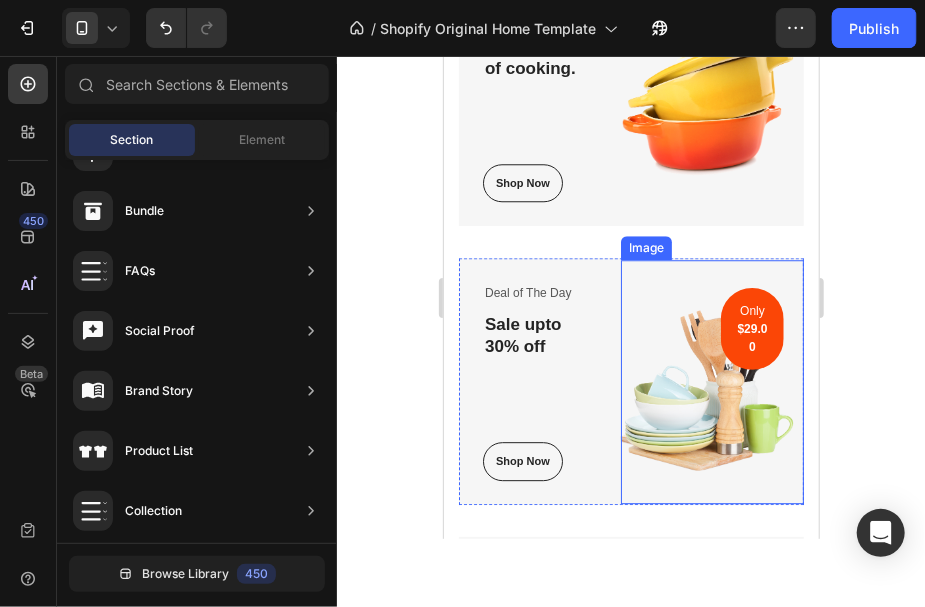 scroll, scrollTop: 1728, scrollLeft: 0, axis: vertical 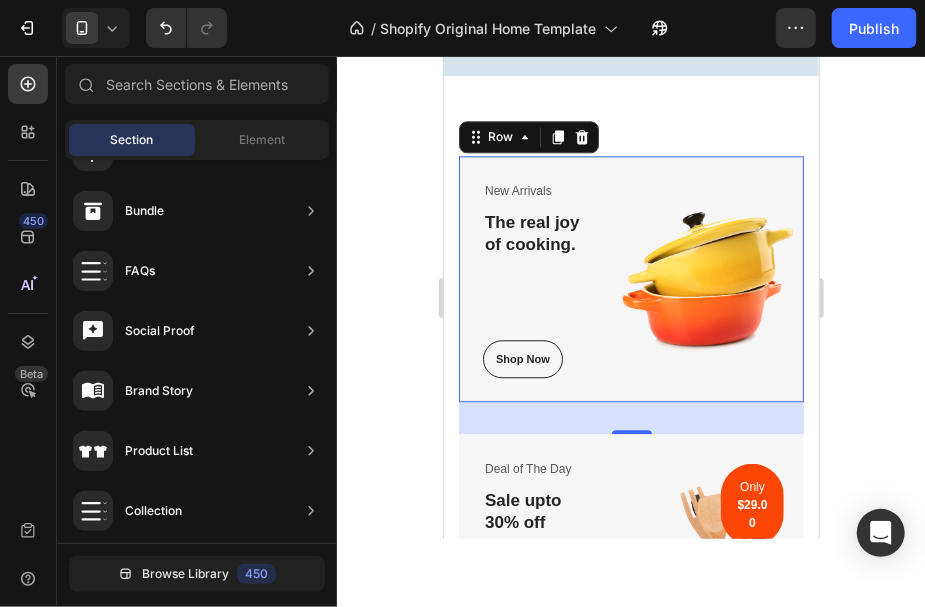 click on "New Arrivals Text block The real joy of cooking. Heading Shop Now Button Row Image Row   0" at bounding box center (630, 278) 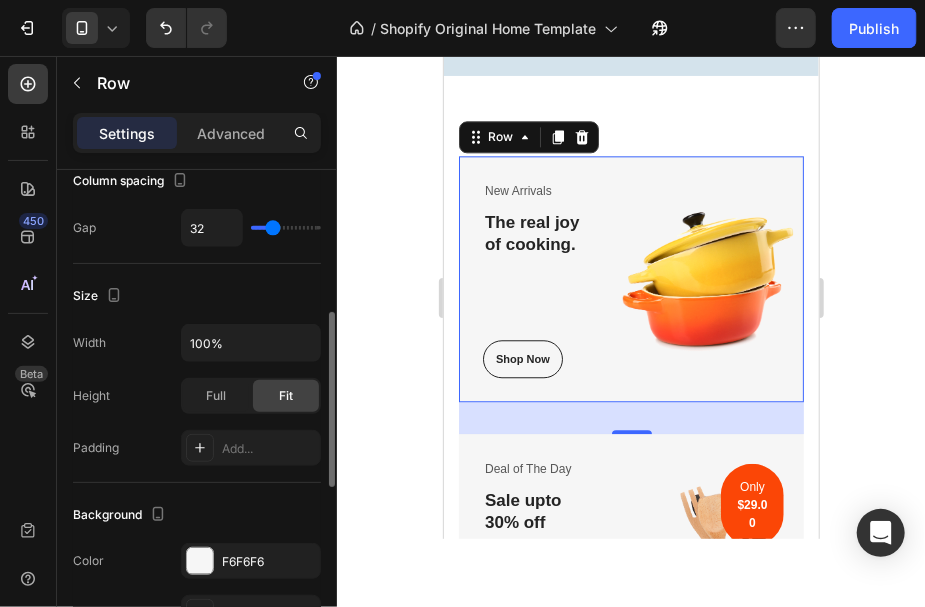 scroll, scrollTop: 0, scrollLeft: 0, axis: both 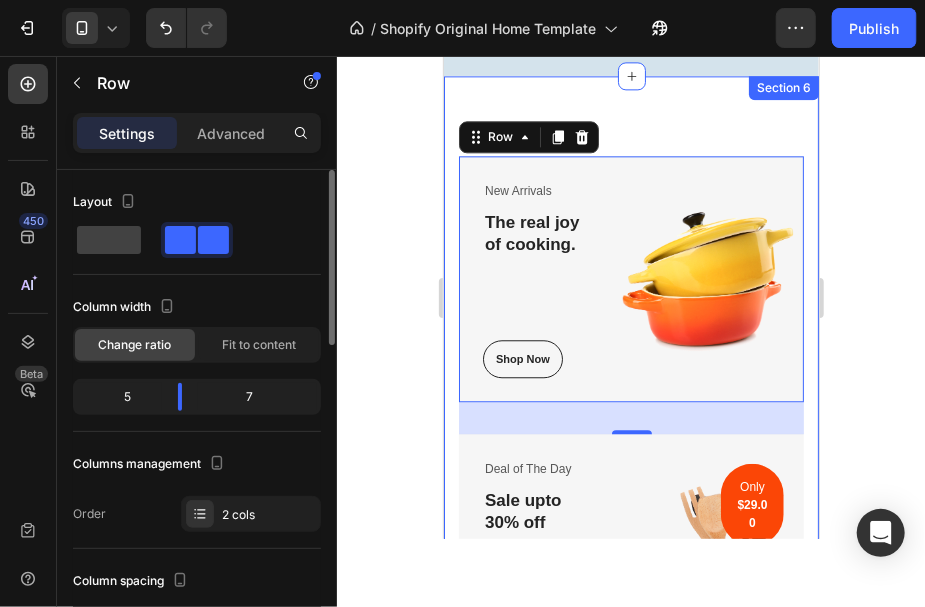click on "New Arrivals Text block The real joy of cooking. Heading Shop Now Button Row Image Row   32 Deal of The Day Text block Sale upto 30% off Heading Shop Now Button Row Image Only $29.00 Text block Row Row New Collection Text block Cooking made easy Heading Shop Now Button Row Image Row Row Section 6" at bounding box center (630, 557) 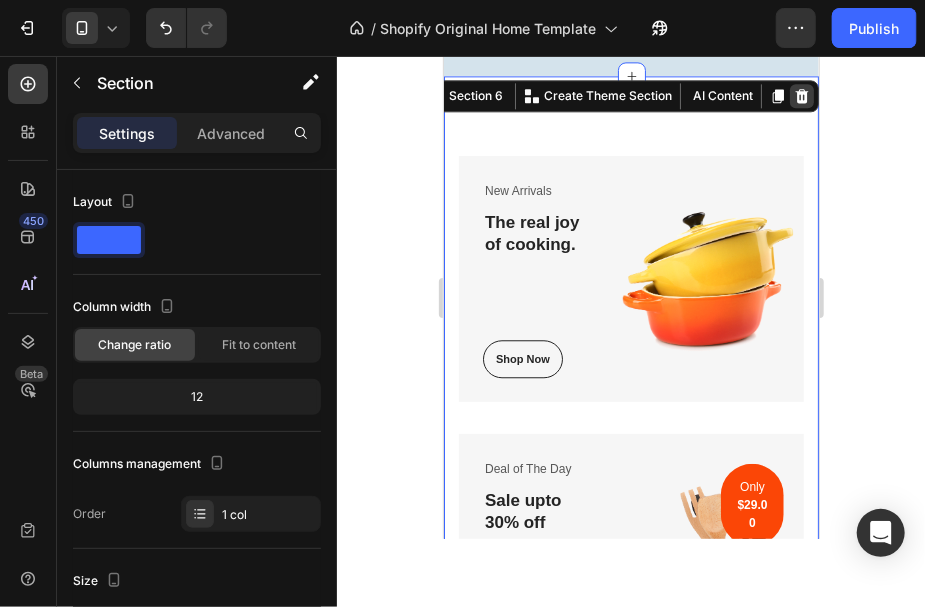 click 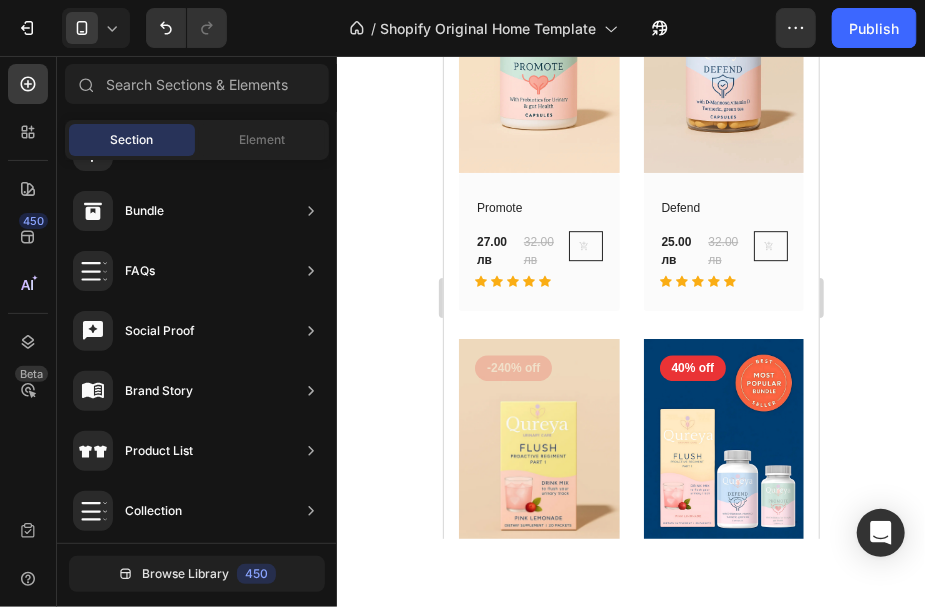 scroll, scrollTop: 2128, scrollLeft: 0, axis: vertical 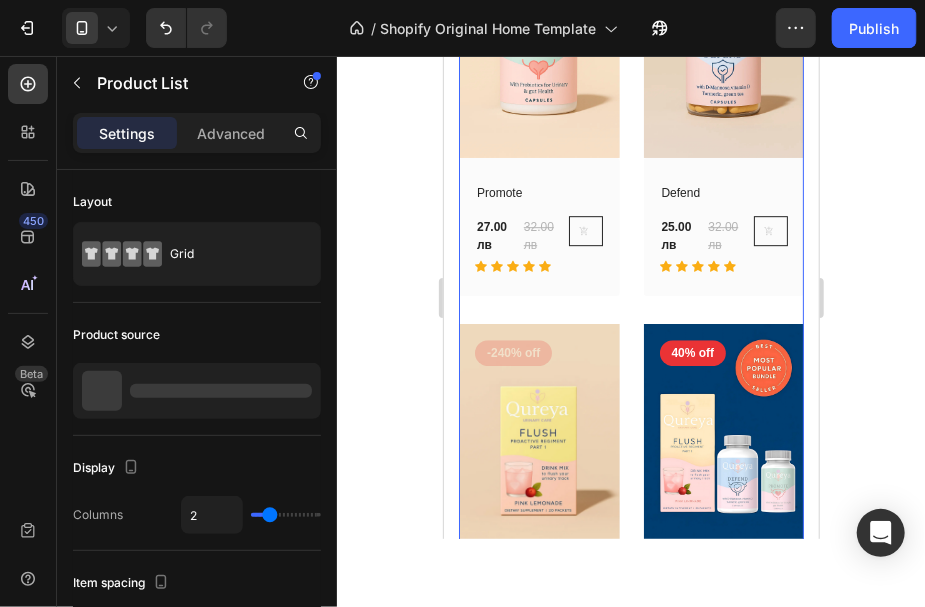 click on "(P) Images 16% off Product Badge Row Promote (P) Title 27.00 лв (P) Price (P) Price 32.00 лв (P) Price (P) Price Row Icon Icon Icon Icon Icon Row (P) Cart Button Row Row Product List   0 (P) Images 22% off Product Badge Row Defend (P) Title 25.00 лв (P) Price (P) Price 32.00 лв (P) Price (P) Price Row Icon Icon Icon Icon Icon Row (P) Cart Button Row Row Product List   0 (P) Images -240% off Product Badge Row Flush (P) Title 255.00 лв (P) Price (P) Price 75.00 лв (P) Price (P) Price Row Icon Icon Icon Icon Icon Row (P) Cart Button Row Row Product List   0 (P) Images 40% off Product Badge Row Complete Regimen (P) Title 54.00 лв (P) Price (P) Price 90.00 лв (P) Price (P) Price Row Icon Icon Icon Icon Icon Row (P) Cart Button Row Row Product List   0" at bounding box center [630, 318] 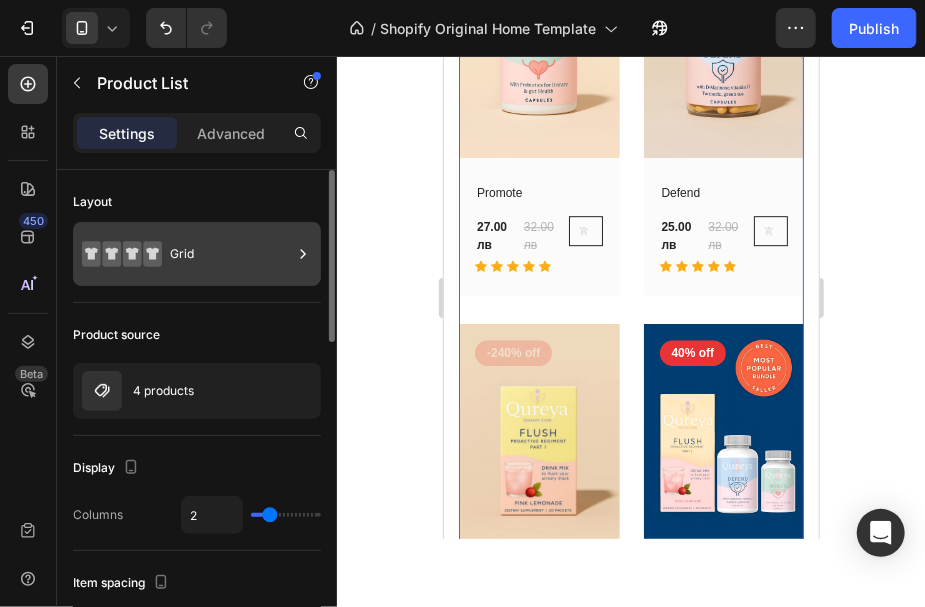 click on "Grid" at bounding box center [231, 254] 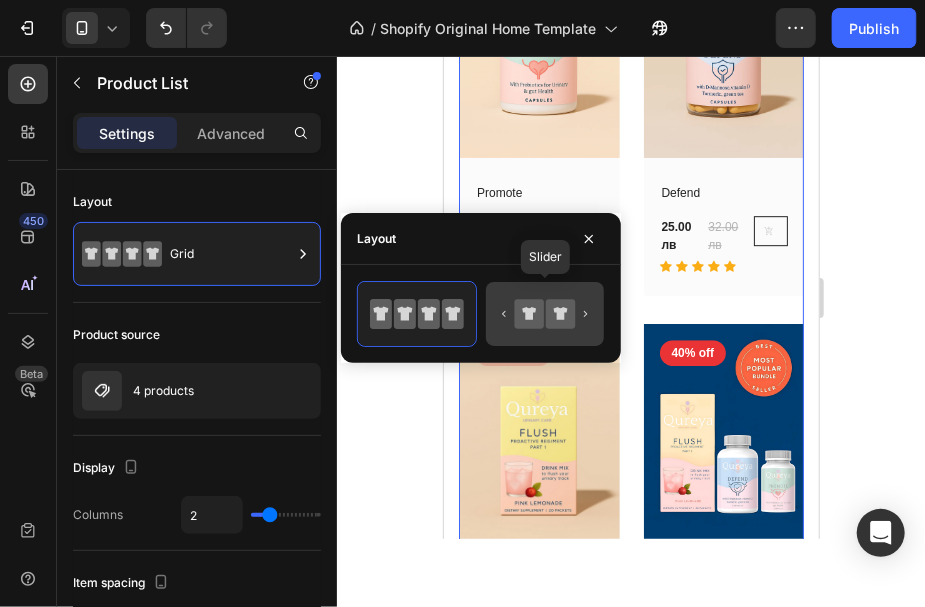 click 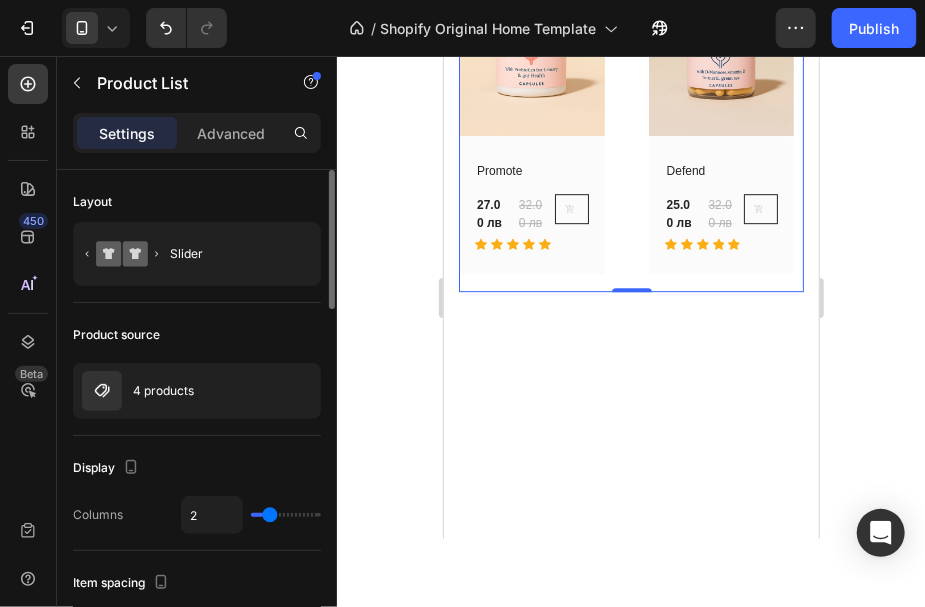click on "Layout" at bounding box center [197, 202] 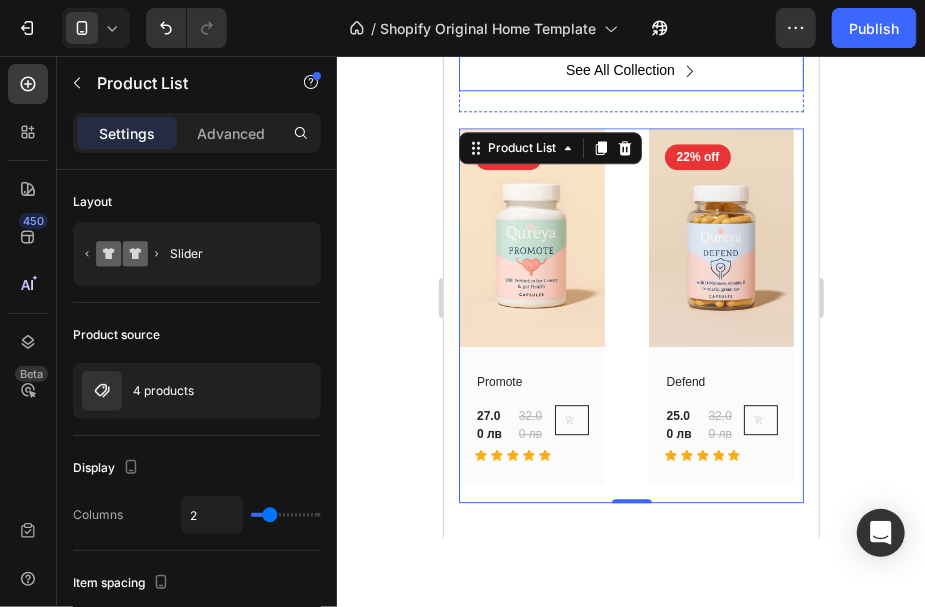 scroll, scrollTop: 1928, scrollLeft: 0, axis: vertical 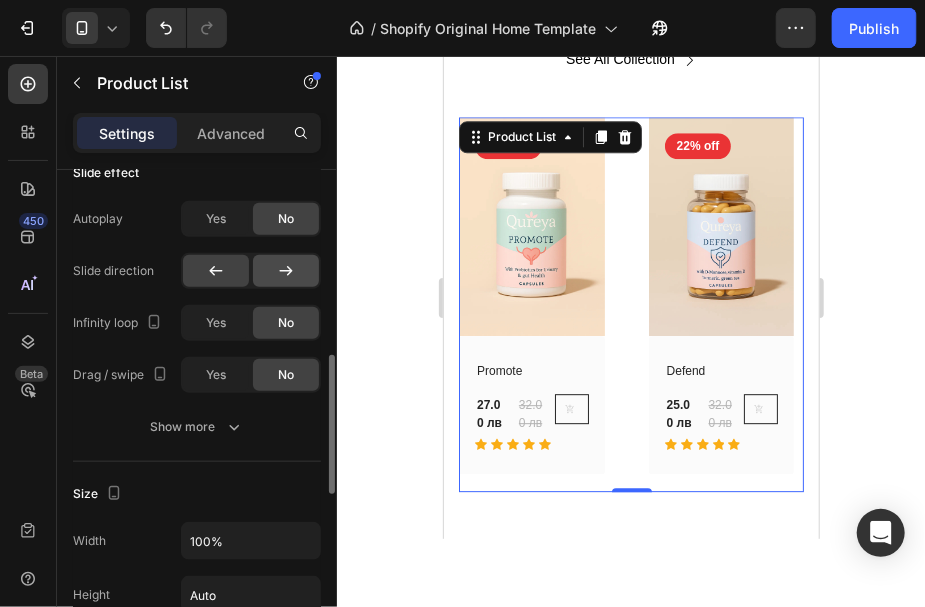 click 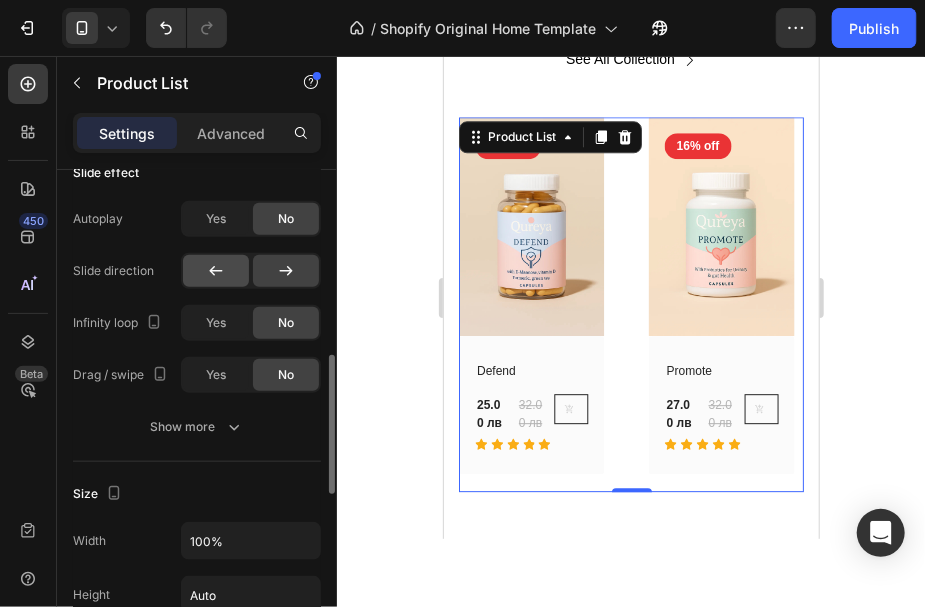 click 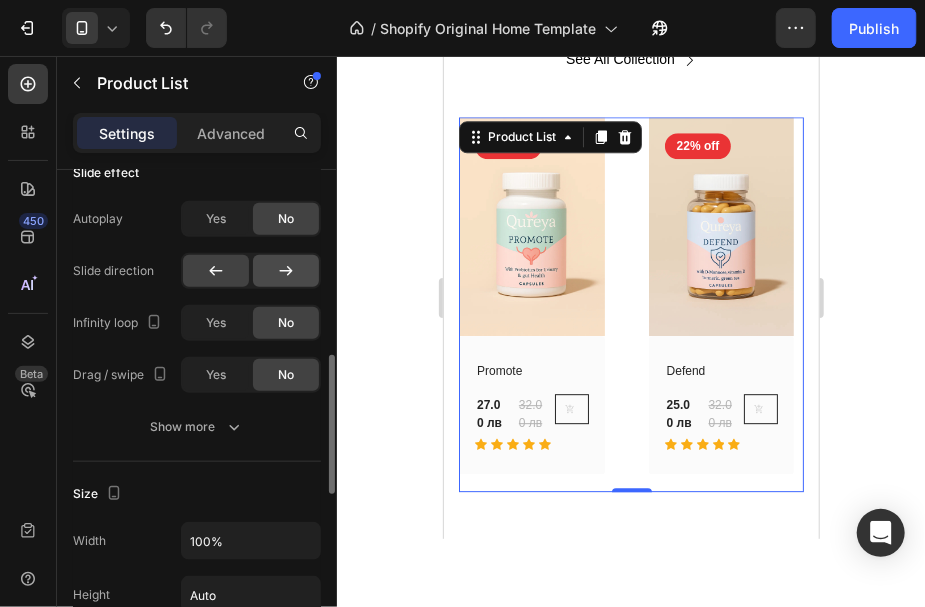 click 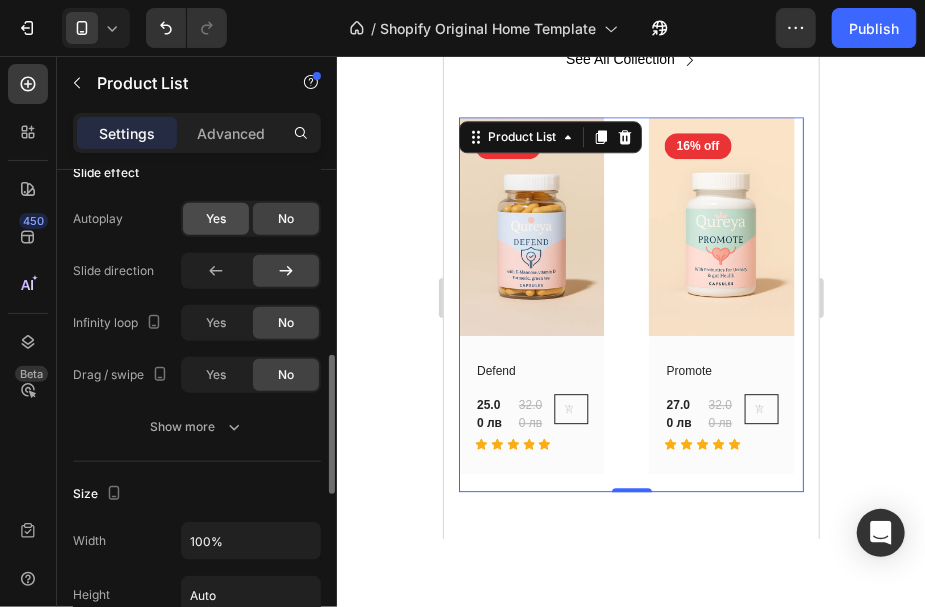 click on "Yes" 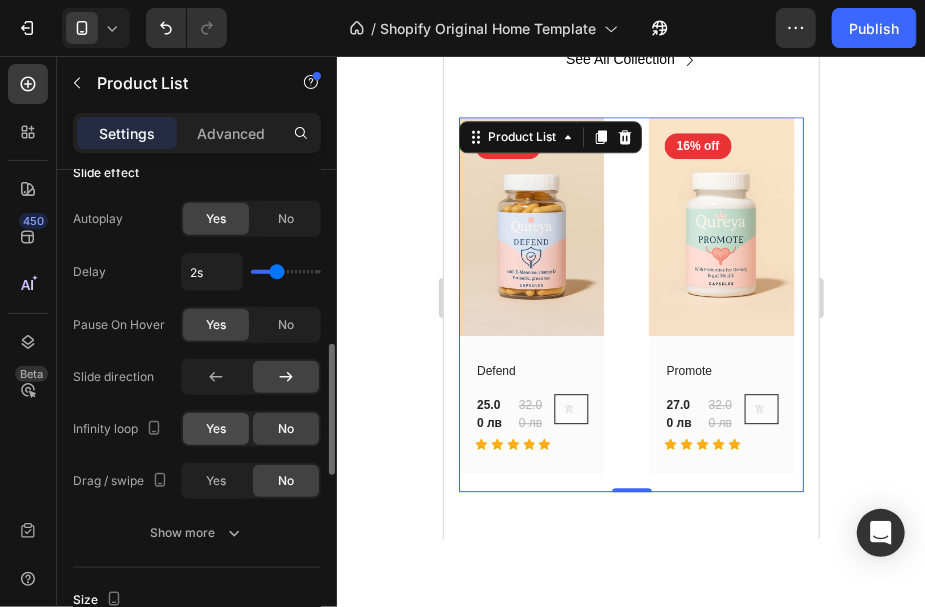 click on "Yes" 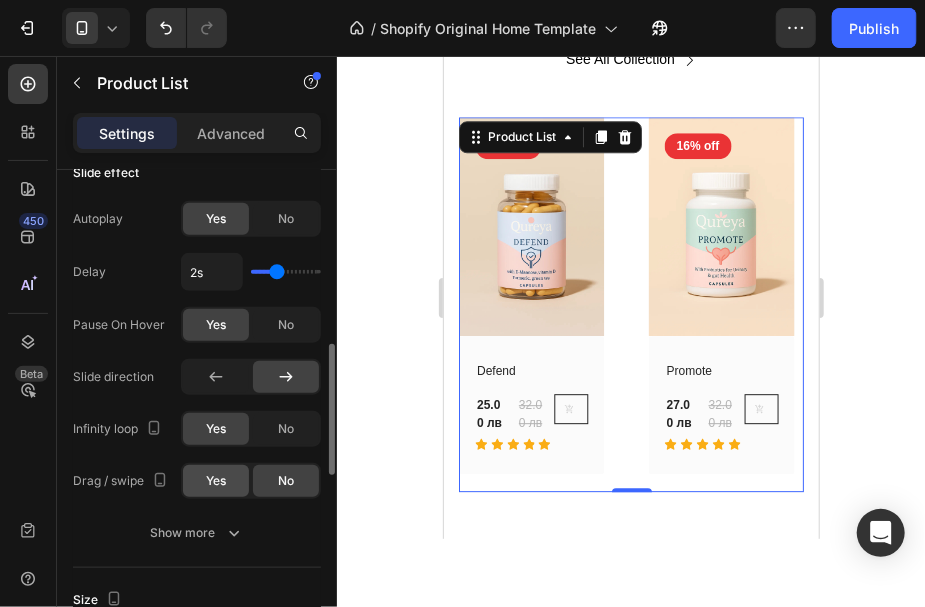 click on "Yes" 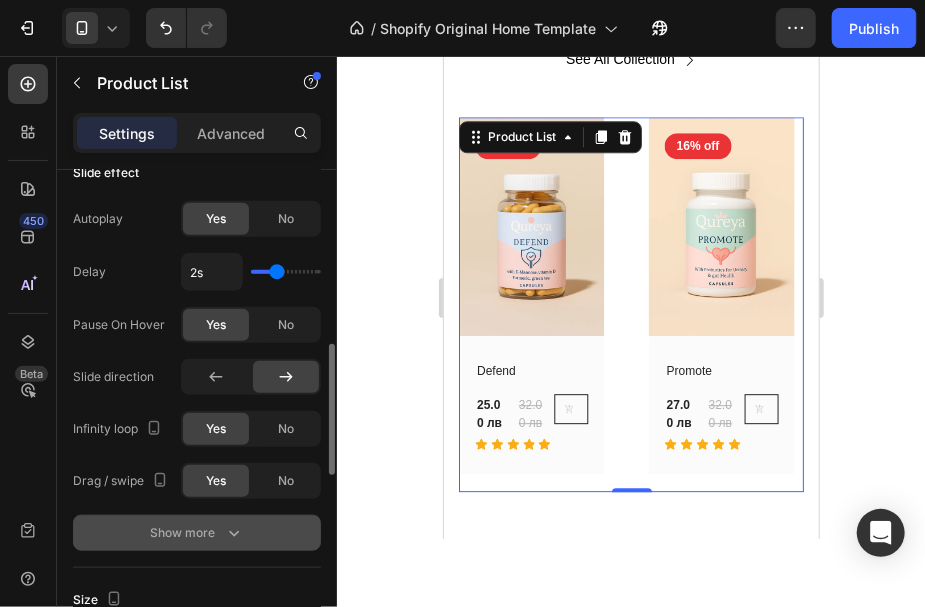 click on "Show more" at bounding box center [197, 533] 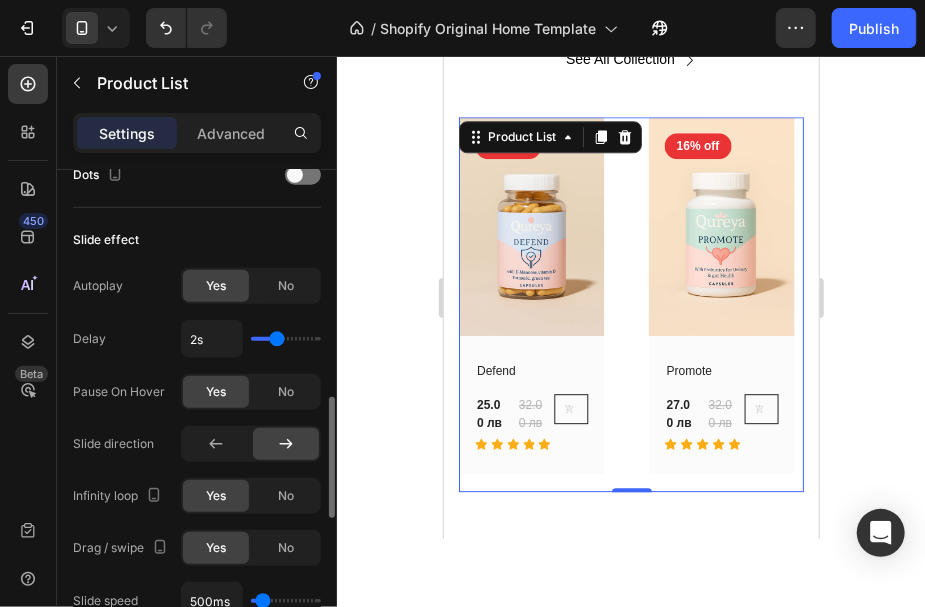 scroll, scrollTop: 522, scrollLeft: 0, axis: vertical 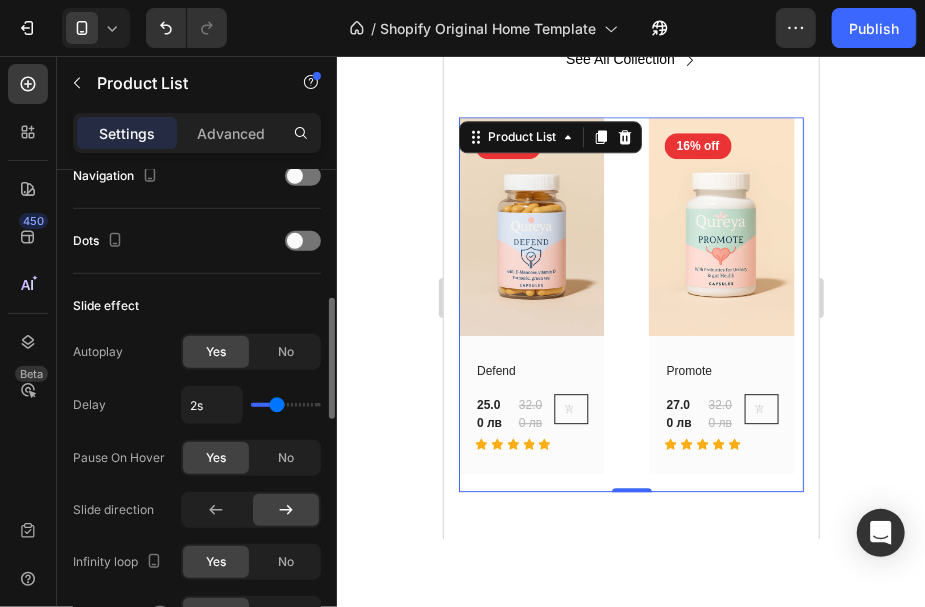 click on "Settings Advanced" at bounding box center (197, 133) 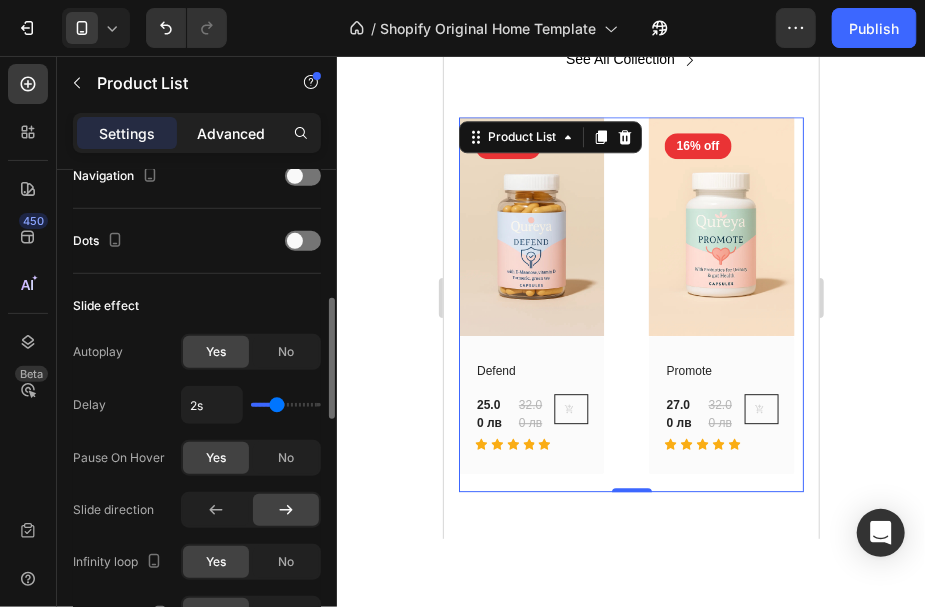 click on "Advanced" 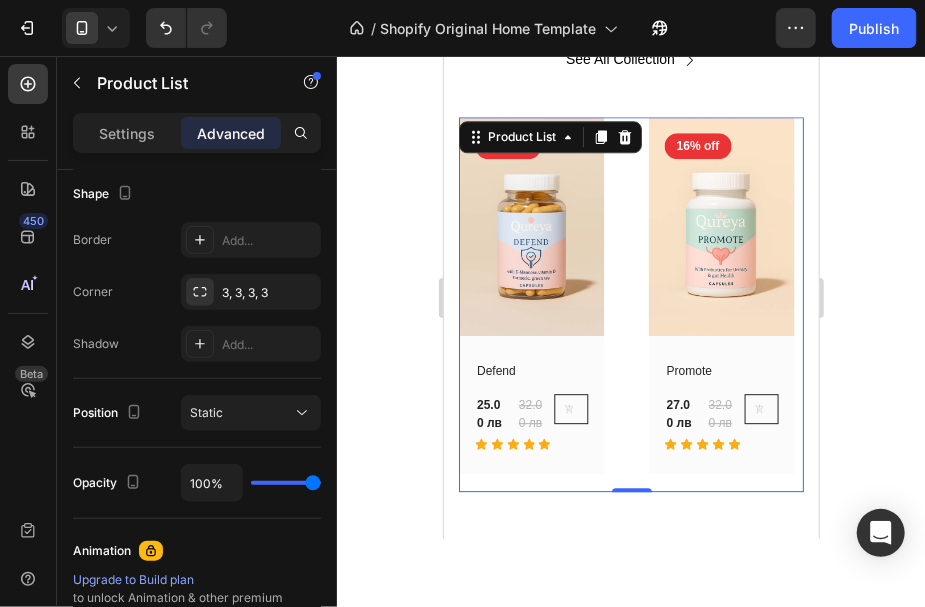 click on "Settings Advanced" at bounding box center [197, 133] 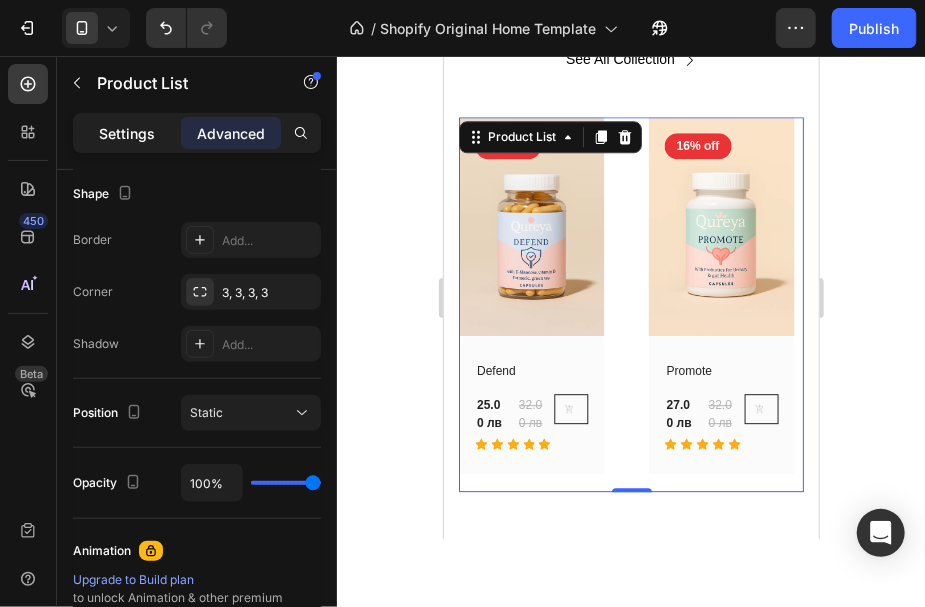 click on "Settings" at bounding box center (127, 133) 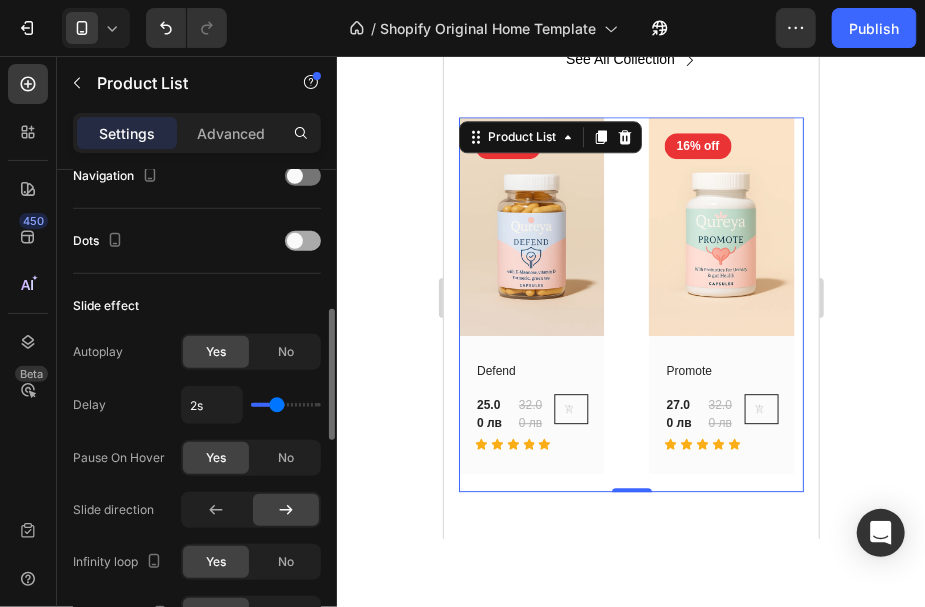 click at bounding box center [295, 241] 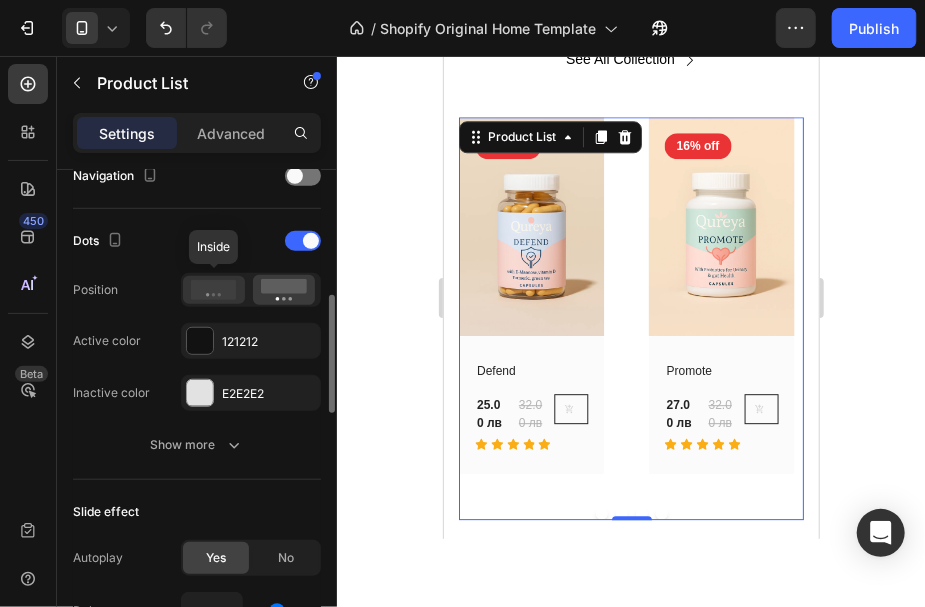 click 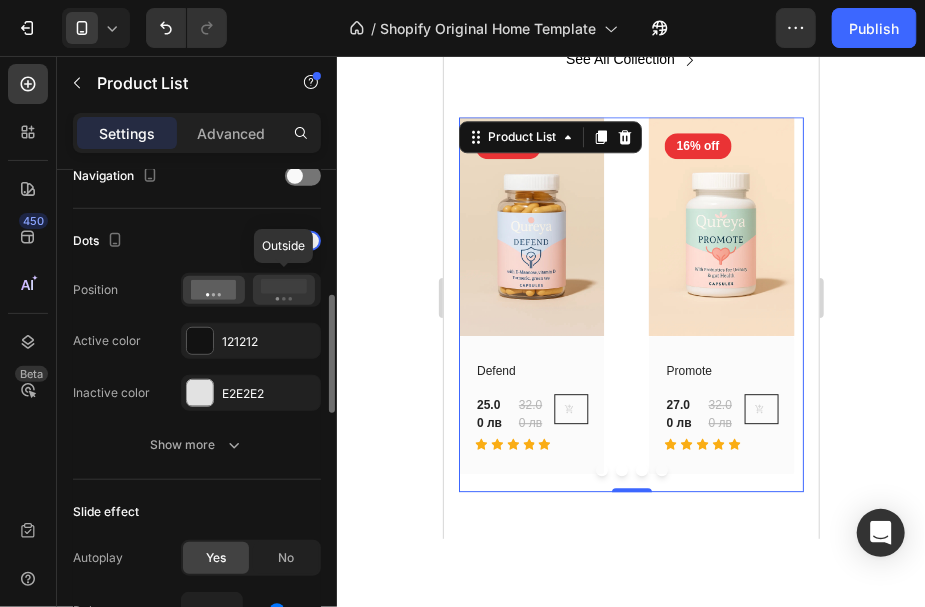 click 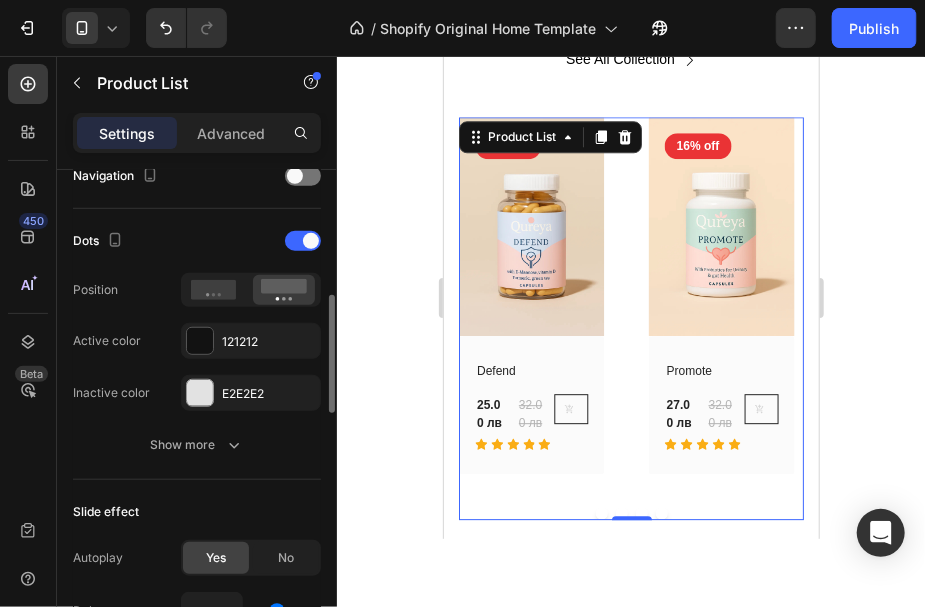 scroll, scrollTop: 388, scrollLeft: 0, axis: vertical 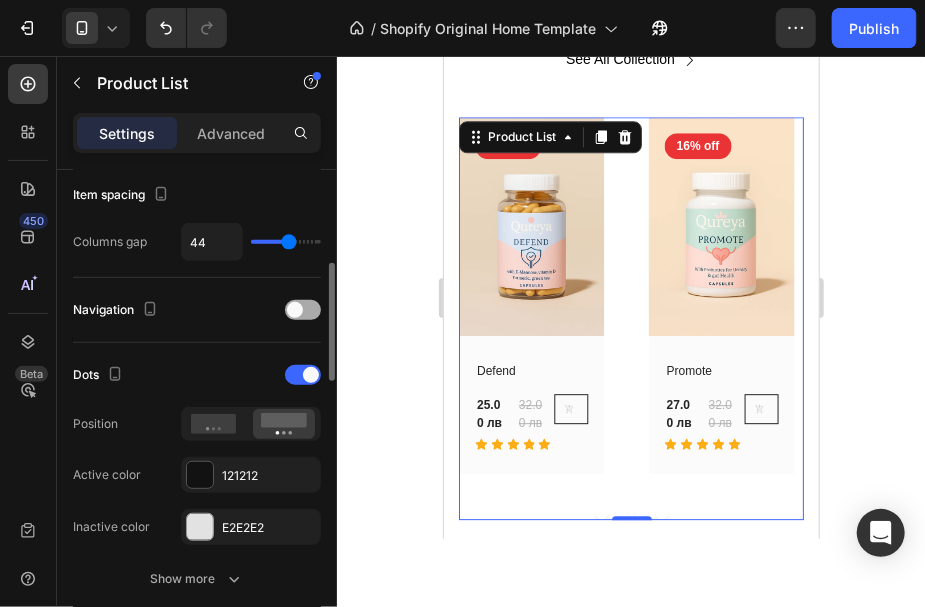 click at bounding box center [303, 310] 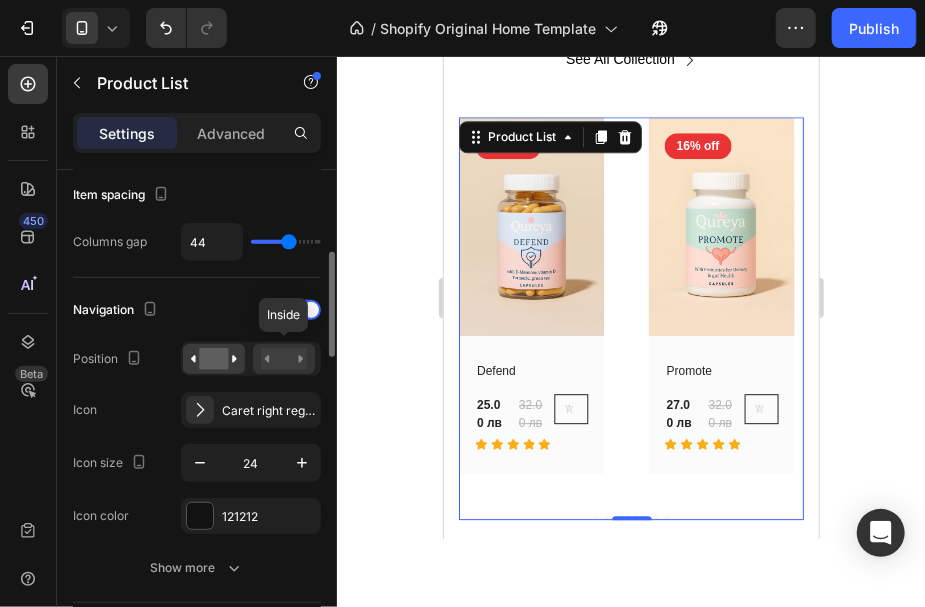 click 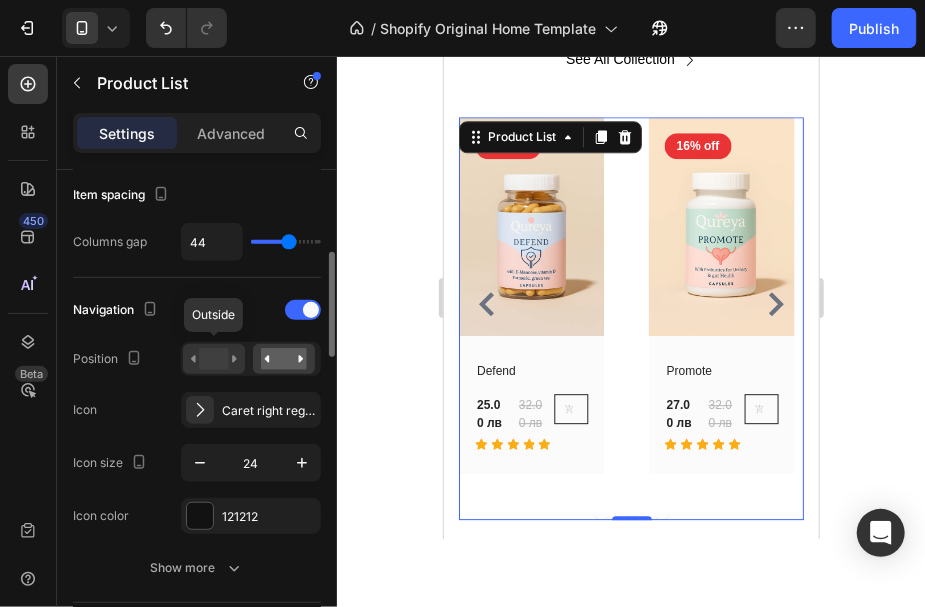 click 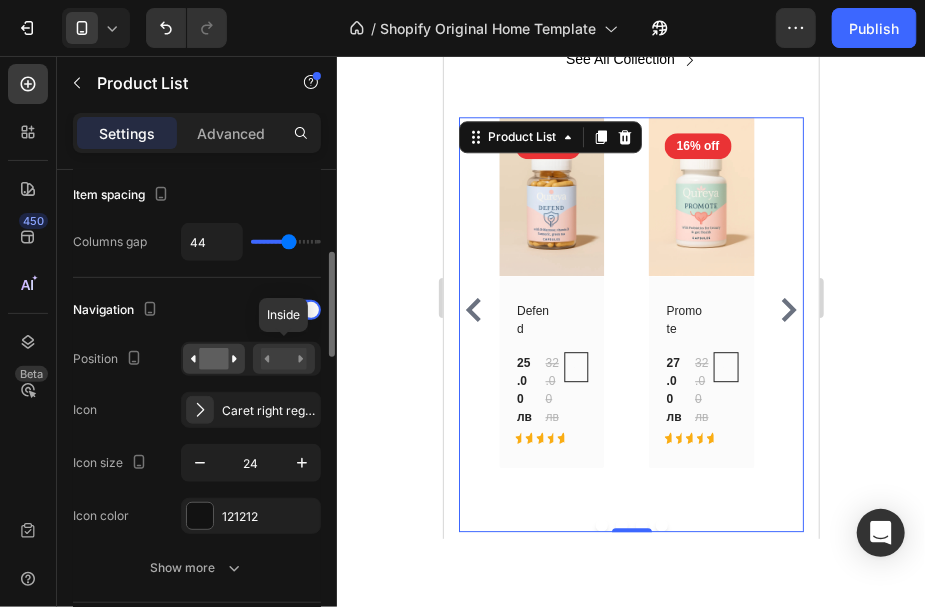 click 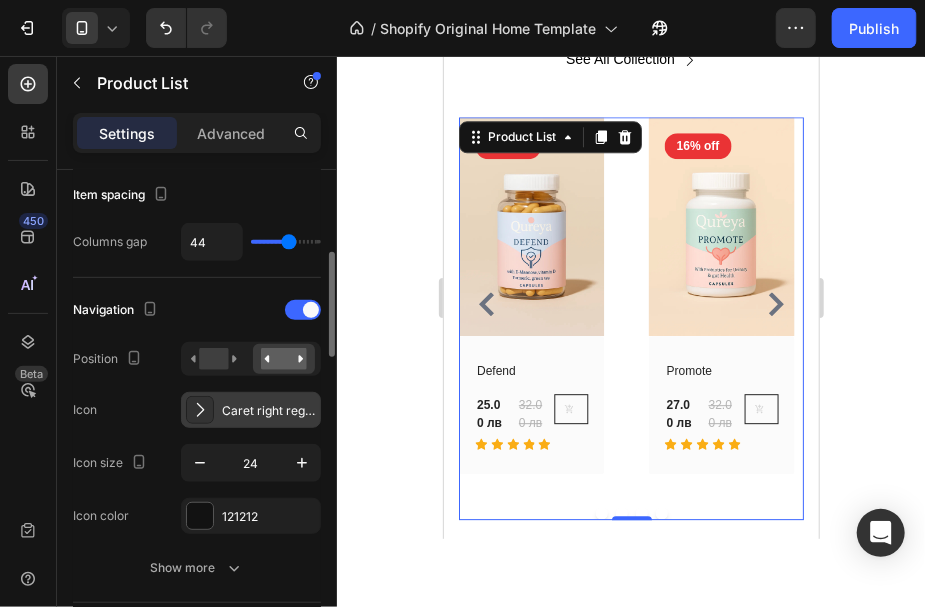 click on "Caret right regular" at bounding box center [251, 410] 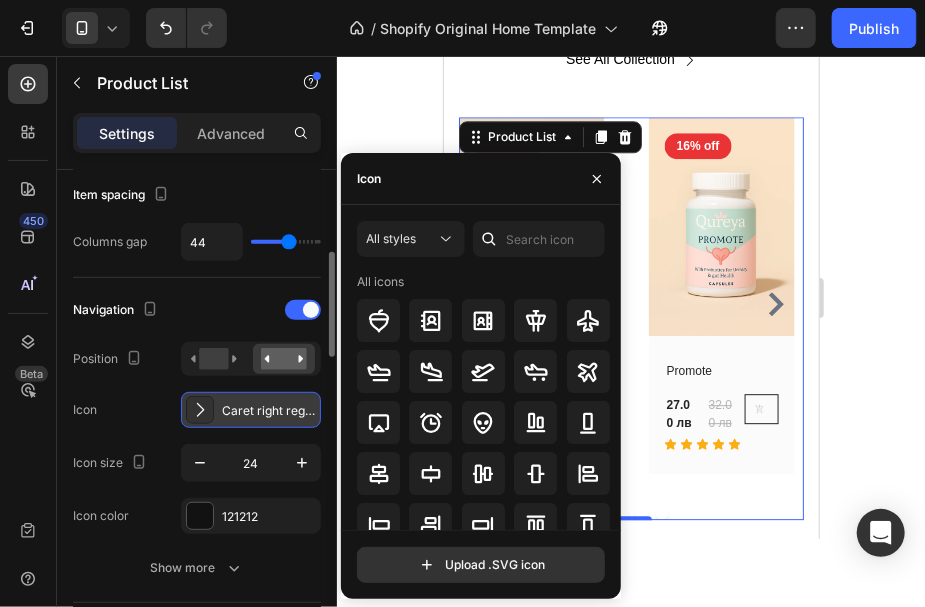 click on "Caret right regular" at bounding box center (251, 410) 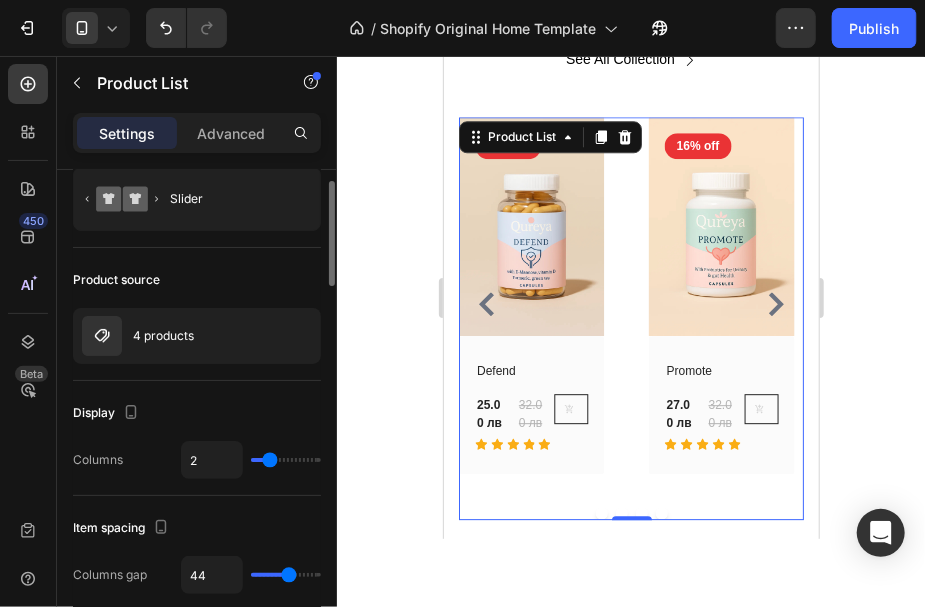 scroll, scrollTop: 0, scrollLeft: 0, axis: both 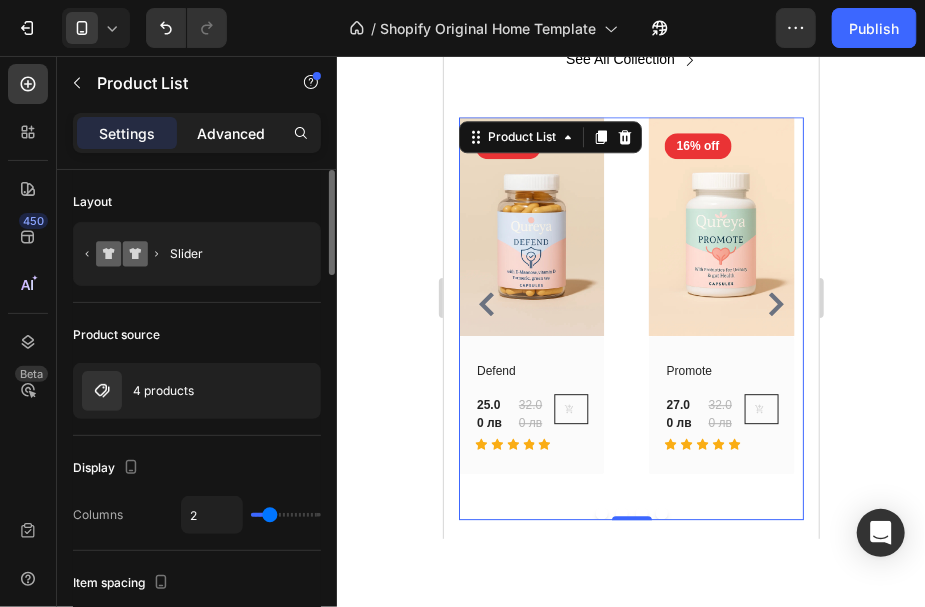 click on "Advanced" at bounding box center (231, 133) 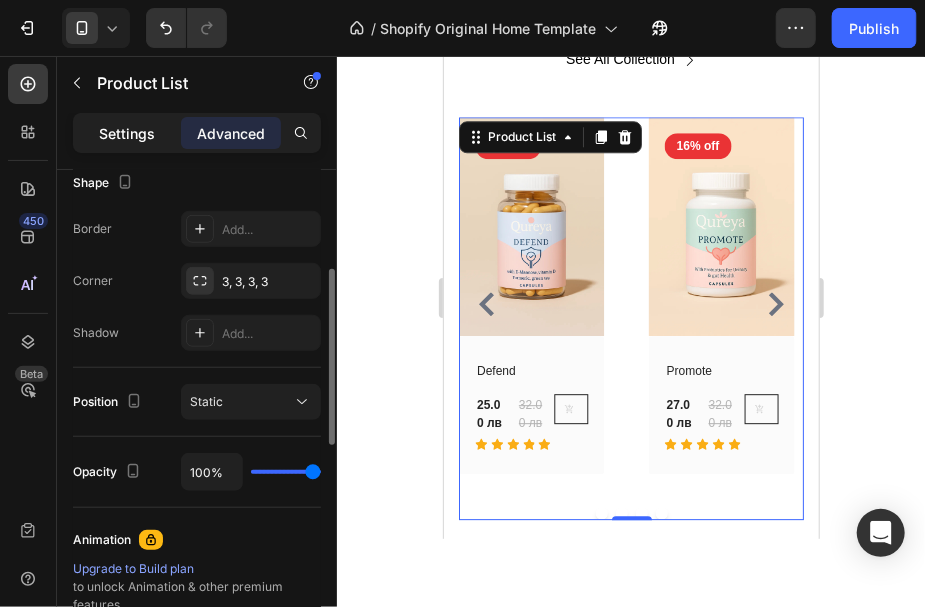 scroll, scrollTop: 466, scrollLeft: 0, axis: vertical 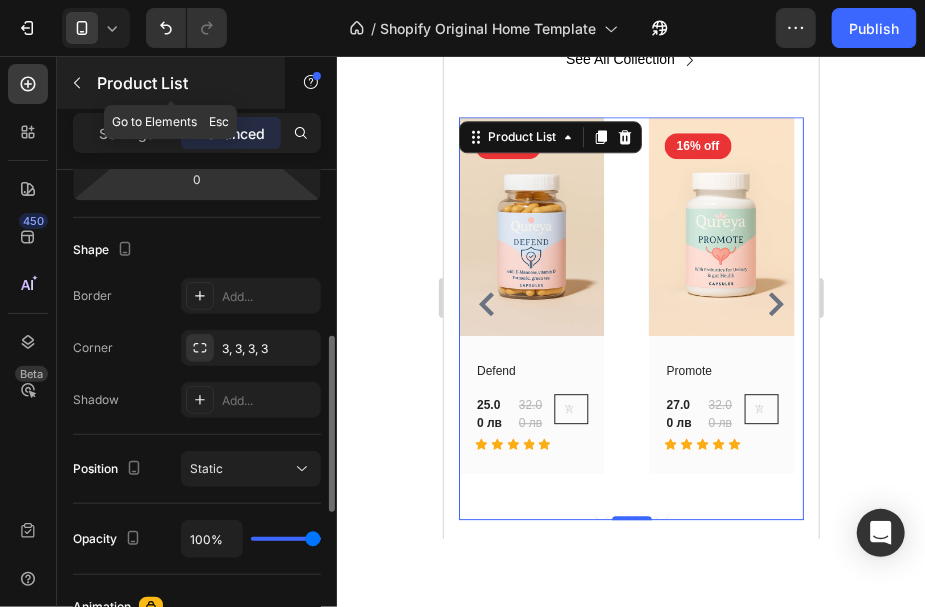 click 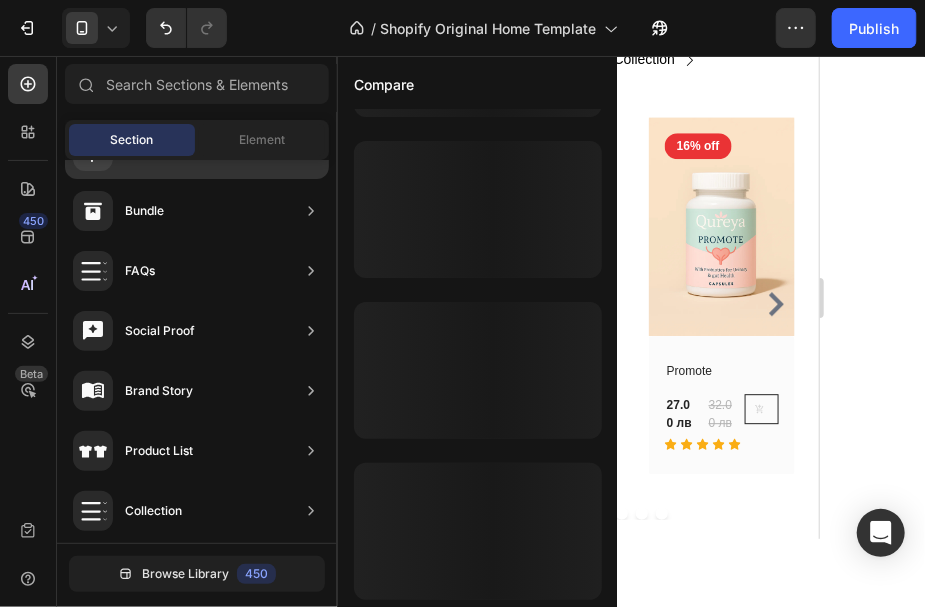 scroll, scrollTop: 0, scrollLeft: 0, axis: both 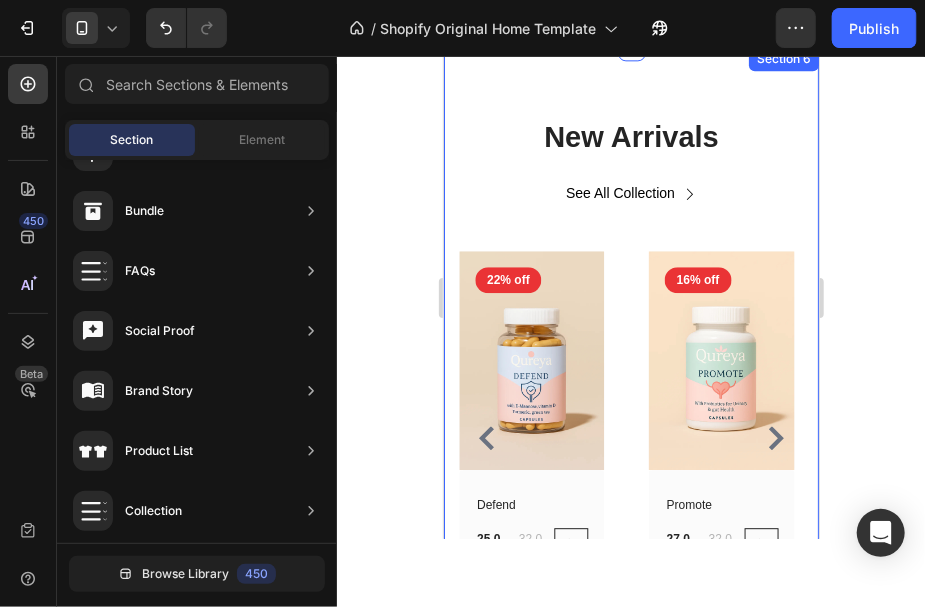click on "New Arrivals Heading
See All Collection Button Row
(P) Images 16% off Product Badge Row Promote (P) Title 27.00 лв (P) Price (P) Price 32.00 лв (P) Price (P) Price Row Icon Icon Icon Icon Icon Row (P) Cart Button Row Row Product List (P) Images 22% off Product Badge Row Defend (P) Title 25.00 лв (P) Price (P) Price 32.00 лв (P) Price (P) Price Row Icon Icon Icon Icon Icon Row (P) Cart Button Row Row Product List (P) Images -240% off Product Badge Row Flush (P) Title 255.00 лв (P) Price (P) Price 75.00 лв (P) Price (P) Price Row Icon Icon Icon Icon Icon Row (P) Cart Button Row Row Product List (P) Images 40% off Product Badge Row Complete Regimen (P) Title 54.00 лв (P) Price (P) Price 90.00 лв (P) Price (P) Price Row Icon Icon Icon Icon Icon Row (P) Cart Button Row Row Product List
Product List Row Section 6" at bounding box center [630, 384] 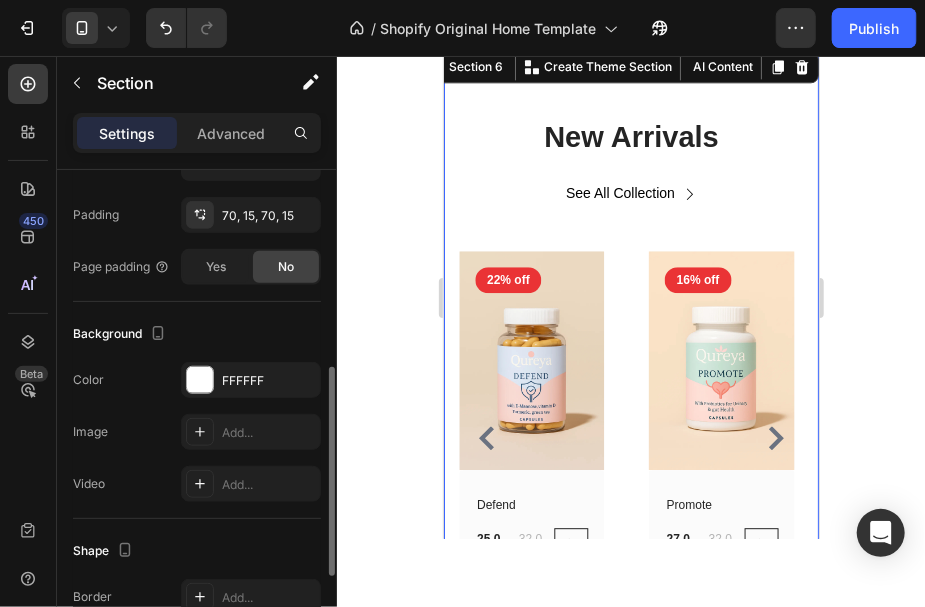 scroll, scrollTop: 533, scrollLeft: 0, axis: vertical 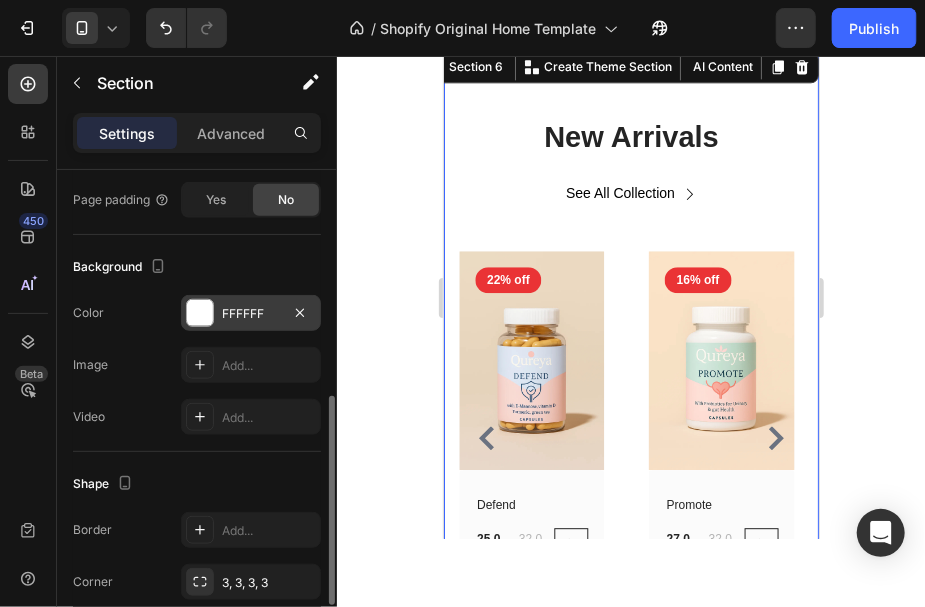 click on "FFFFFF" at bounding box center (251, 313) 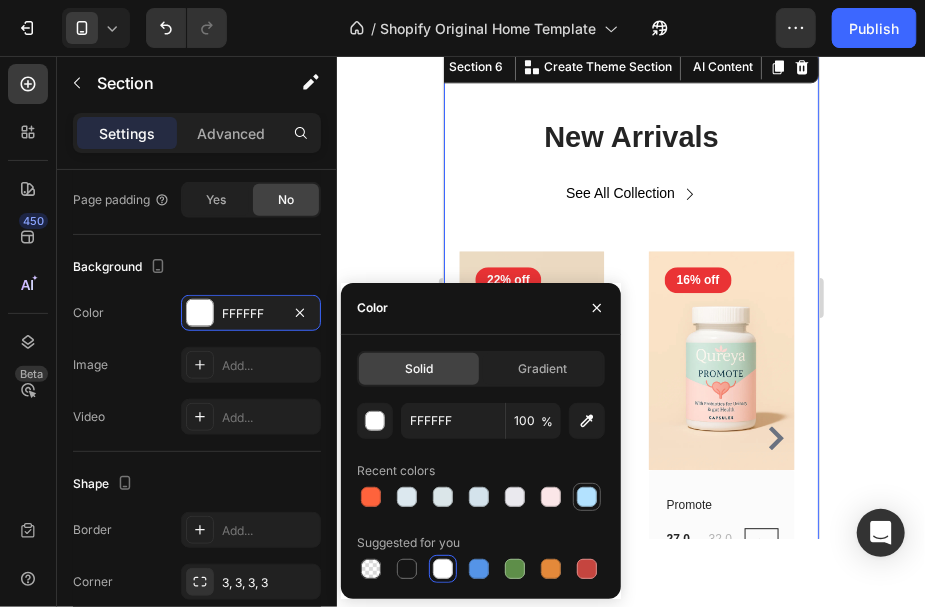 click at bounding box center (587, 497) 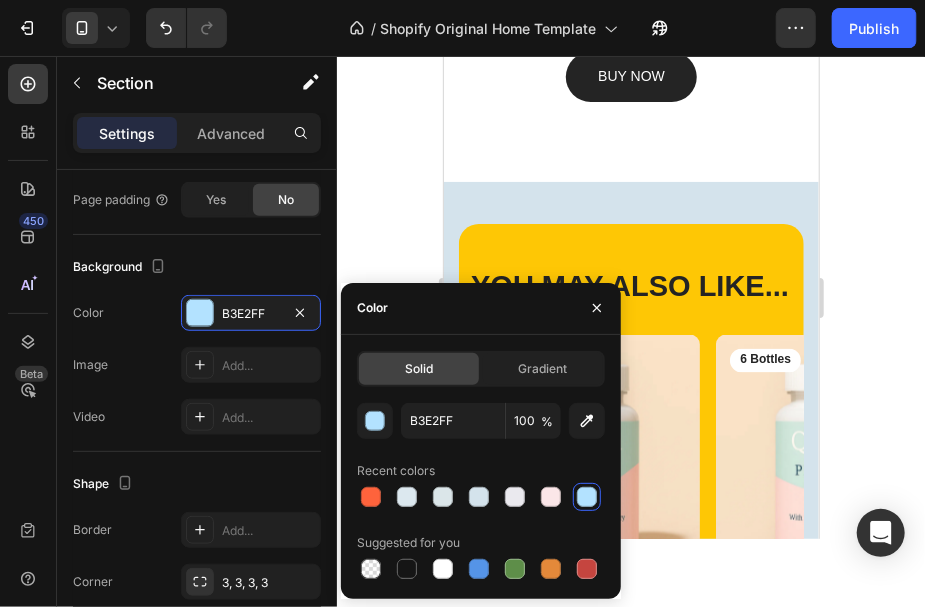 scroll, scrollTop: 1061, scrollLeft: 0, axis: vertical 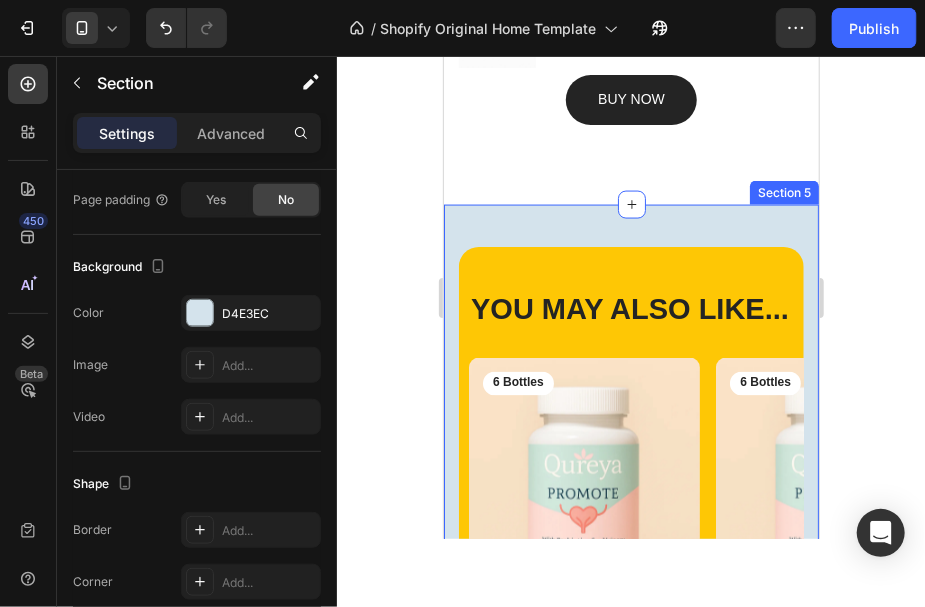 click on "YOU MAY ALSO LIKE... Heading Row Product Images 6 Bottles Text Block Row Promote Product Title 27.00 лв Product Price Product Price Row consectetur elit Text Block Row Product Product Images 6 Bottles Text Block Row Promote Product Title 27.00 лв Product Price Product Price Row consectetur elit Text Block Row Product Product Images 6 Bottles Text Block Row Promote Product Title 27.00 лв Product Price Product Price Row consectetur elit Text Block Row Product Product Images 6 Bottles Text Block Row Promote Product Title 27.00 лв Product Price Product Price Row consectetur elit Text Block Row Product Product Images 6 Bottles Text Block Row Promote Product Title 27.00 лв Product Price Product Price Row consectetur elit Text Block Row Product Carousel Row Section 5" at bounding box center [630, 475] 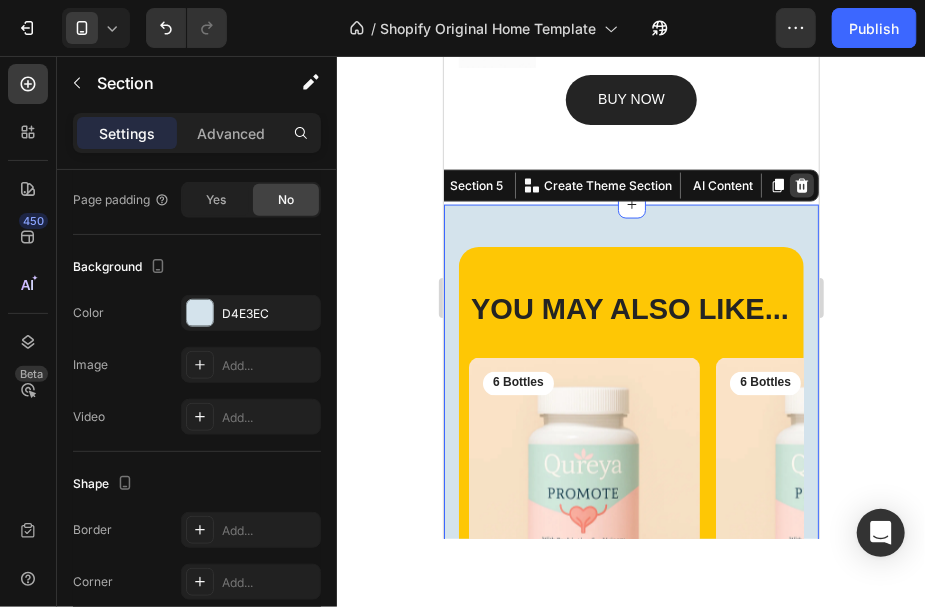 click 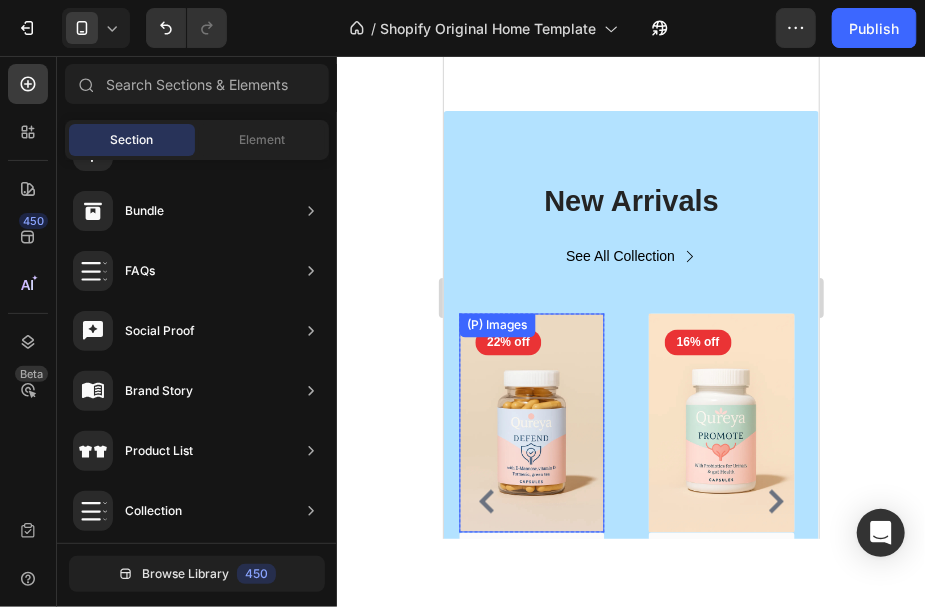 scroll, scrollTop: 1128, scrollLeft: 0, axis: vertical 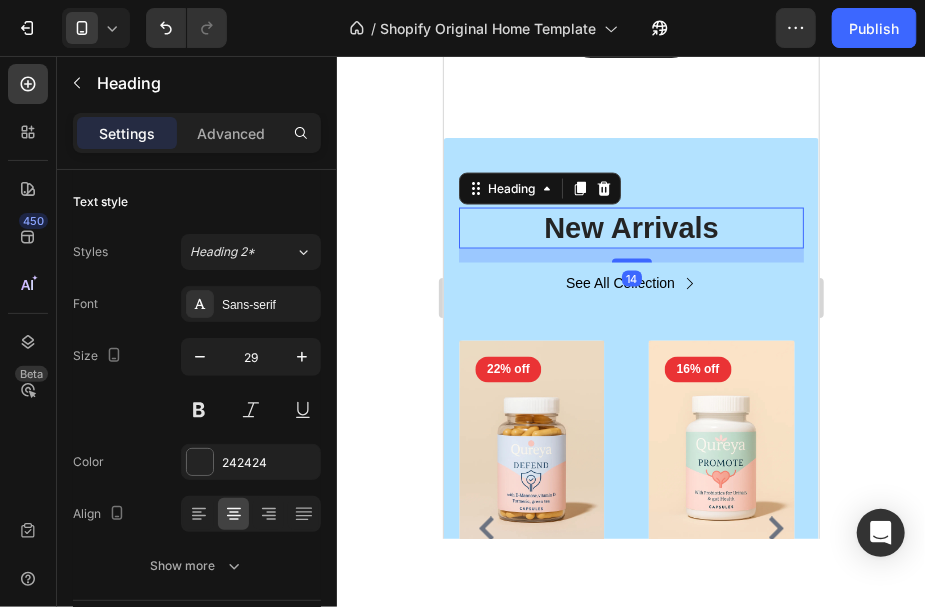 click on "New Arrivals" at bounding box center [630, 228] 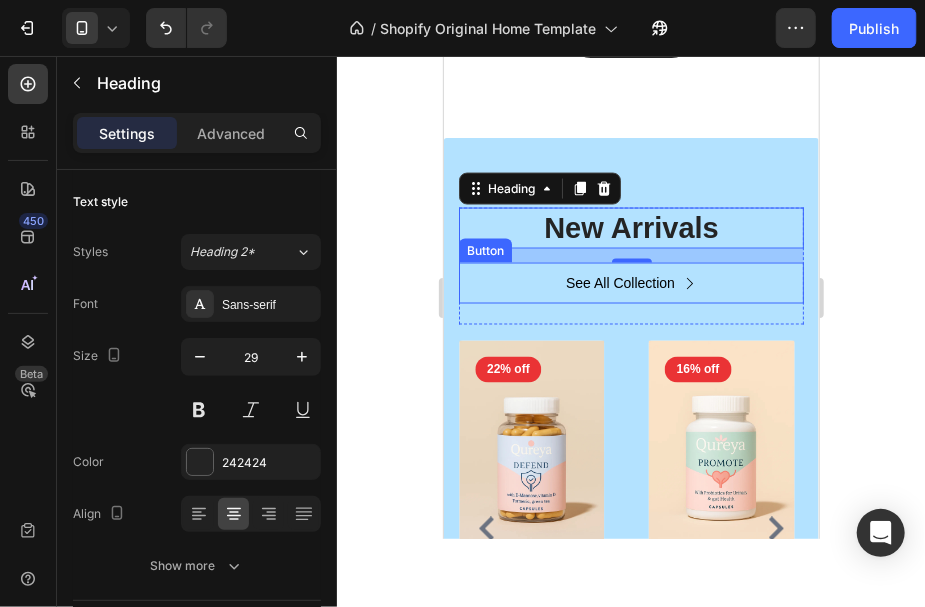 click on "See All Collection Button" at bounding box center [630, 282] 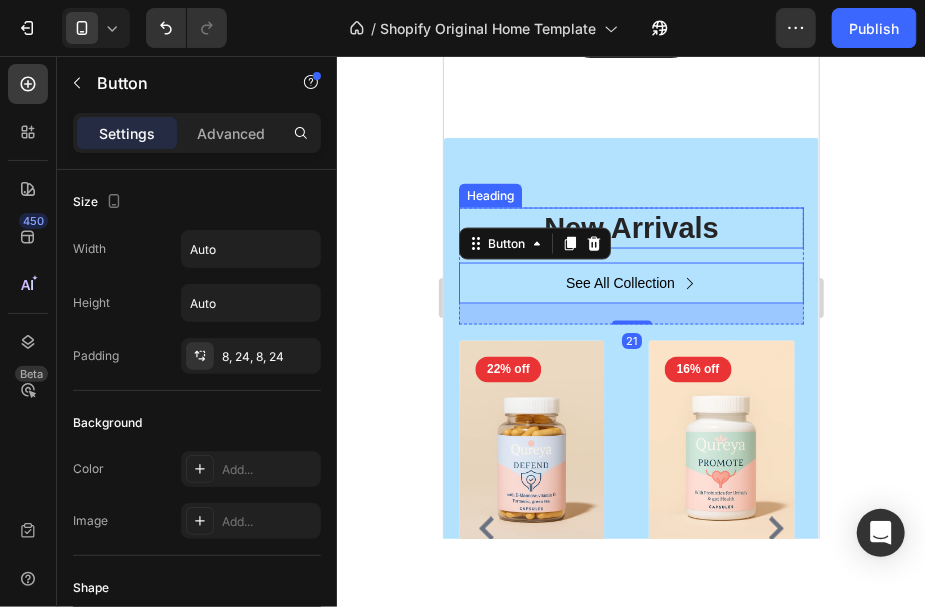 click on "New Arrivals" at bounding box center [630, 228] 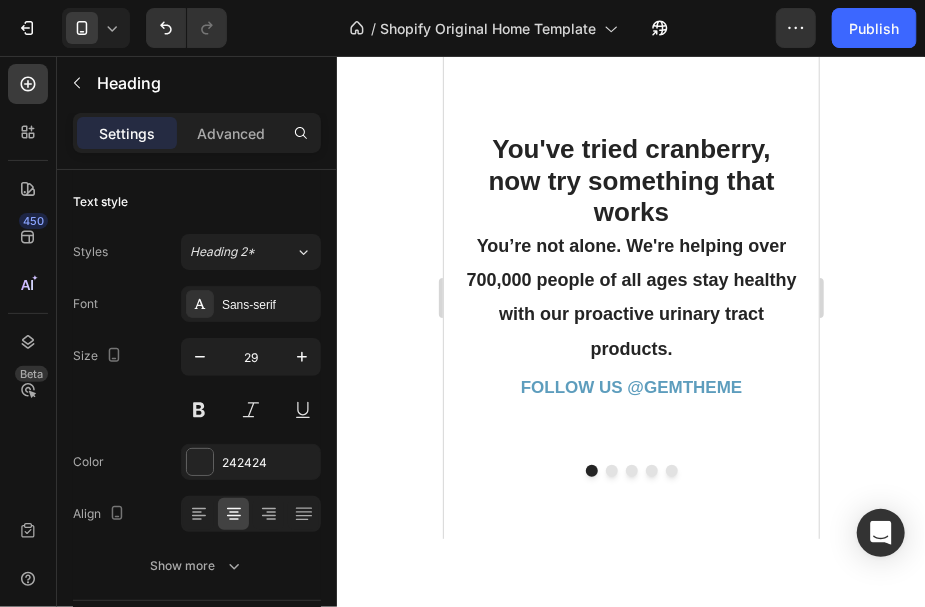 scroll, scrollTop: 1728, scrollLeft: 0, axis: vertical 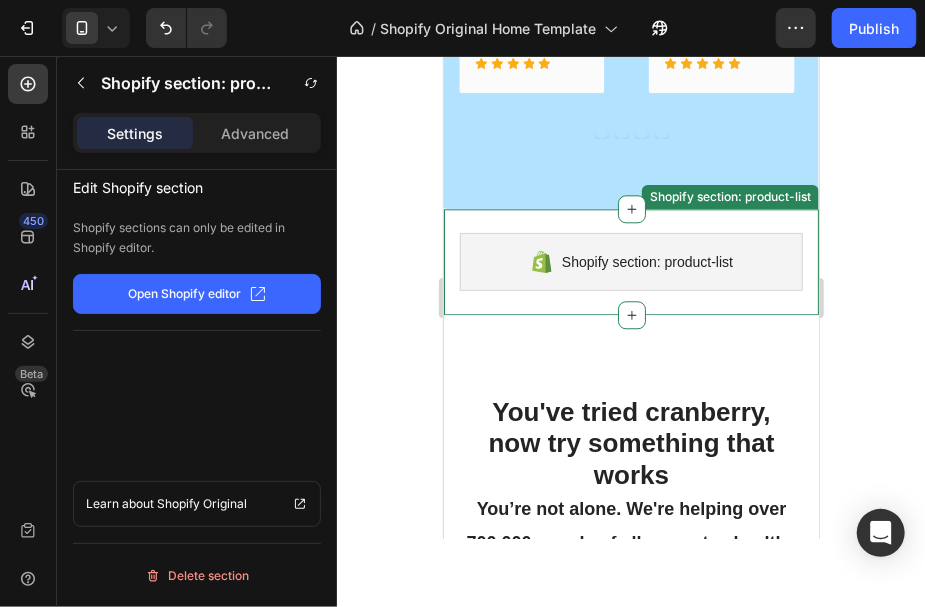 click on "Shopify section: product-list Shopify section: product-list" at bounding box center [630, 261] 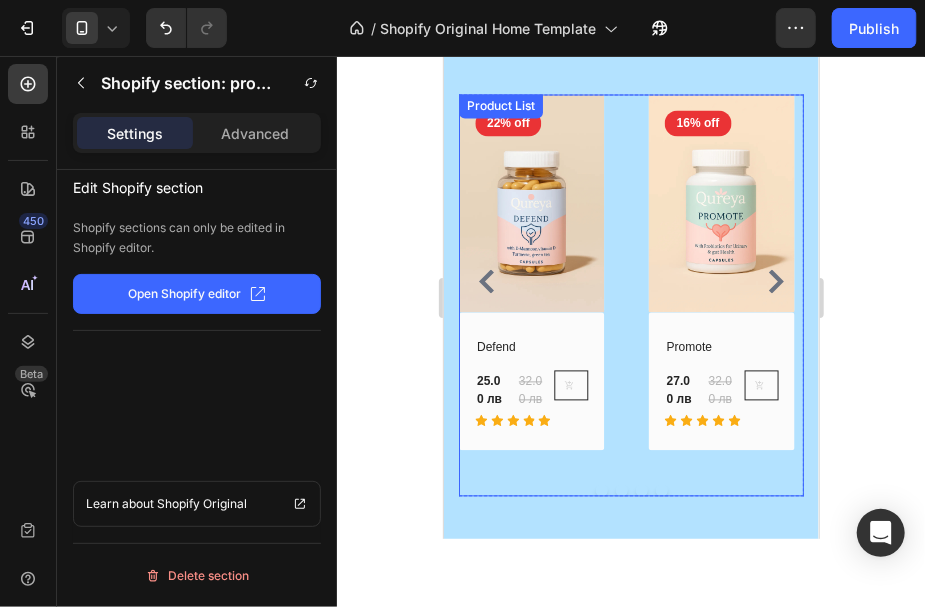 scroll, scrollTop: 1636, scrollLeft: 0, axis: vertical 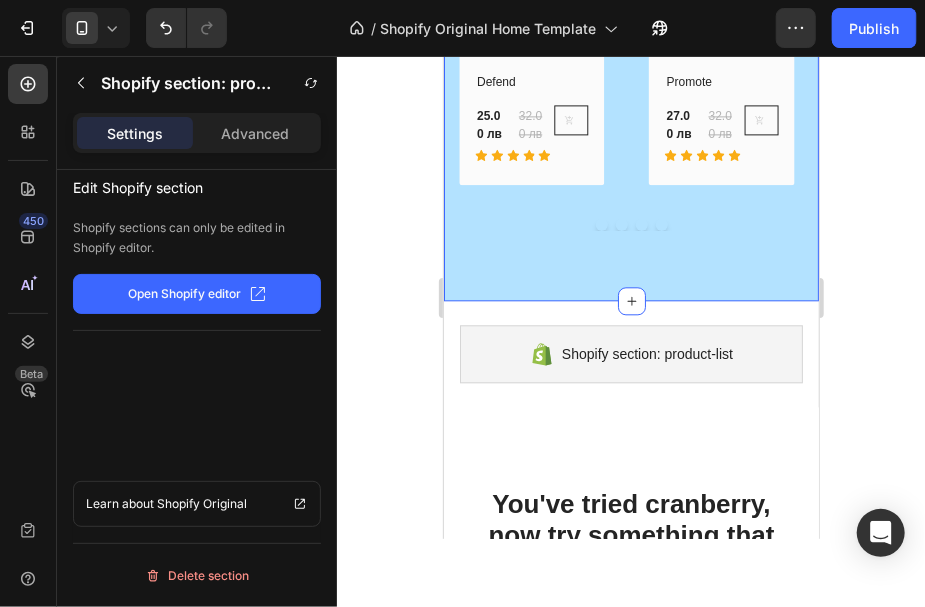 click on "New Arrivals Heading
See All Collection Button Row
(P) Images 16% off Product Badge Row Promote (P) Title 27.00 лв (P) Price (P) Price 32.00 лв (P) Price (P) Price Row Icon Icon Icon Icon Icon Row (P) Cart Button Row Row Product List (P) Images 22% off Product Badge Row Defend (P) Title 25.00 лв (P) Price (P) Price 32.00 лв (P) Price (P) Price Row Icon Icon Icon Icon Icon Row (P) Cart Button Row Row Product List (P) Images -240% off Product Badge Row Flush (P) Title 255.00 лв (P) Price (P) Price 75.00 лв (P) Price (P) Price Row Icon Icon Icon Icon Icon Row (P) Cart Button Row Row Product List (P) Images 40% off Product Badge Row Complete Regimen (P) Title 54.00 лв (P) Price (P) Price 90.00 лв (P) Price (P) Price Row Icon Icon Icon Icon Icon Row (P) Cart Button Row Row Product List
Product List Row Section 5" at bounding box center [630, -38] 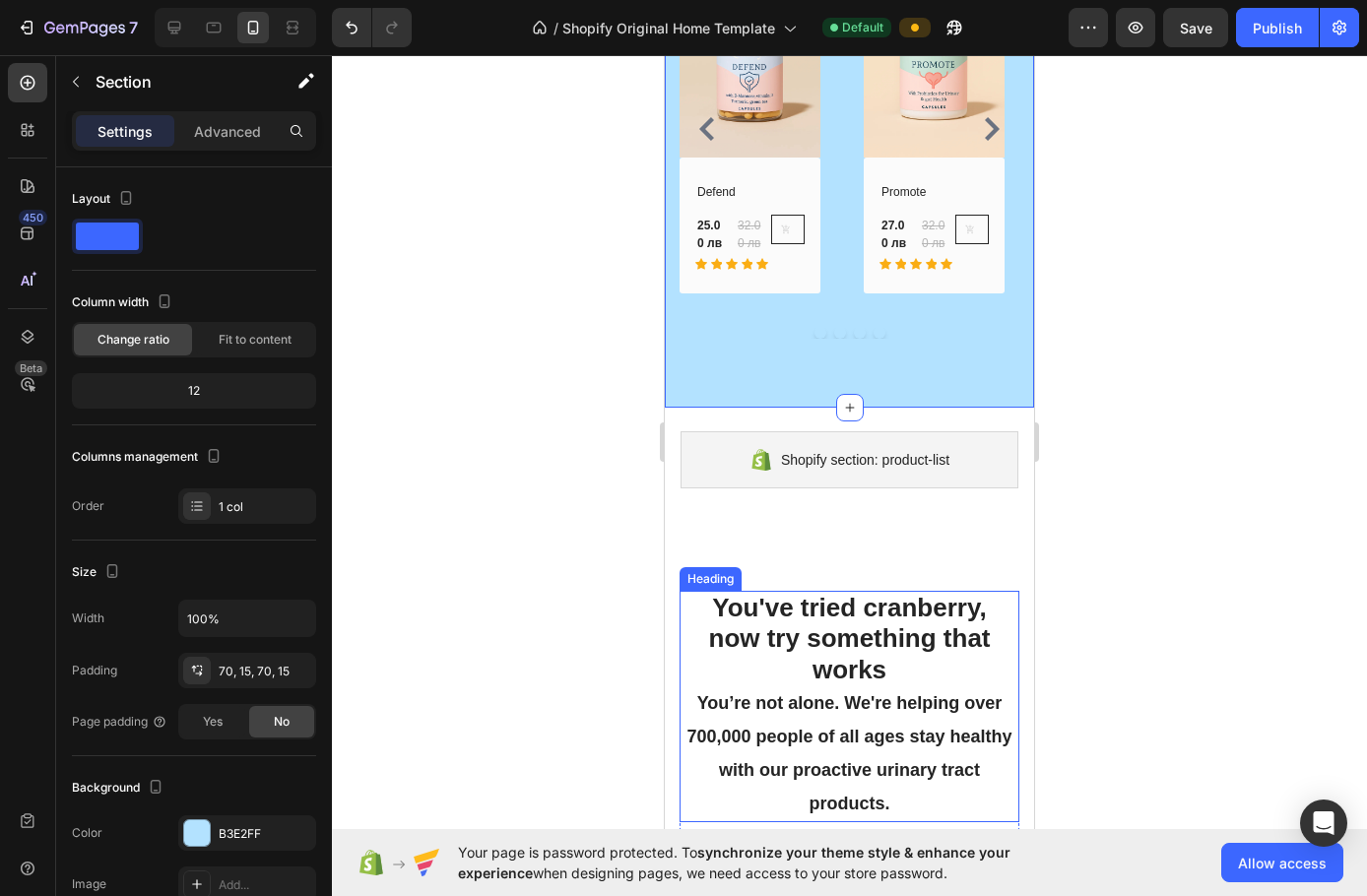 scroll, scrollTop: 1217, scrollLeft: 0, axis: vertical 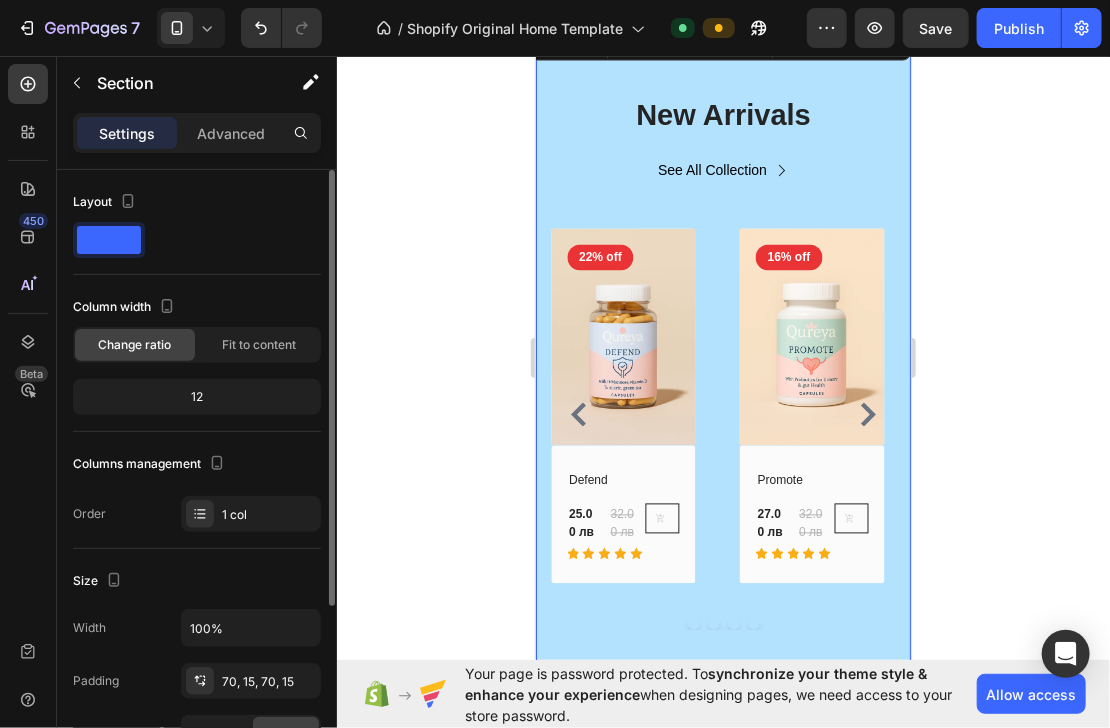 click on "12" 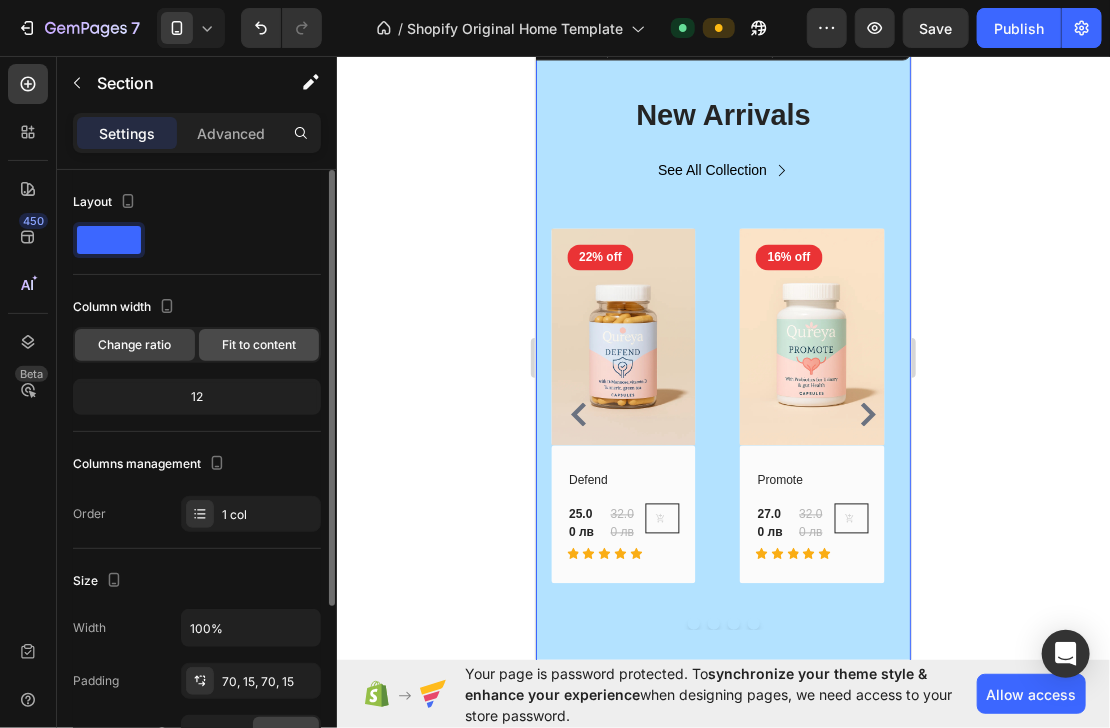 click on "Fit to content" 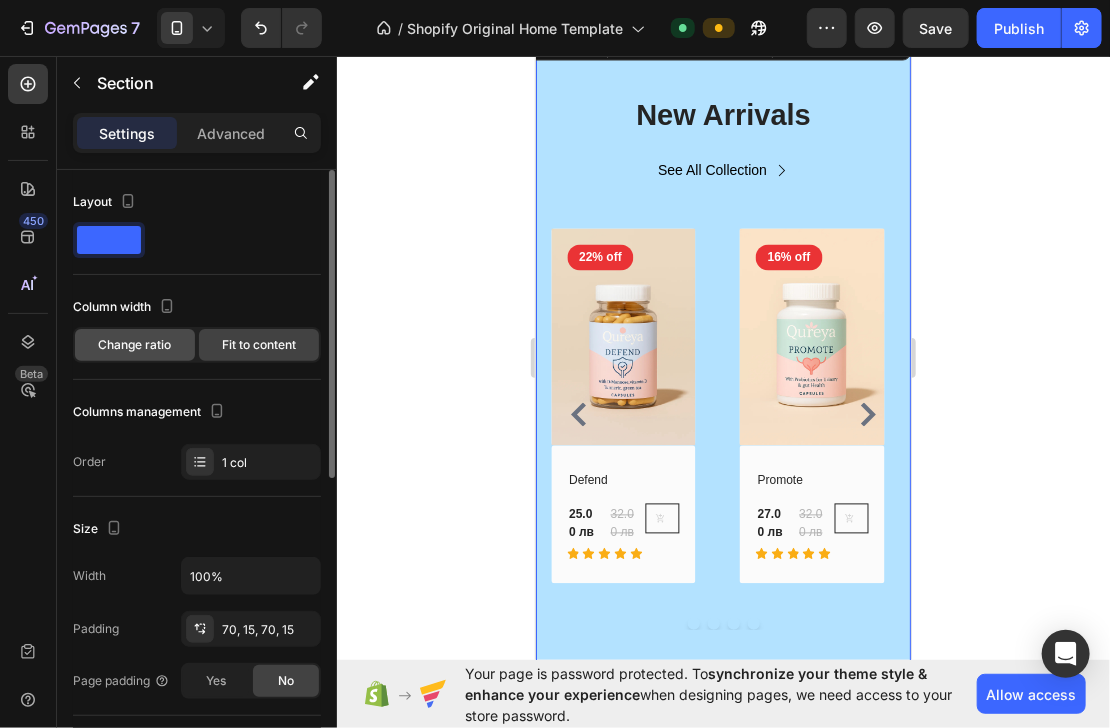 click on "Change ratio" 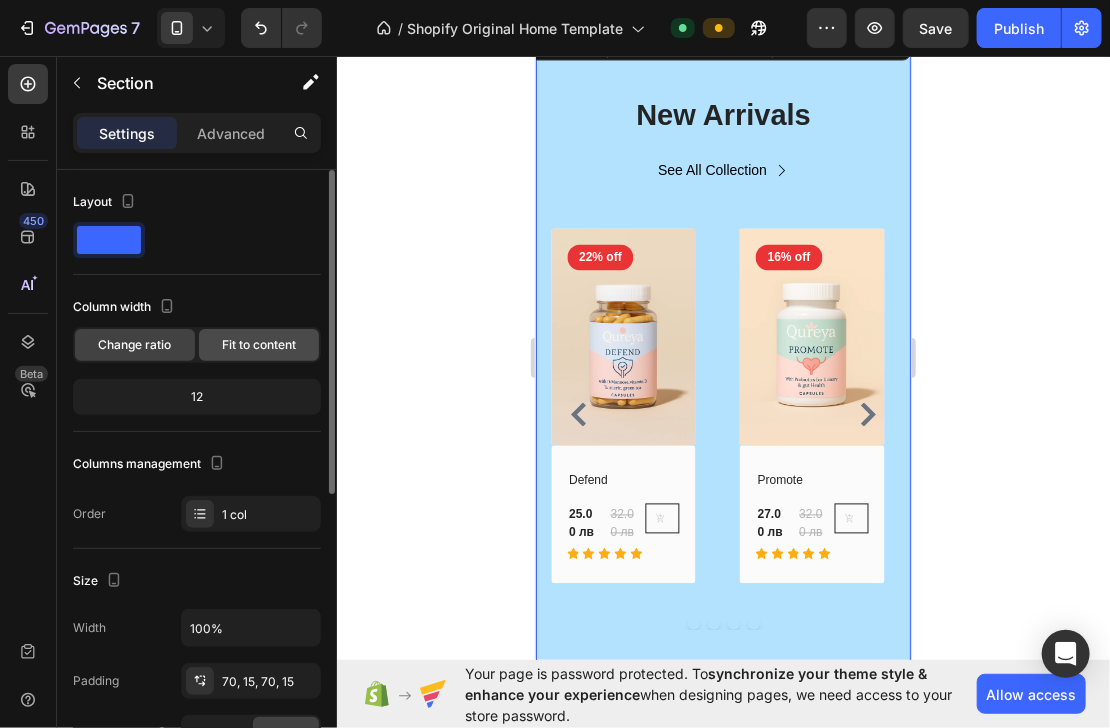 click on "Fit to content" 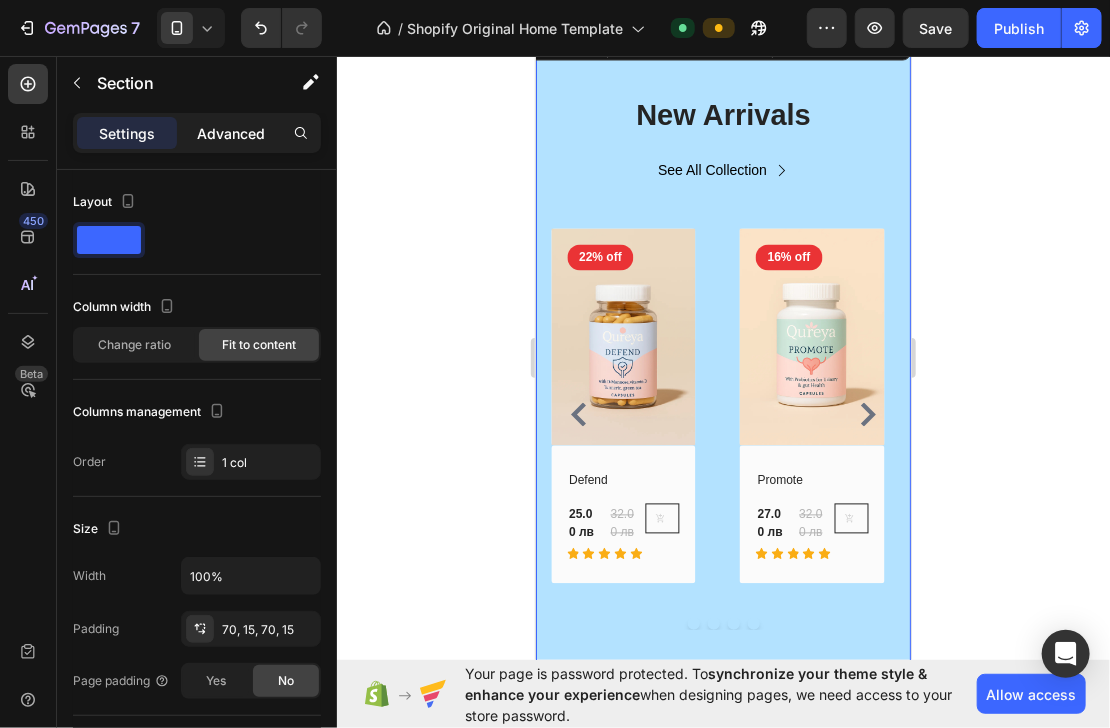 click on "Advanced" at bounding box center [231, 133] 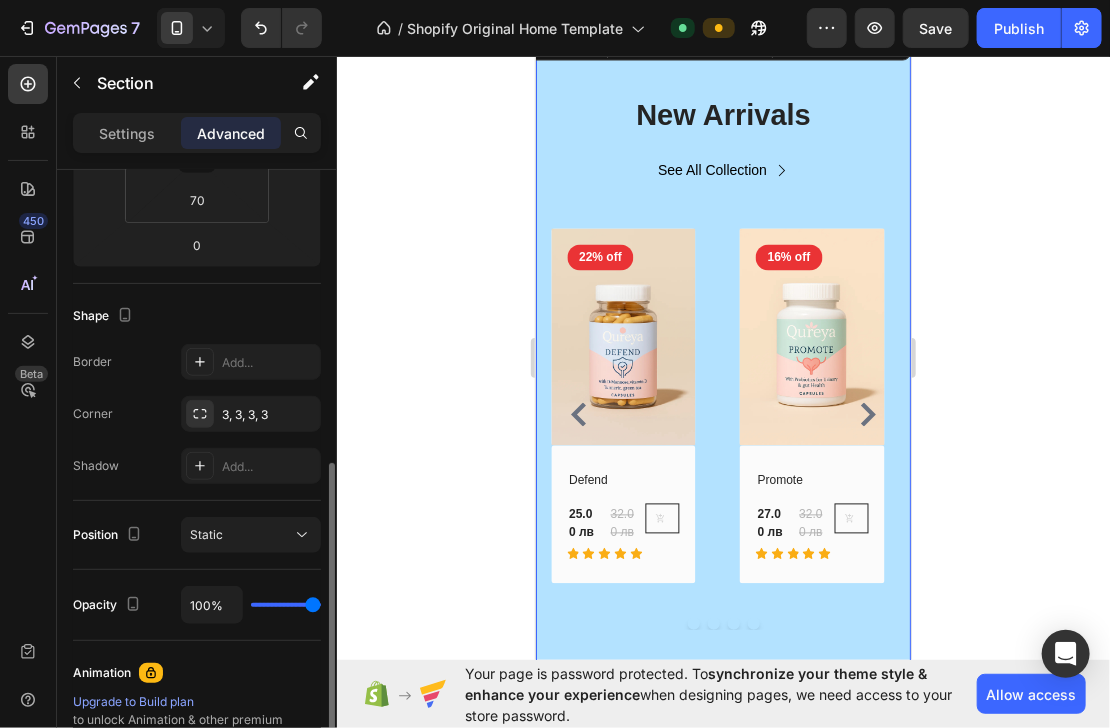 scroll, scrollTop: 560, scrollLeft: 0, axis: vertical 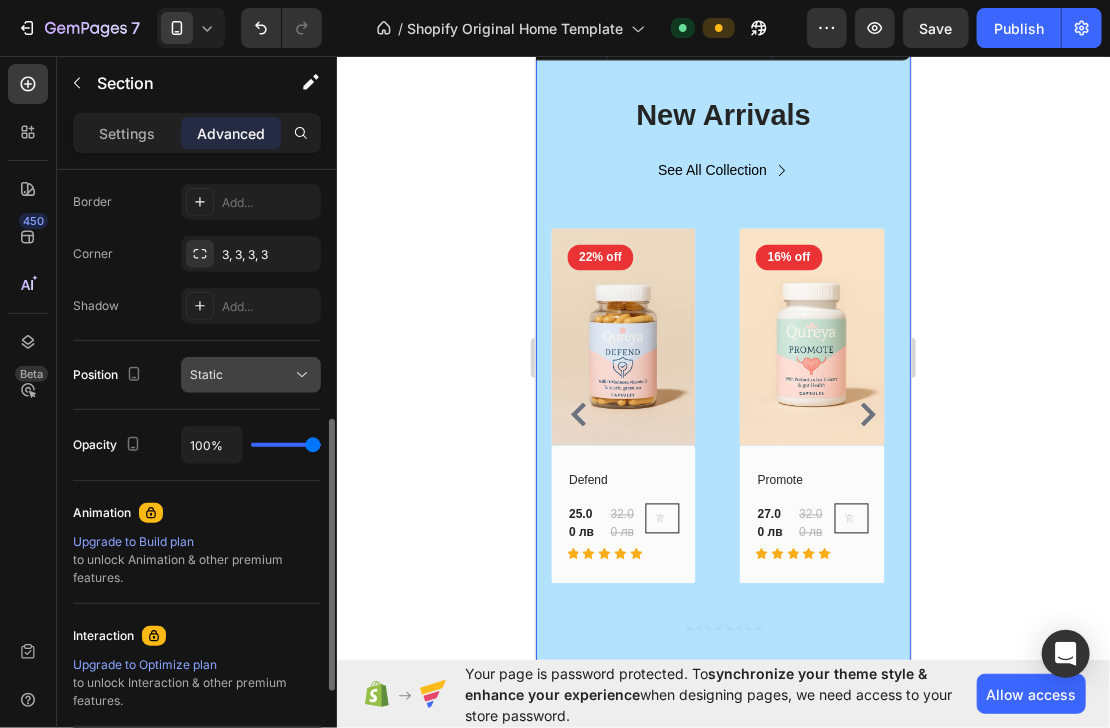 click on "Static" at bounding box center [241, 375] 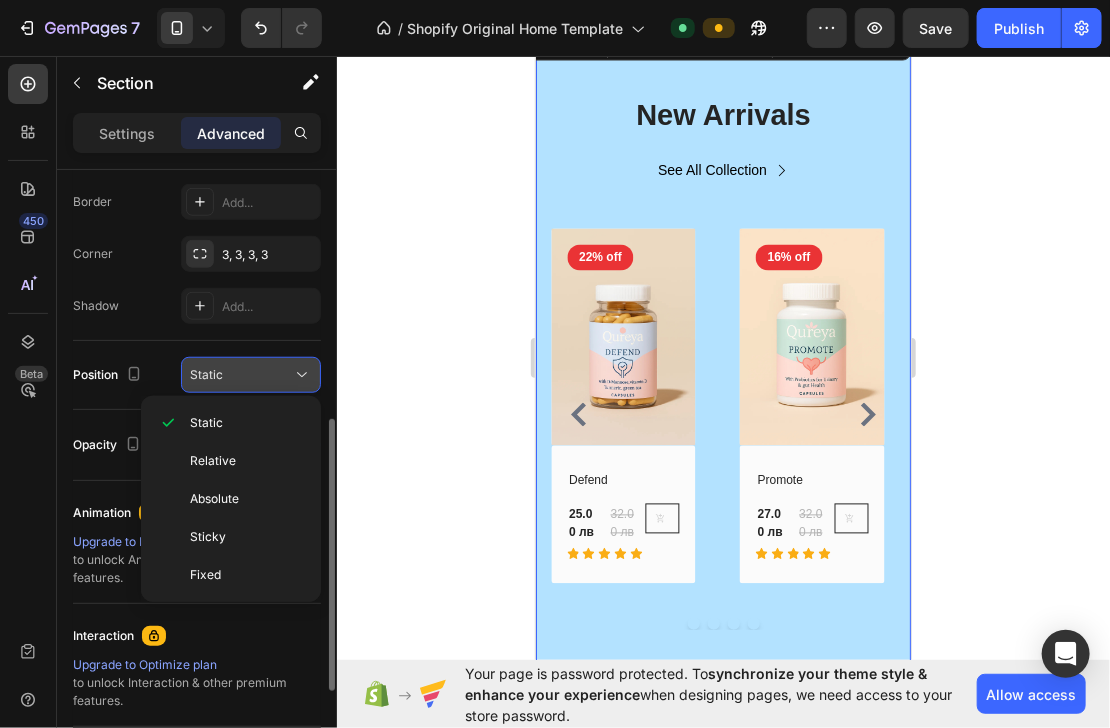 click on "Static" at bounding box center (241, 375) 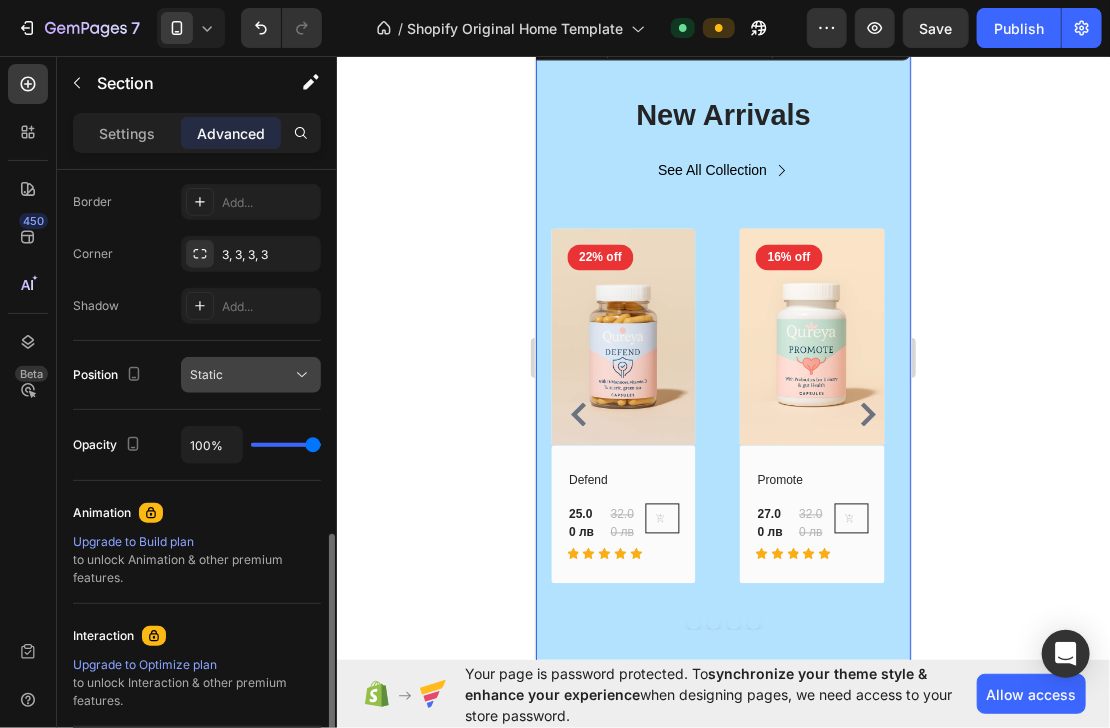 scroll, scrollTop: 640, scrollLeft: 0, axis: vertical 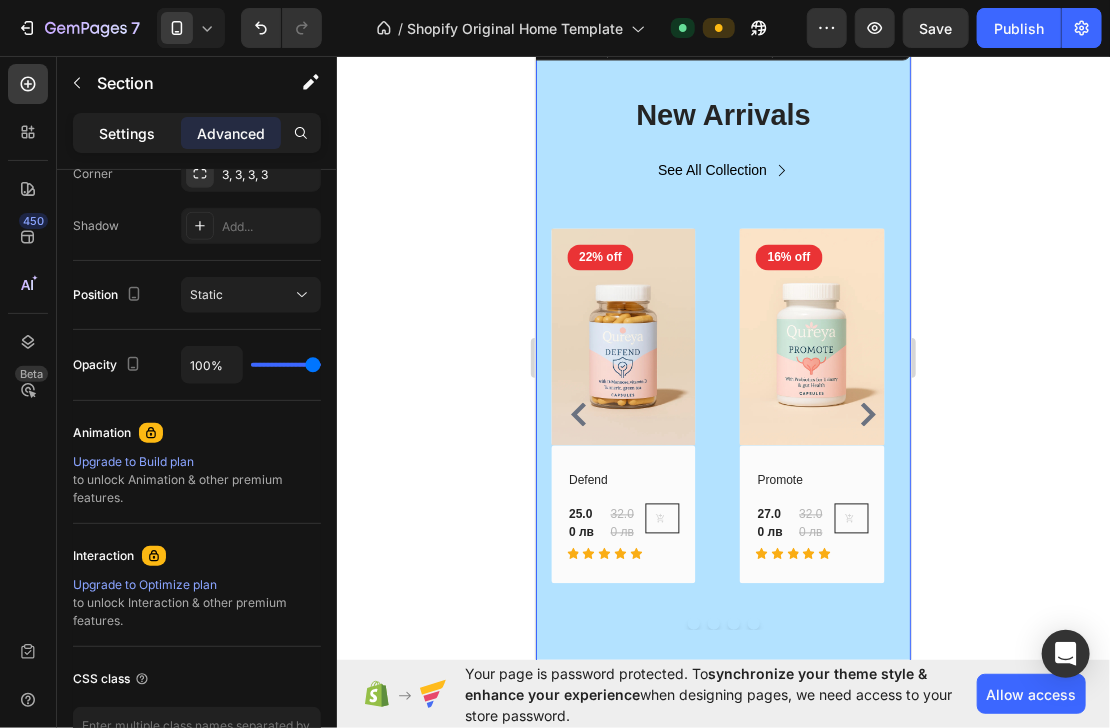 click on "Settings" at bounding box center [127, 133] 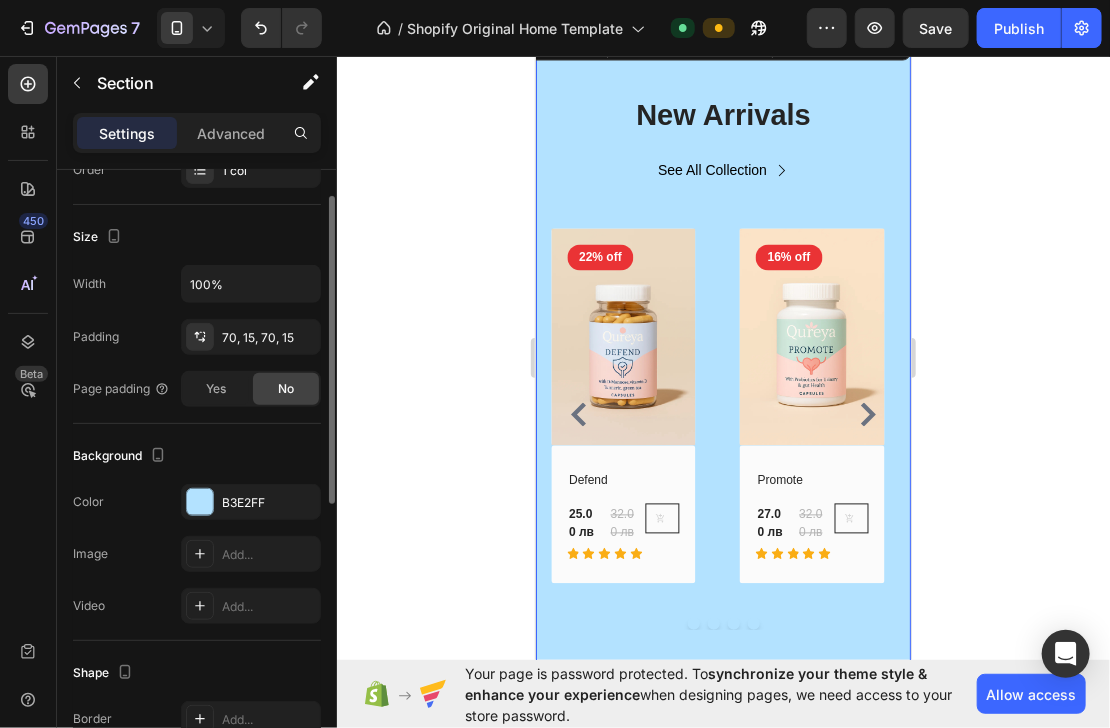 scroll, scrollTop: 132, scrollLeft: 0, axis: vertical 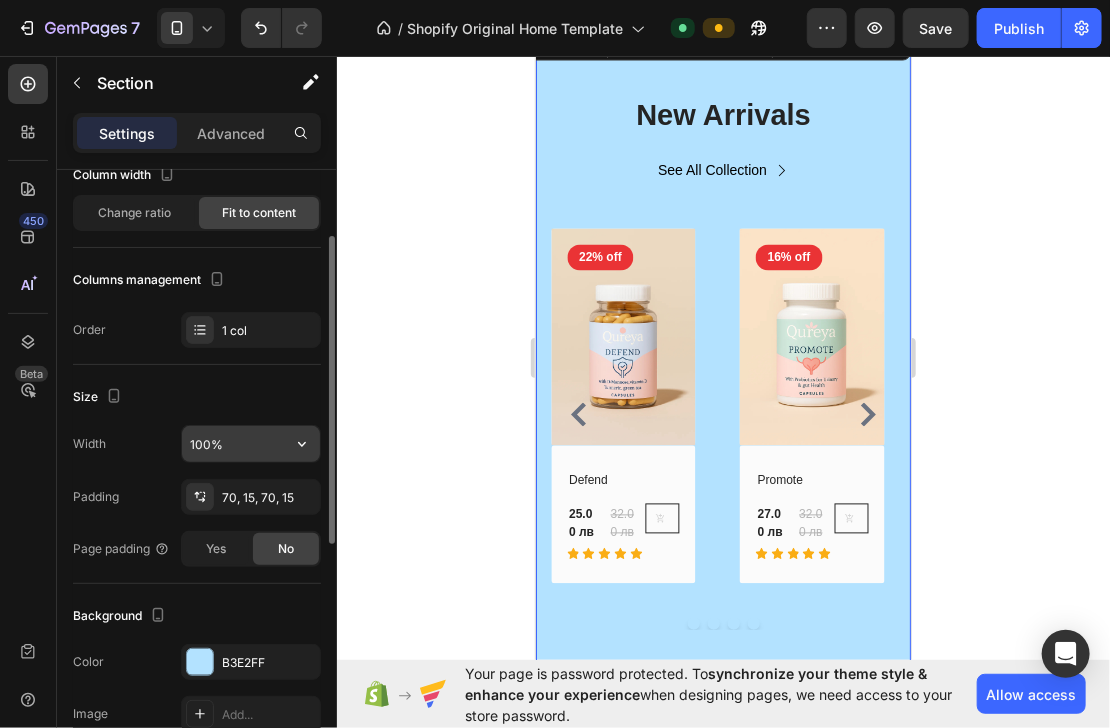 click on "100%" at bounding box center (251, 444) 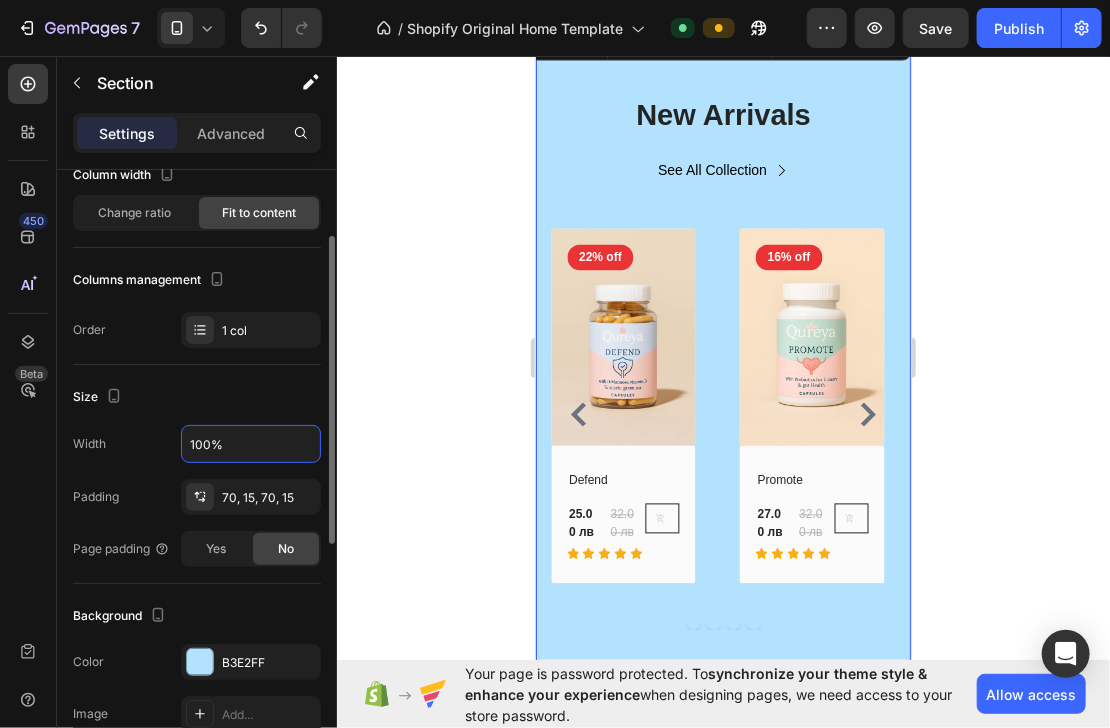 click on "Size Width 100% Padding 70, 15, 70, 15 Page padding Yes No" 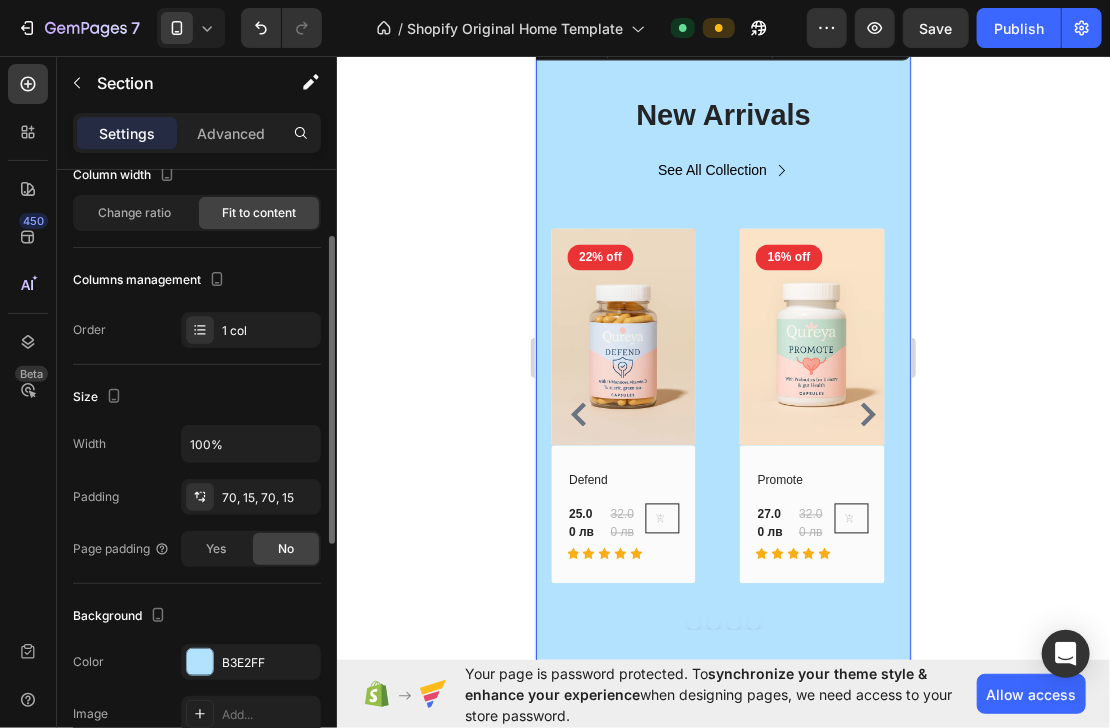 scroll, scrollTop: 0, scrollLeft: 0, axis: both 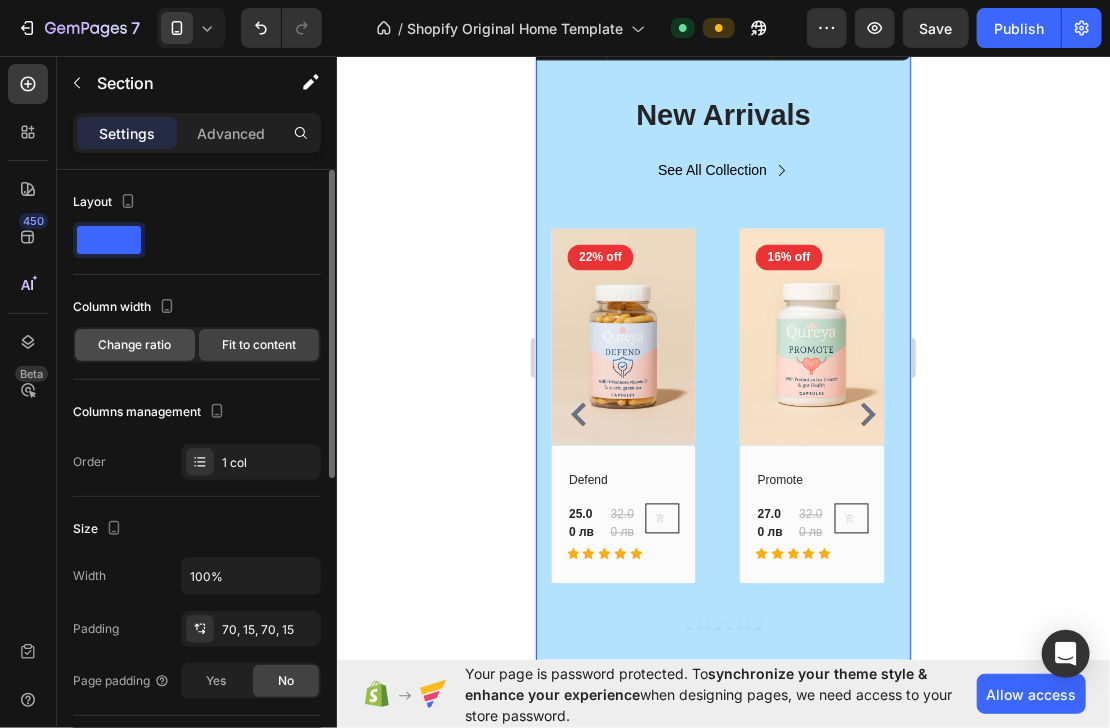 click on "Change ratio" 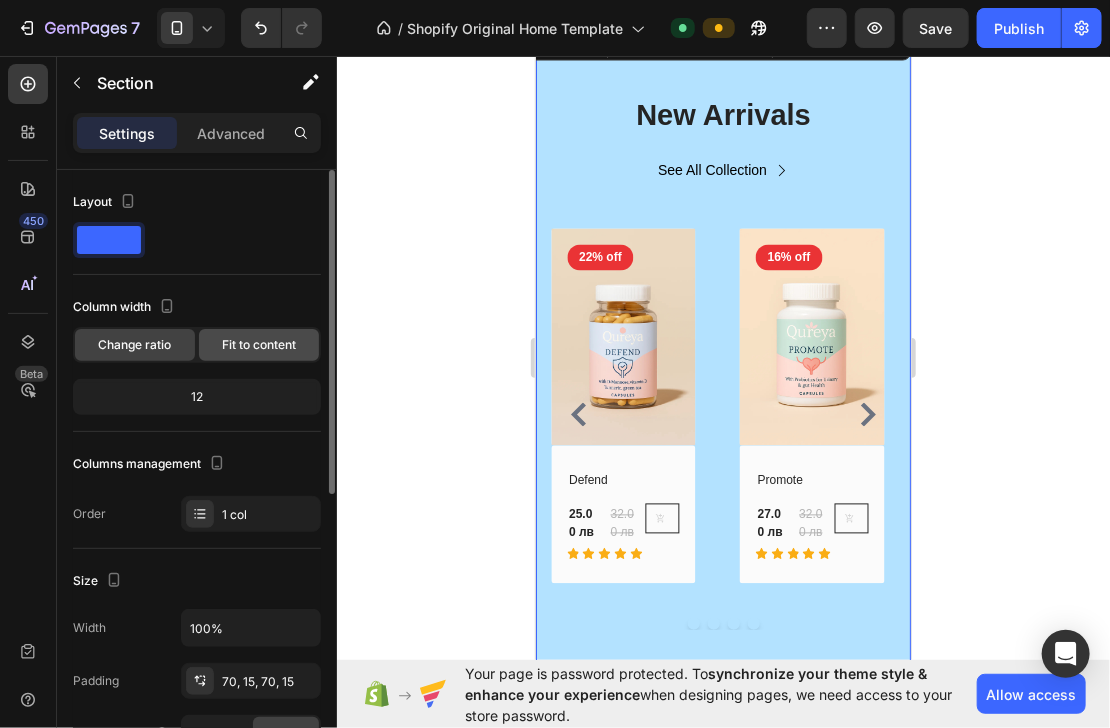click on "Fit to content" 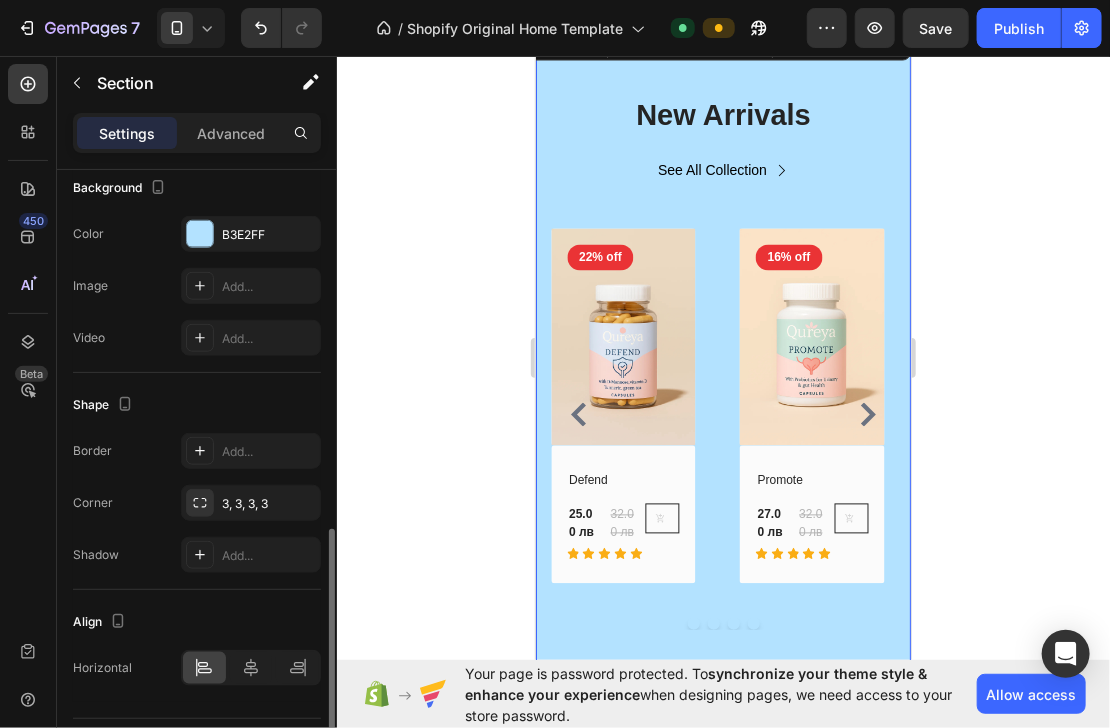 scroll, scrollTop: 612, scrollLeft: 0, axis: vertical 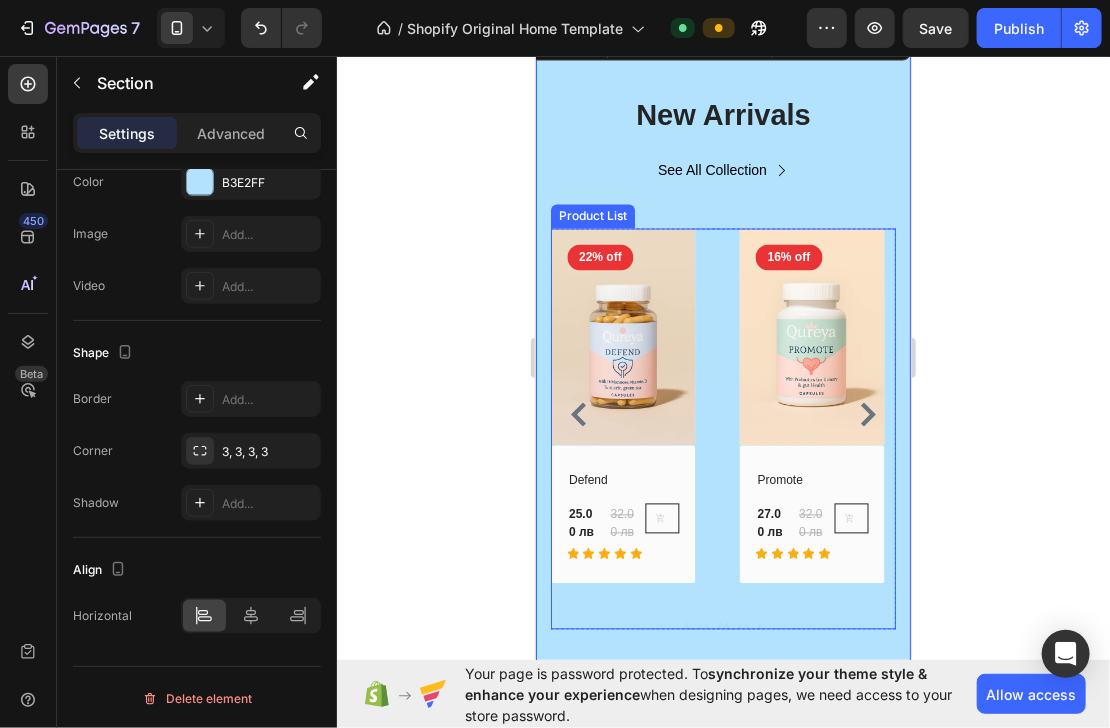 click on "(P) Images 16% off Product Badge Row Promote (P) Title 27.00 лв (P) Price (P) Price 32.00 лв (P) Price (P) Price Row Icon Icon Icon Icon Icon Row (P) Cart Button Row Row Product List (P) Images 22% off Product Badge Row Defend (P) Title 25.00 лв (P) Price (P) Price 32.00 лв (P) Price (P) Price Row Icon Icon Icon Icon Icon Row (P) Cart Button Row Row Product List (P) Images -240% off Product Badge Row Flush (P) Title 255.00 лв (P) Price (P) Price 75.00 лв (P) Price (P) Price Row Icon Icon Icon Icon Icon Row (P) Cart Button Row Row Product List (P) Images 40% off Product Badge Row Complete Regimen (P) Title 54.00 лв (P) Price (P) Price 90.00 лв (P) Price (P) Price Row Icon Icon Icon Icon Icon Row (P) Cart Button Row Row Product List" at bounding box center (722, 414) 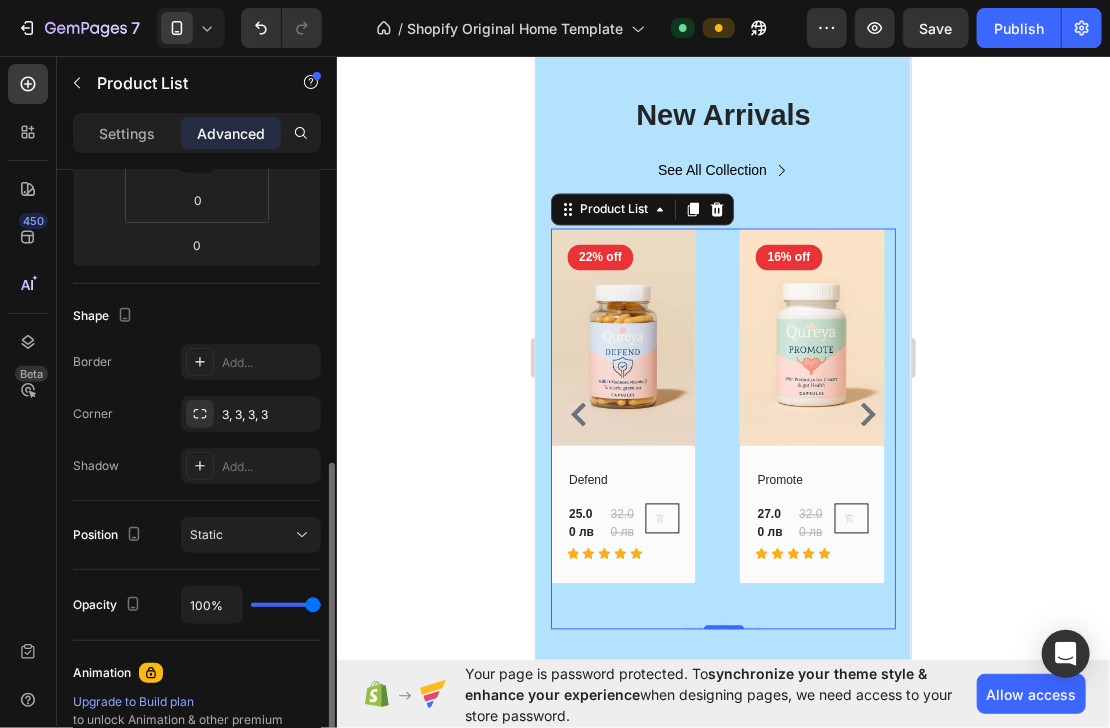 scroll, scrollTop: 720, scrollLeft: 0, axis: vertical 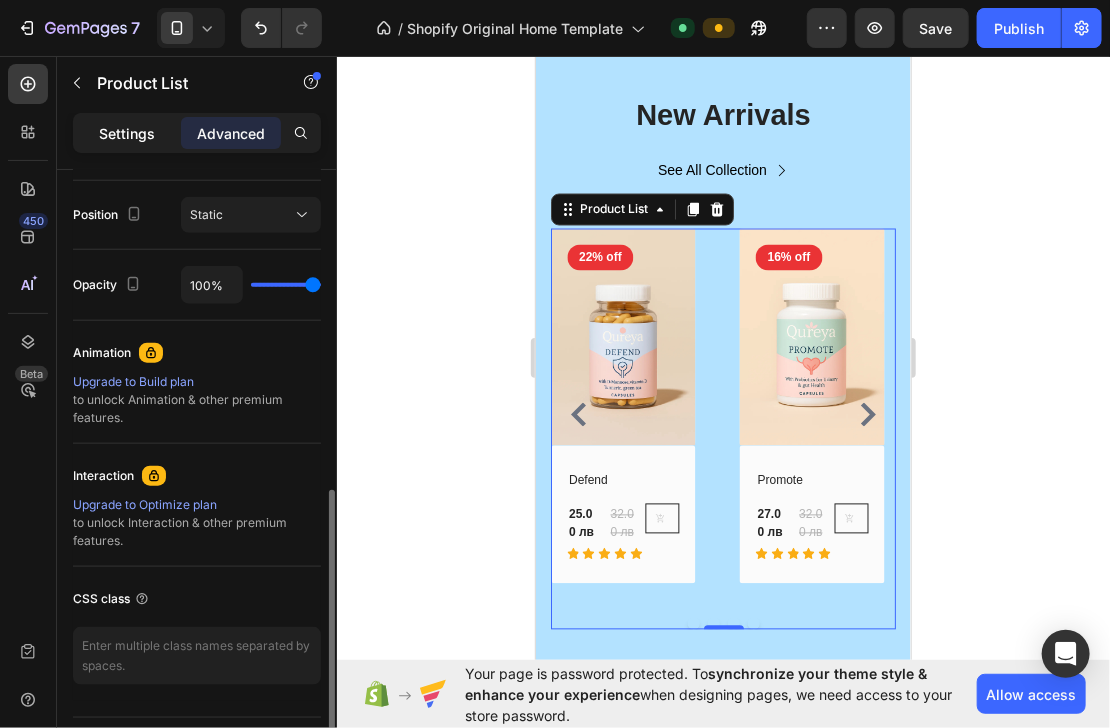 click on "Settings" at bounding box center [127, 133] 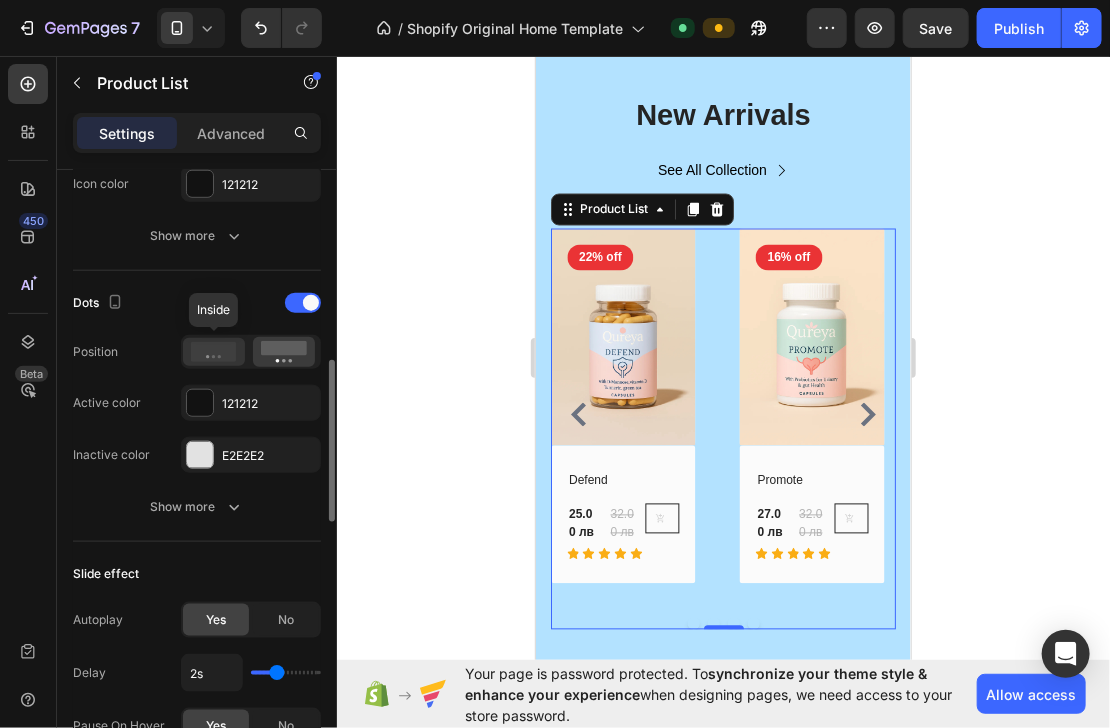 click 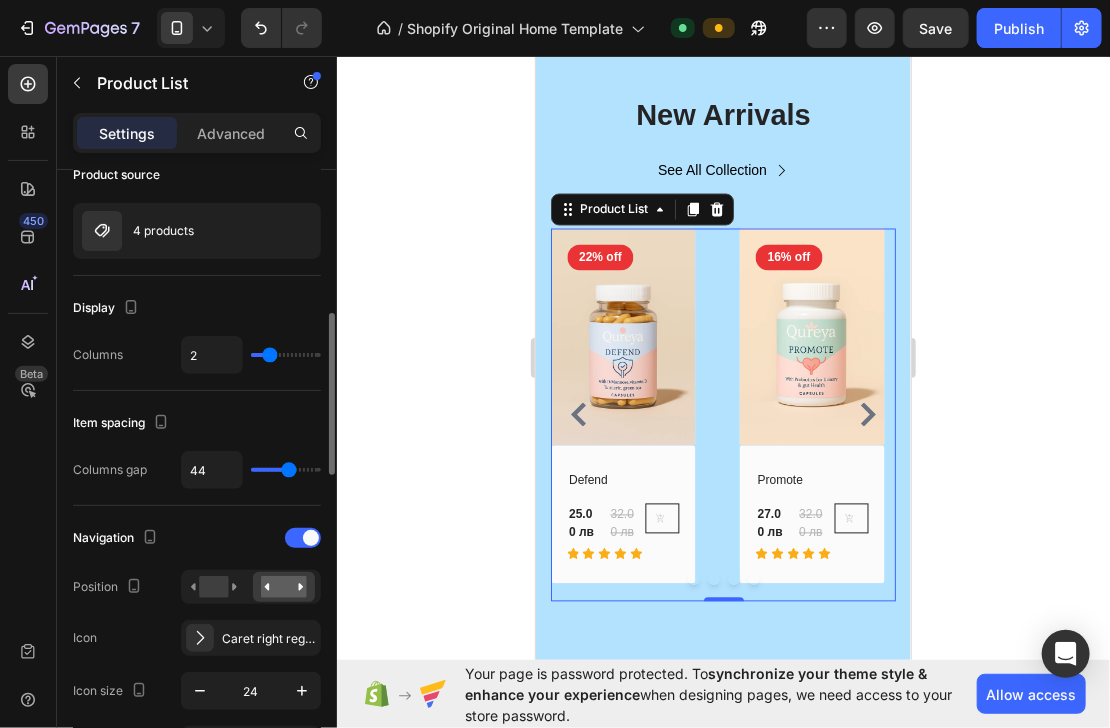 scroll, scrollTop: 240, scrollLeft: 0, axis: vertical 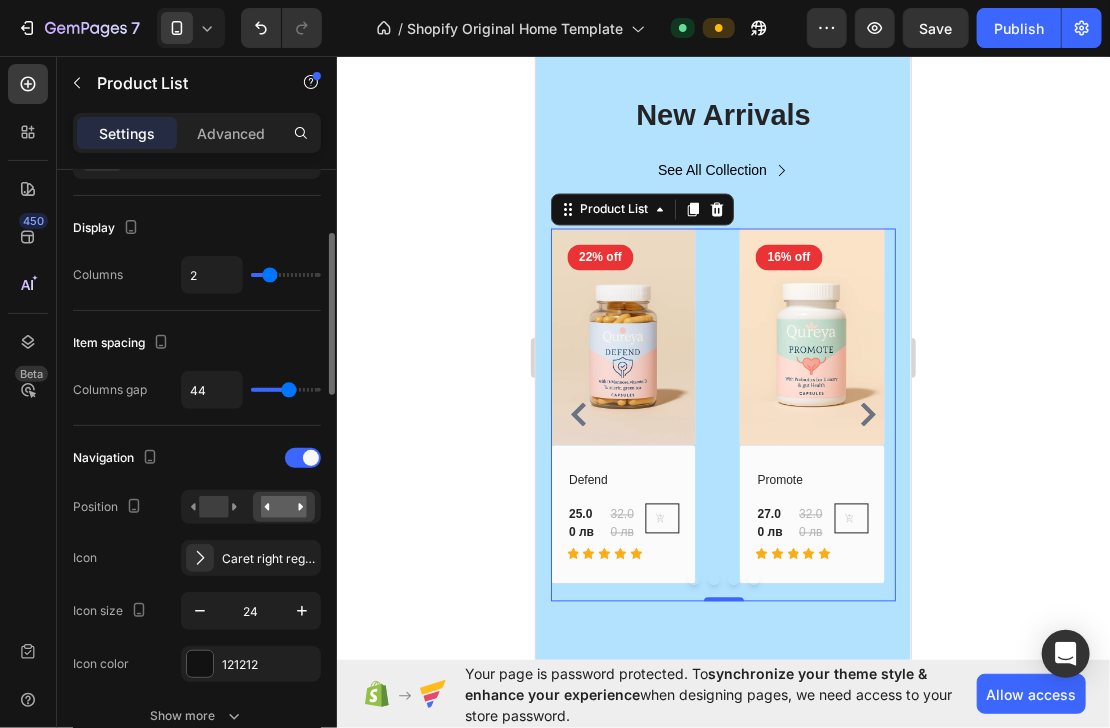 type on "1" 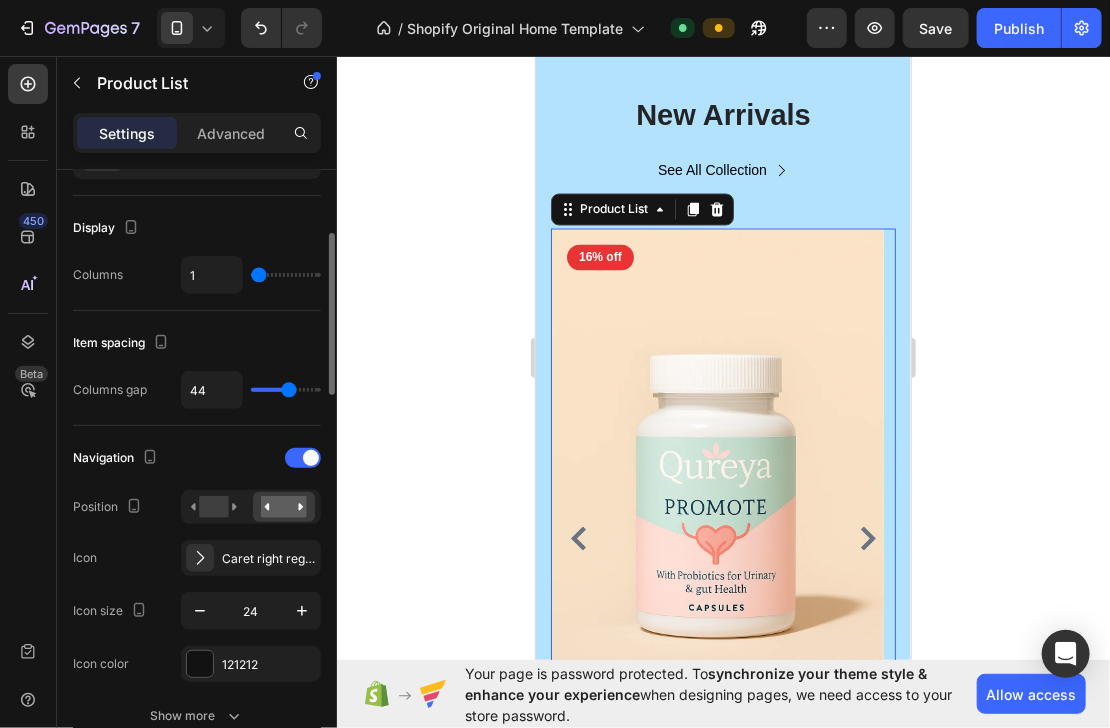 type on "2" 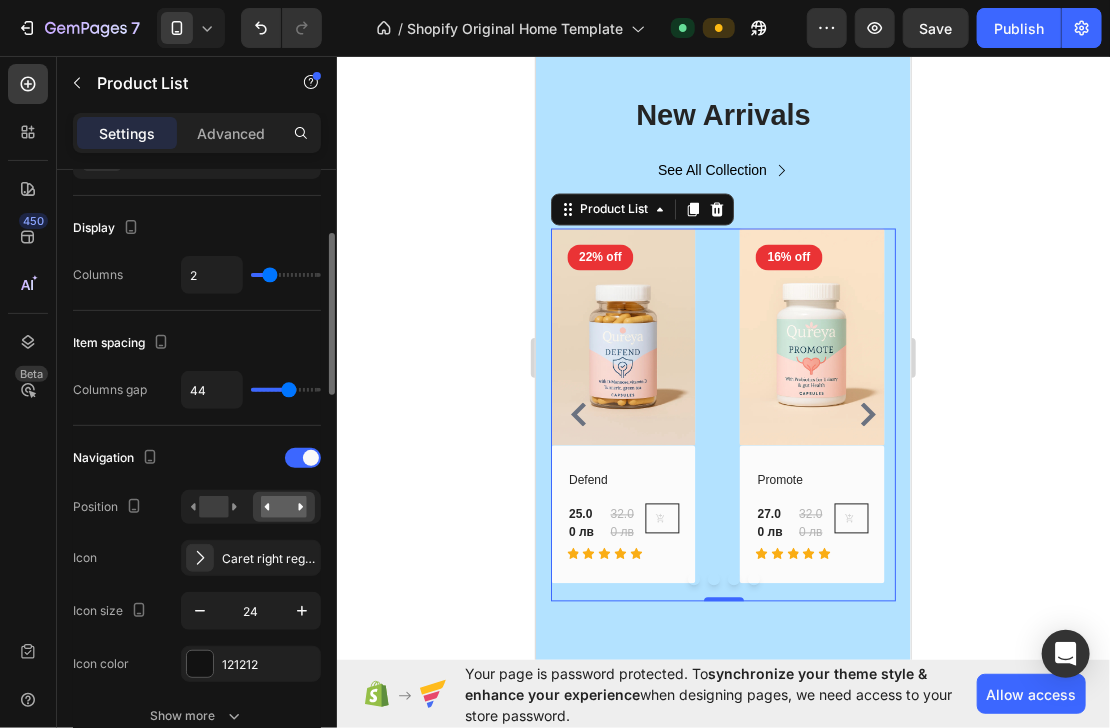 click at bounding box center (286, 275) 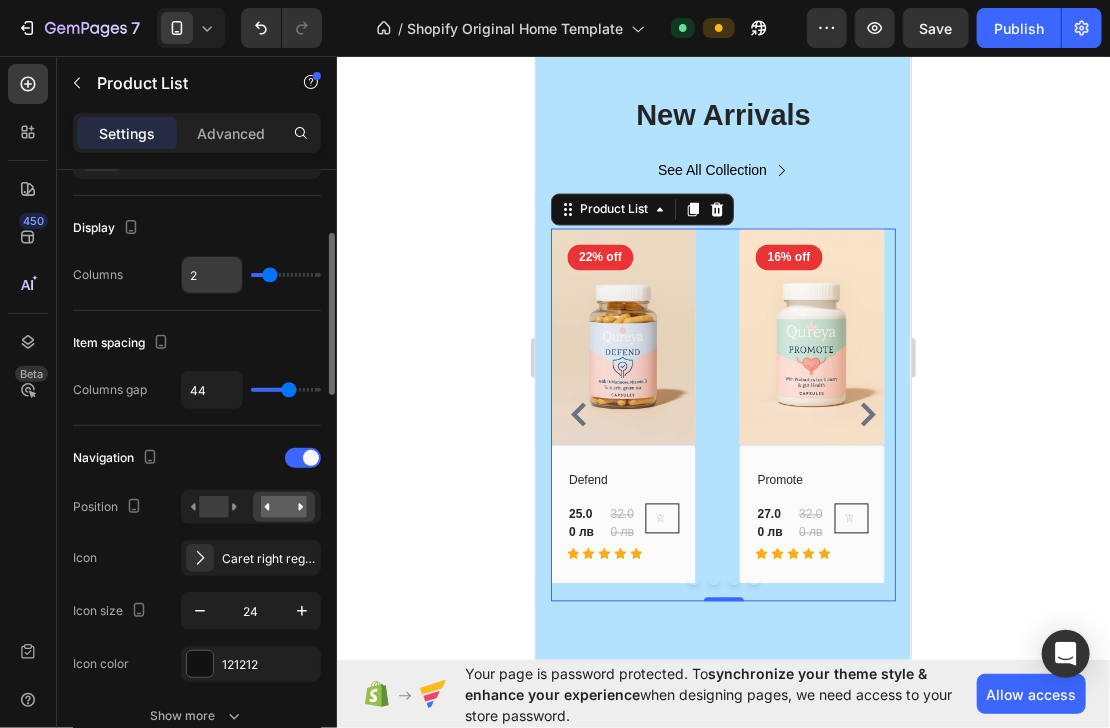 click on "2" at bounding box center [212, 275] 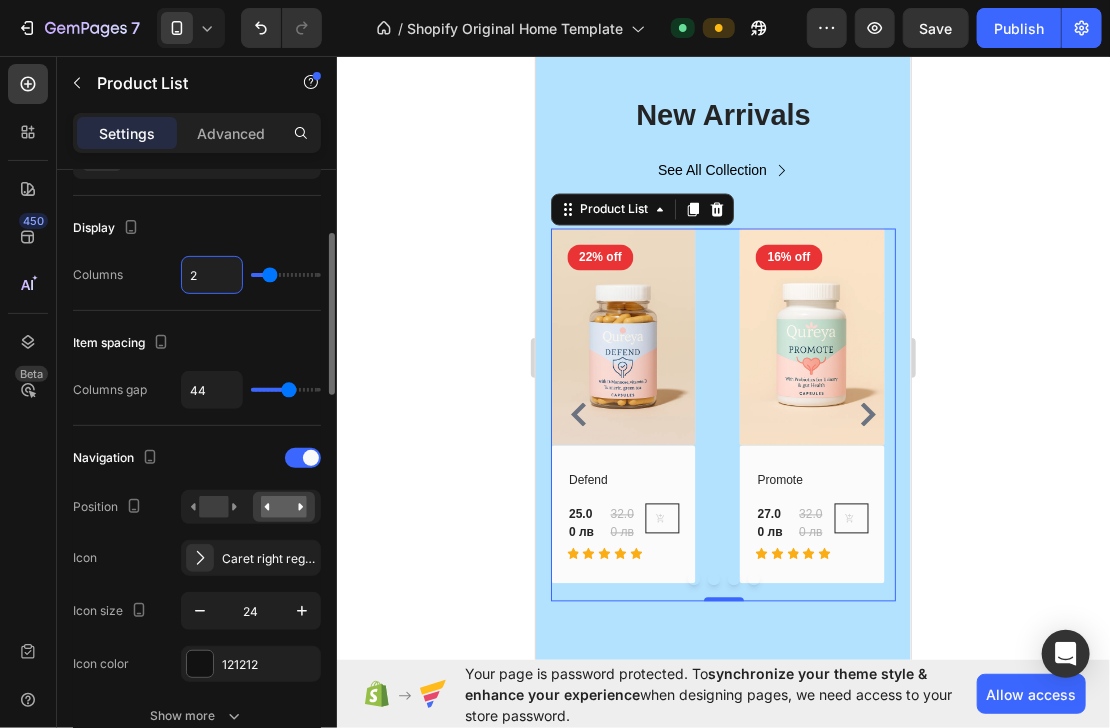 type on "1" 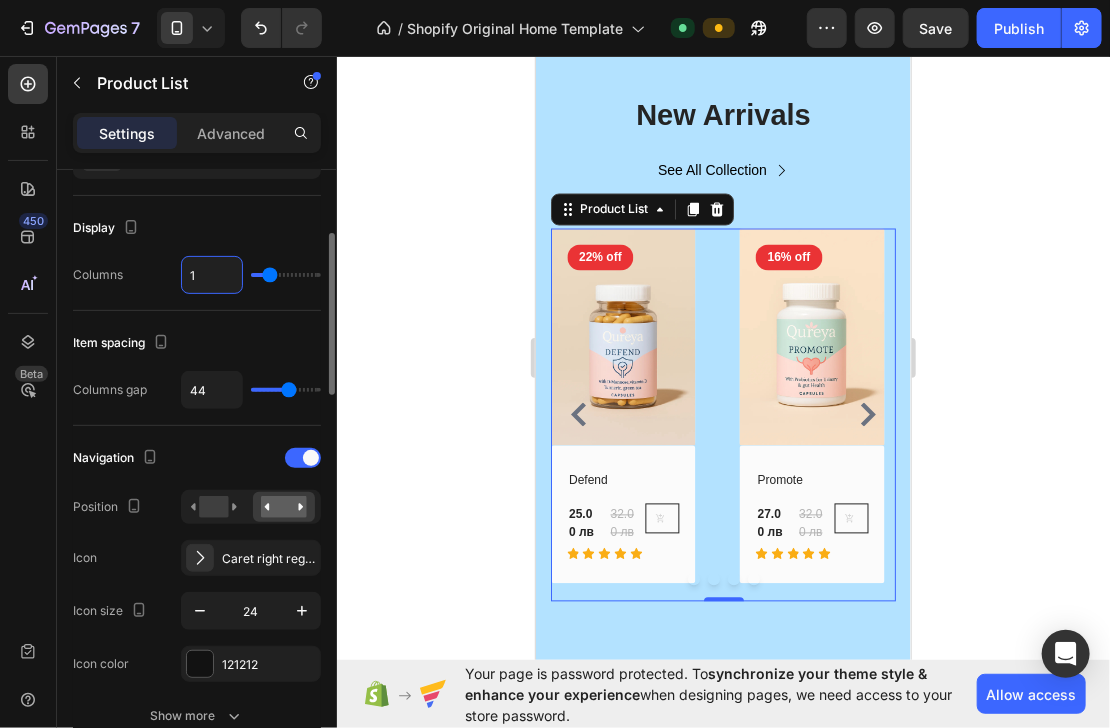 type on "1" 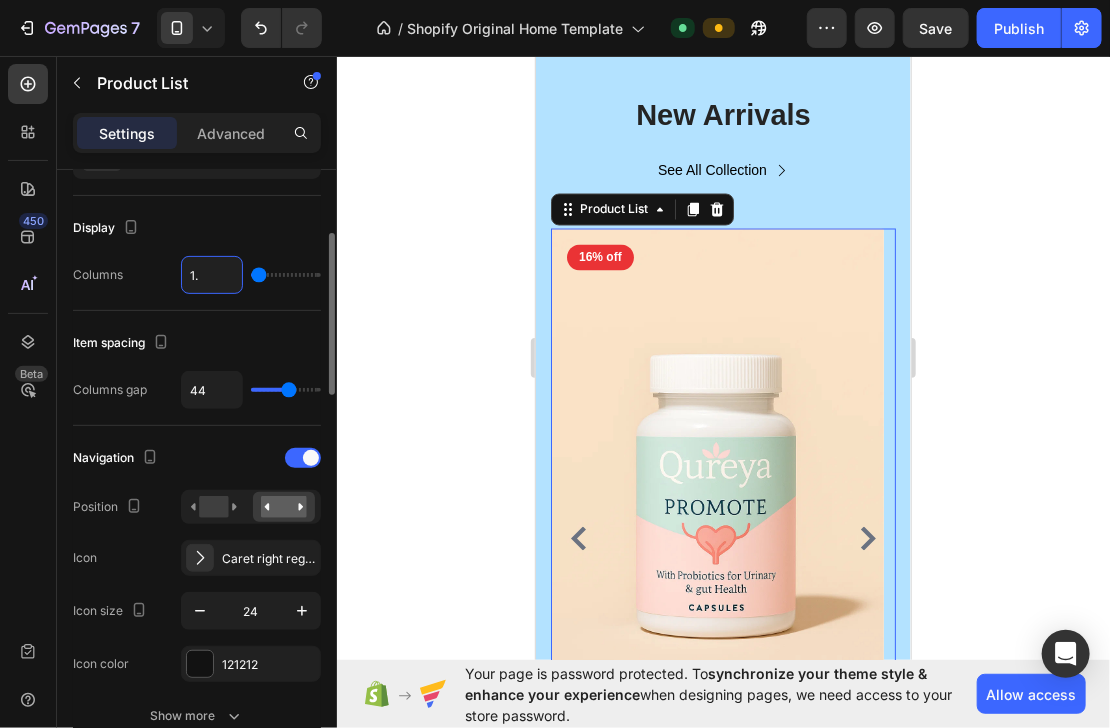type on "1.5" 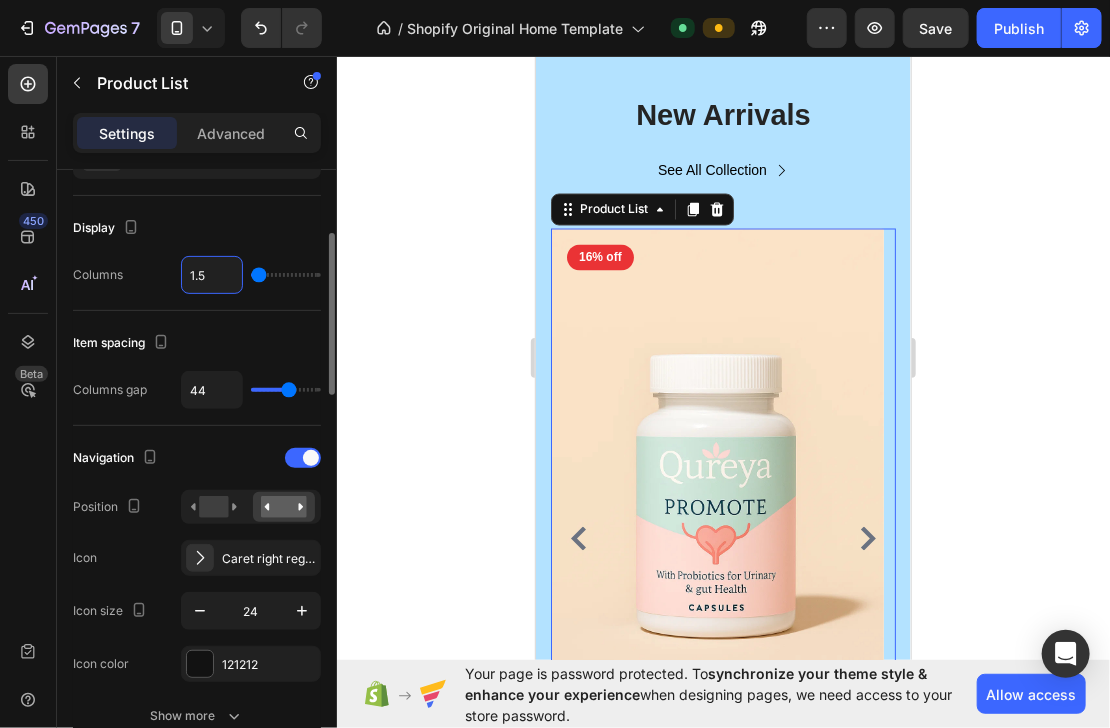 type on "2" 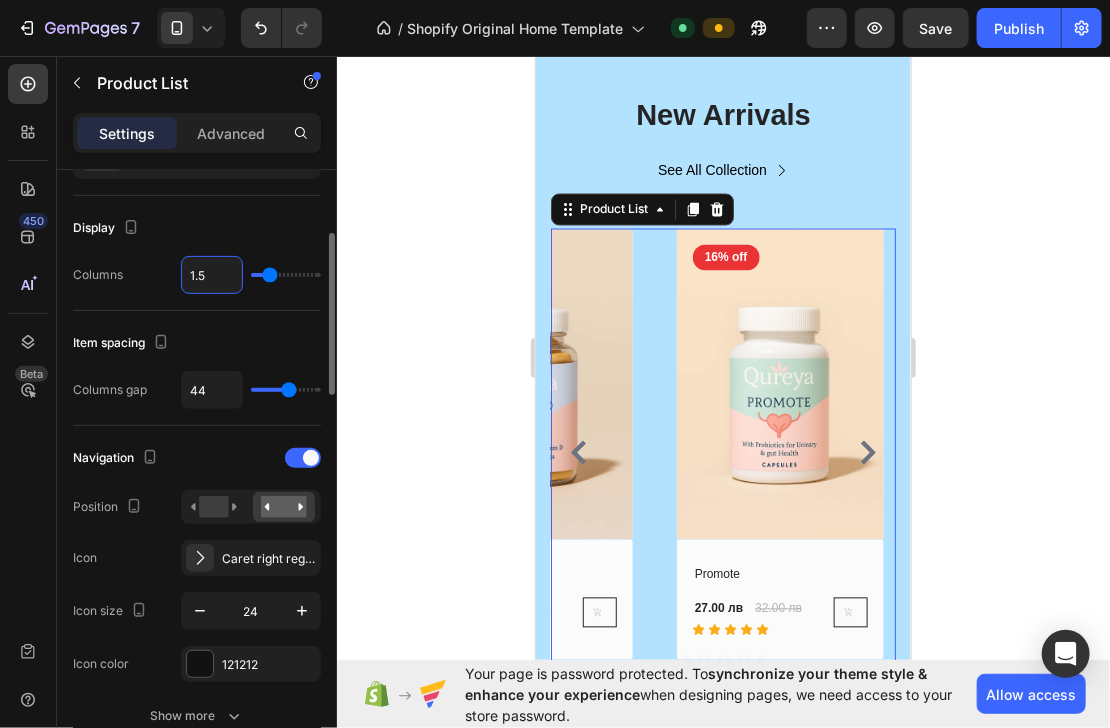 type on "1.5" 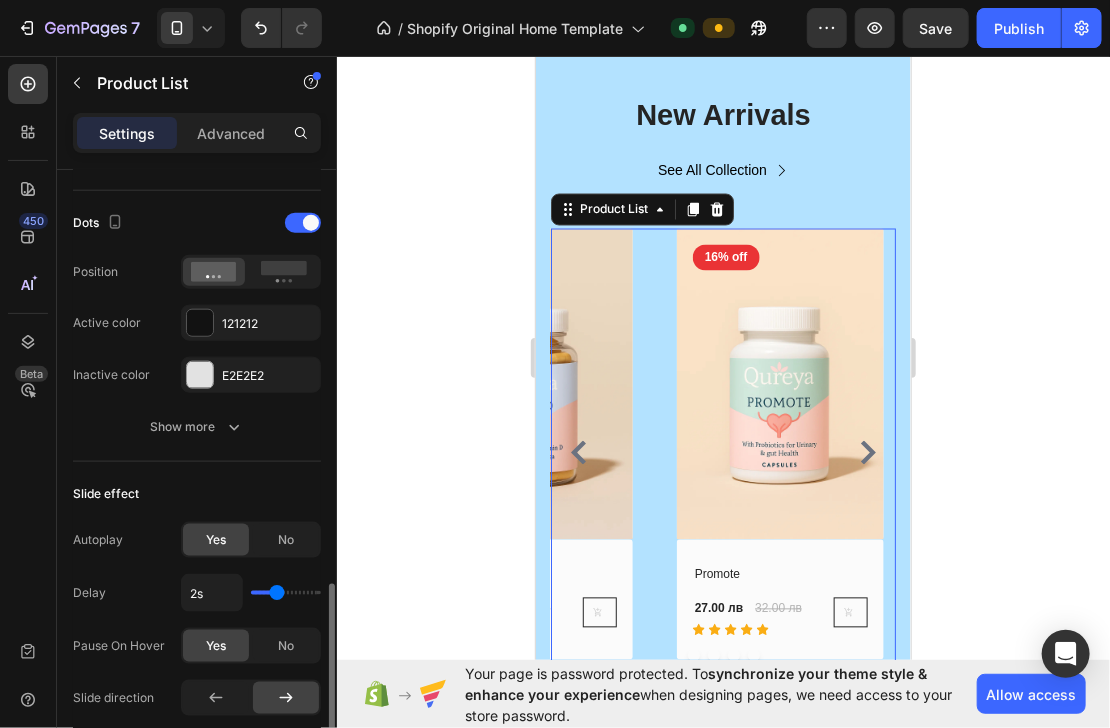 scroll, scrollTop: 1120, scrollLeft: 0, axis: vertical 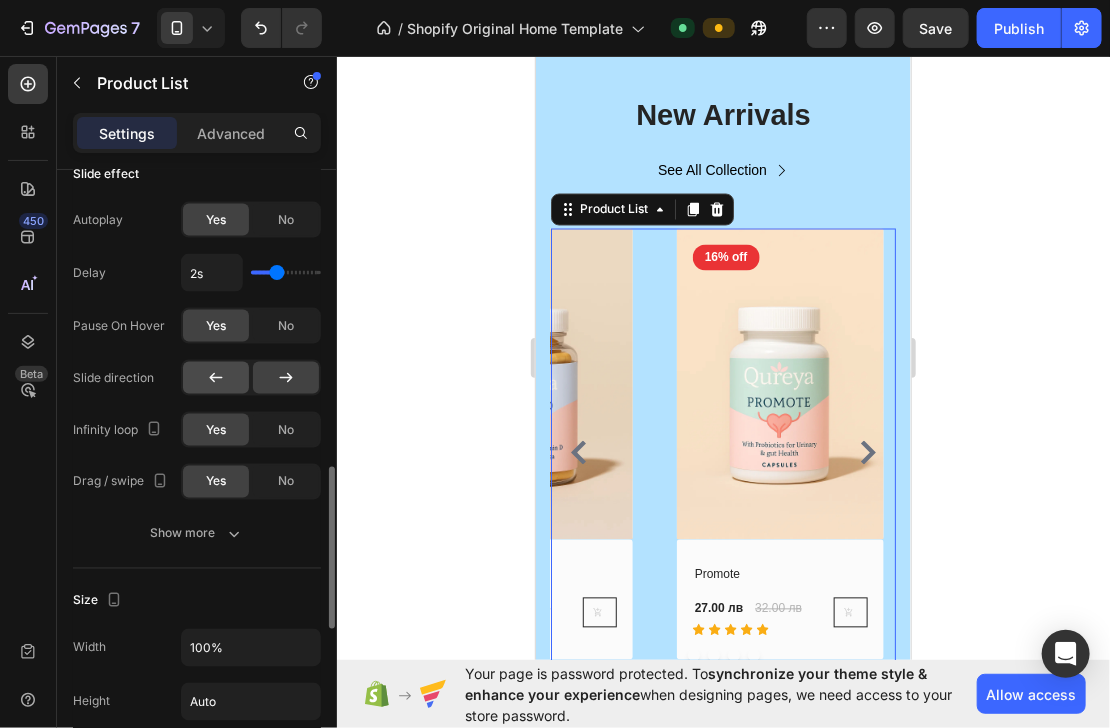 click 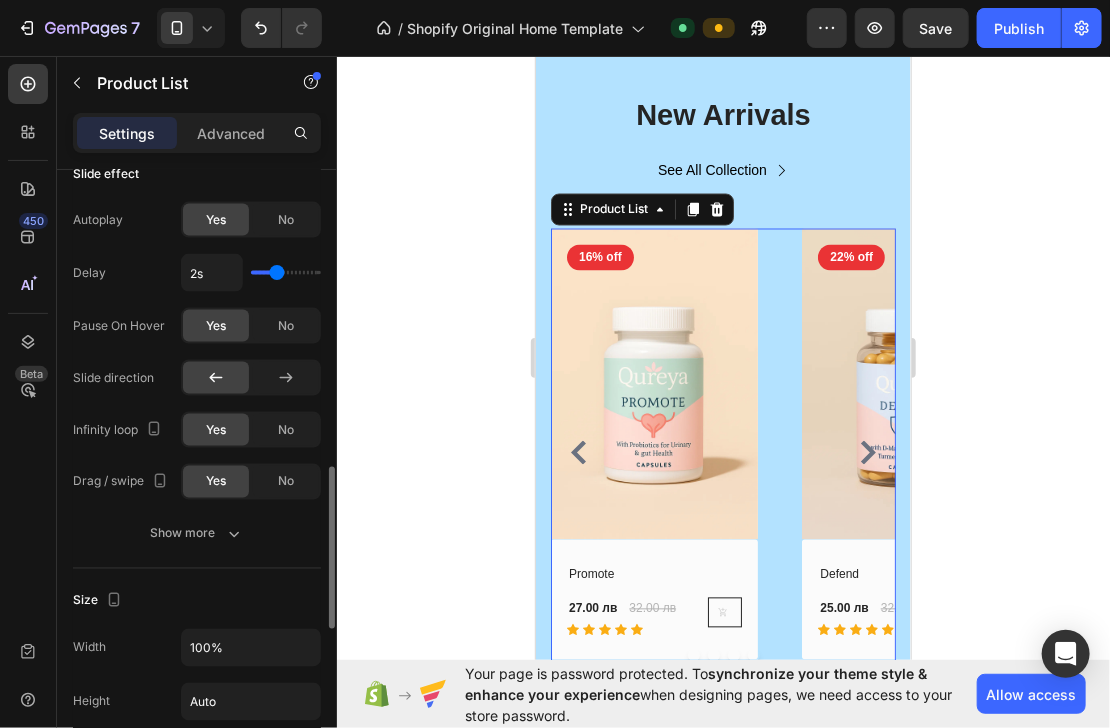 click on "Size" at bounding box center [197, 601] 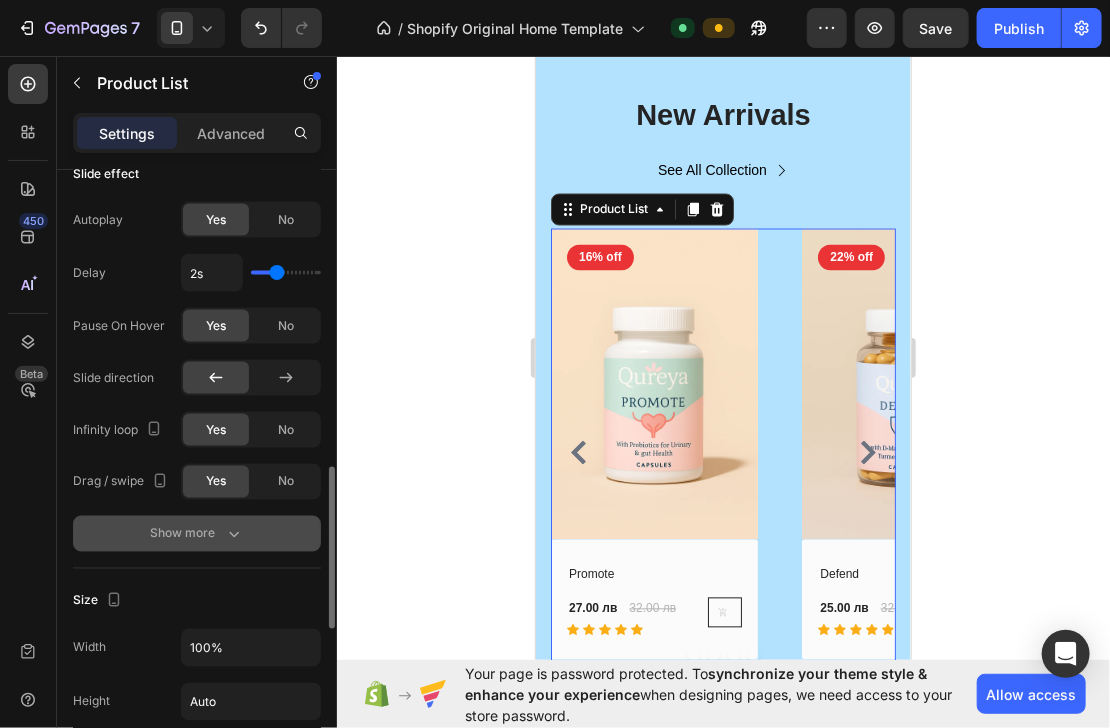 click on "Show more" at bounding box center (197, 534) 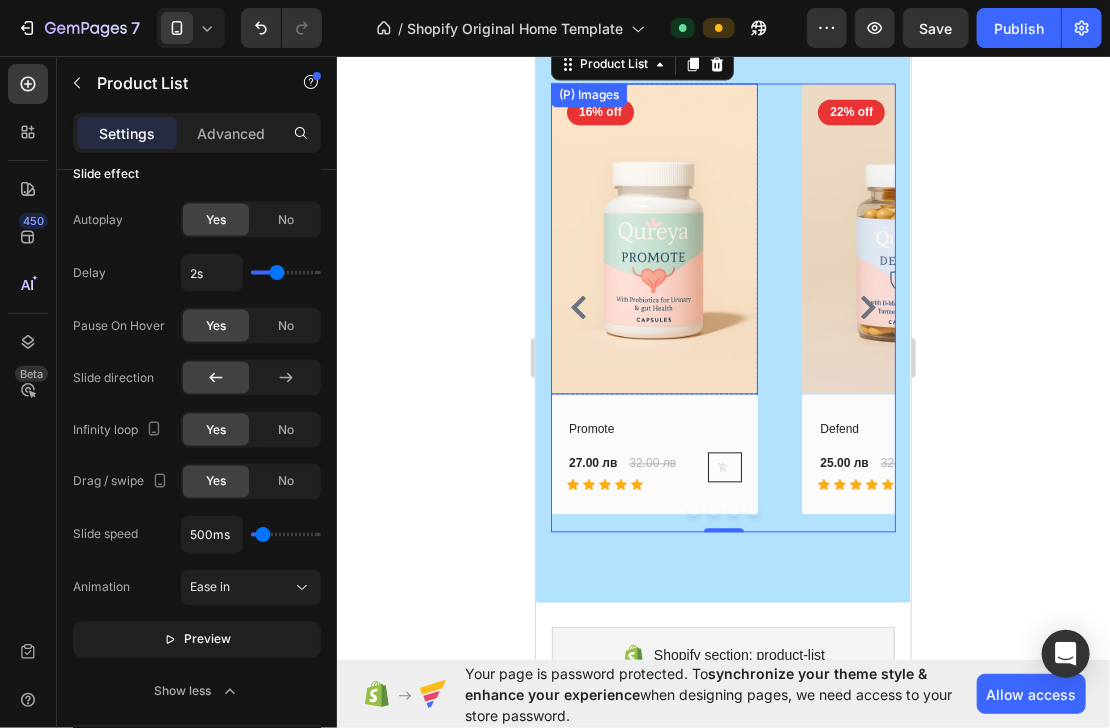 scroll, scrollTop: 1396, scrollLeft: 0, axis: vertical 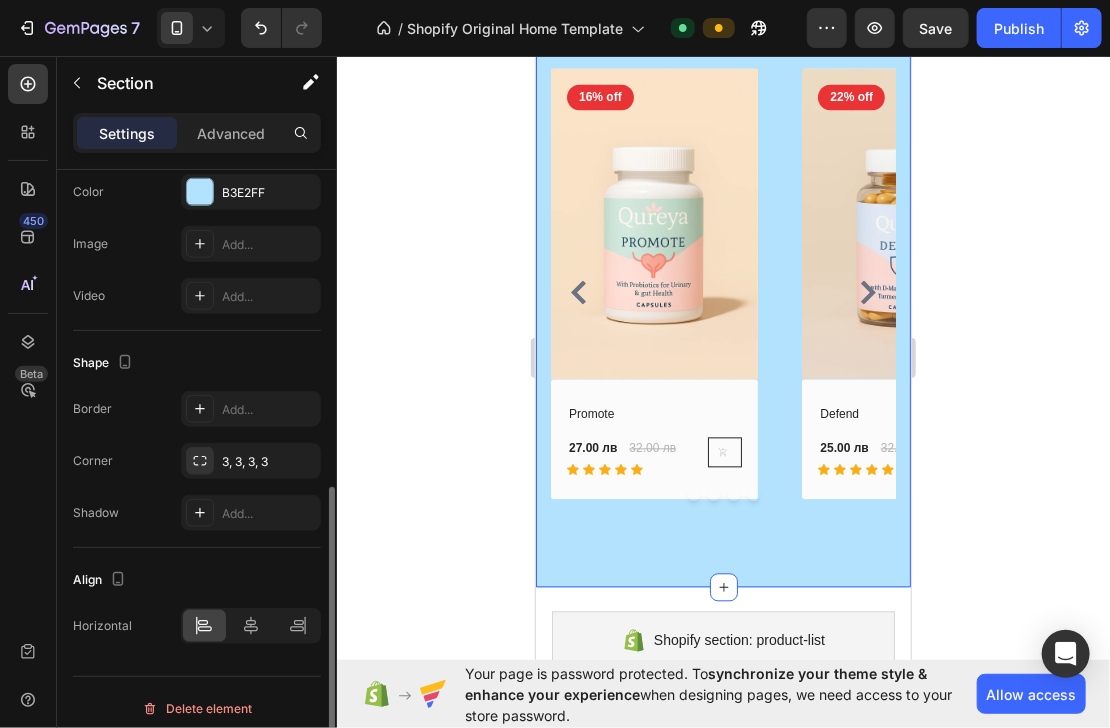 click on "New Arrivals Heading
See All Collection Button Row
(P) Images 16% off Product Badge Row Promote (P) Title 27.00 лв (P) Price (P) Price 32.00 лв (P) Price (P) Price Row Icon Icon Icon Icon Icon Row (P) Cart Button Row Row Product List (P) Images 22% off Product Badge Row Defend (P) Title 25.00 лв (P) Price (P) Price 32.00 лв (P) Price (P) Price Row Icon Icon Icon Icon Icon Row (P) Cart Button Row Row Product List (P) Images -240% off Product Badge Row Flush (P) Title 255.00 лв (P) Price (P) Price 75.00 лв (P) Price (P) Price Row Icon Icon Icon Icon Icon Row (P) Cart Button Row Row Product List (P) Images 40% off Product Badge Row Complete Regimen (P) Title 54.00 лв (P) Price (P) Price 90.00 лв (P) Price (P) Price Row Icon Icon Icon Icon Icon Row (P) Cart Button Row Row Product List
Product List Row Section 5   You can create reusable sections Create Theme Section AI Content Write with GemAI What would you like to describe here? Tone and Voice Product" at bounding box center [722, 225] 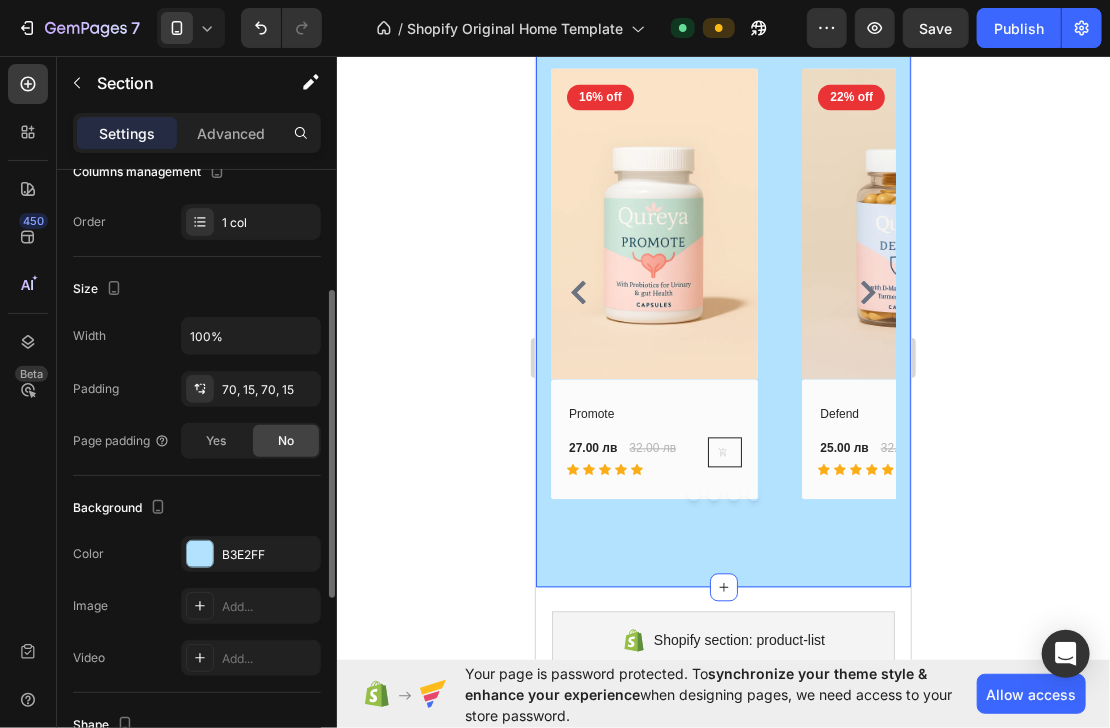 scroll, scrollTop: 0, scrollLeft: 0, axis: both 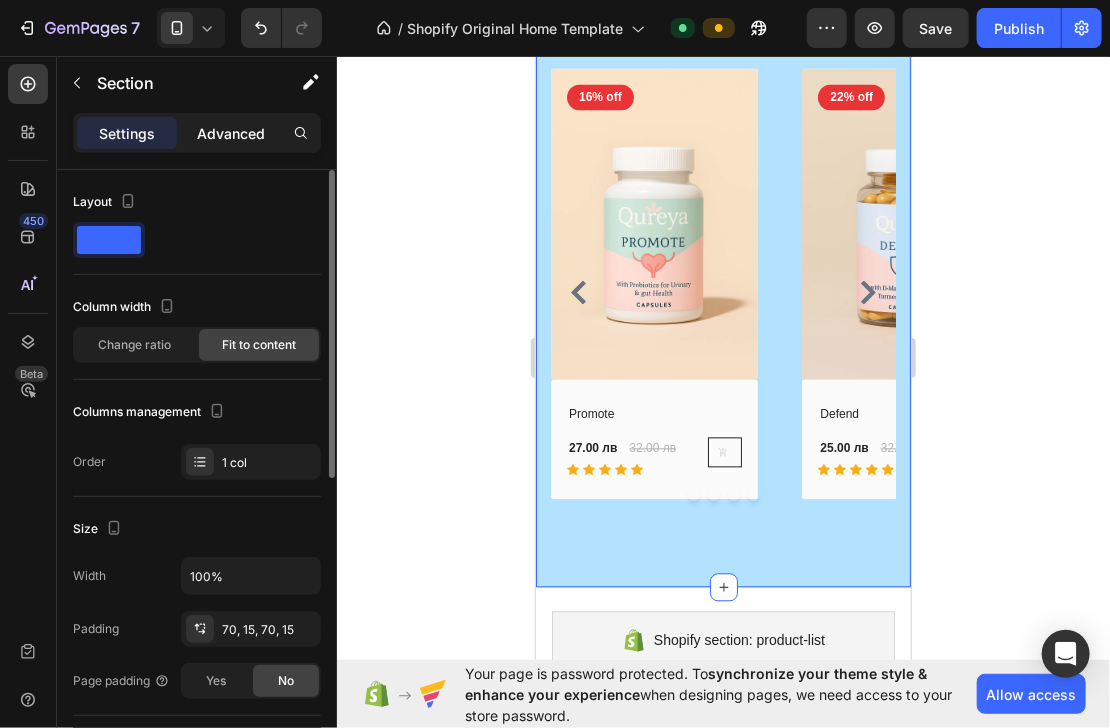 click on "Advanced" at bounding box center [231, 133] 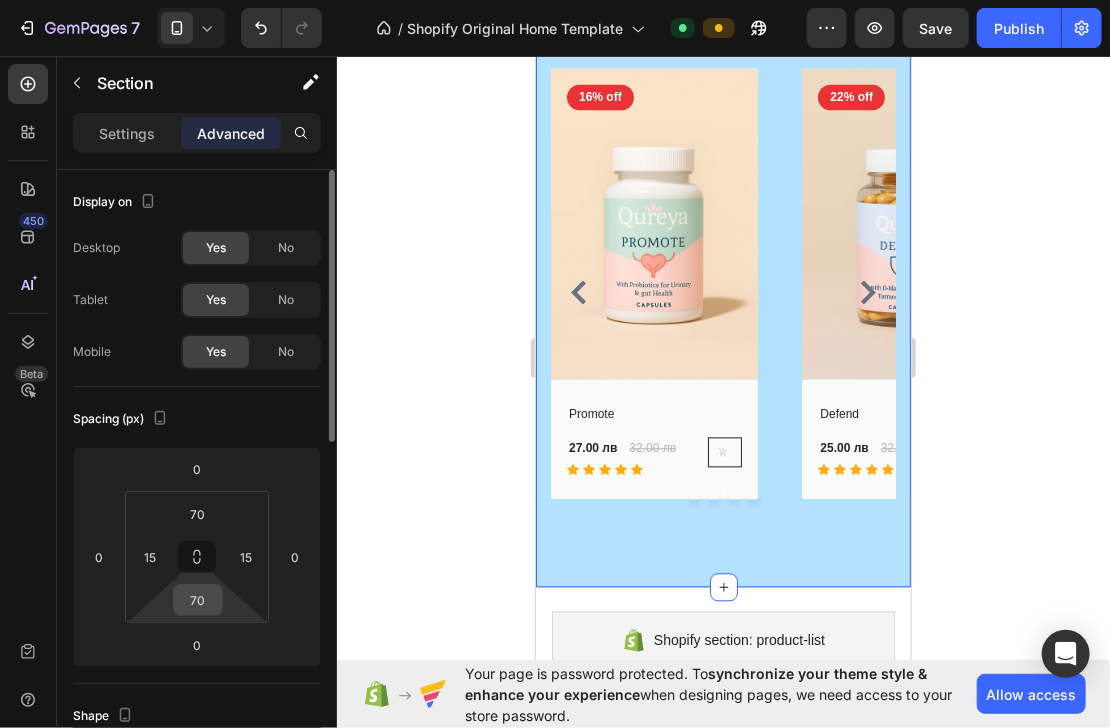 click on "70" at bounding box center [198, 600] 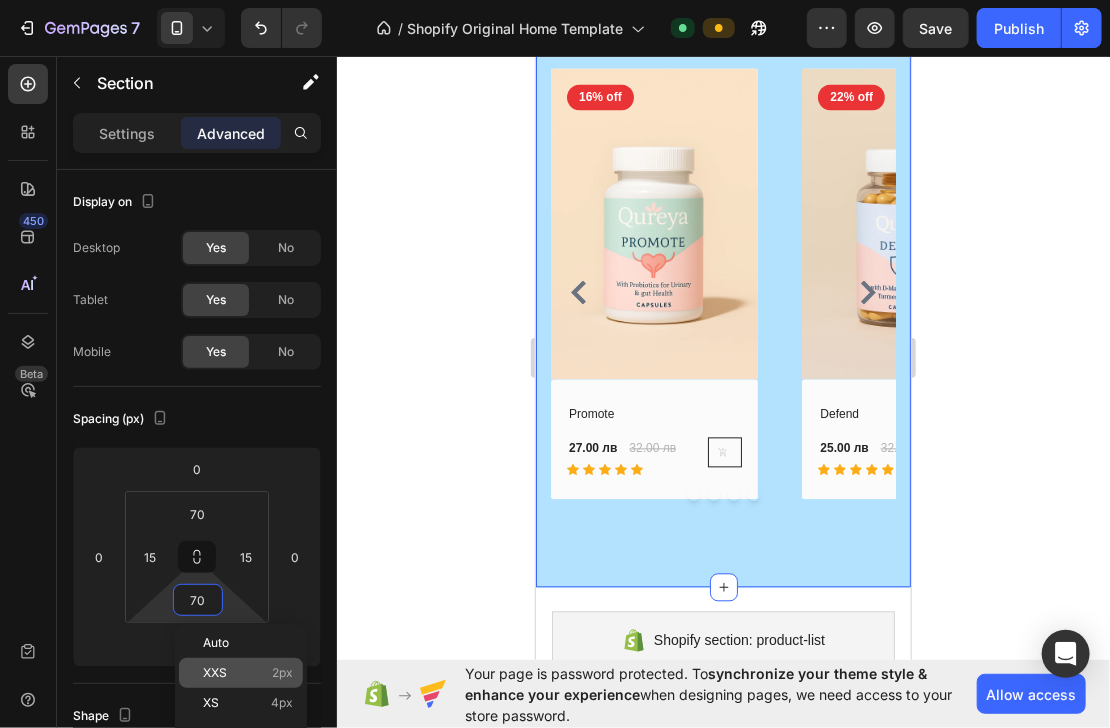 click on "XXS" at bounding box center [215, 673] 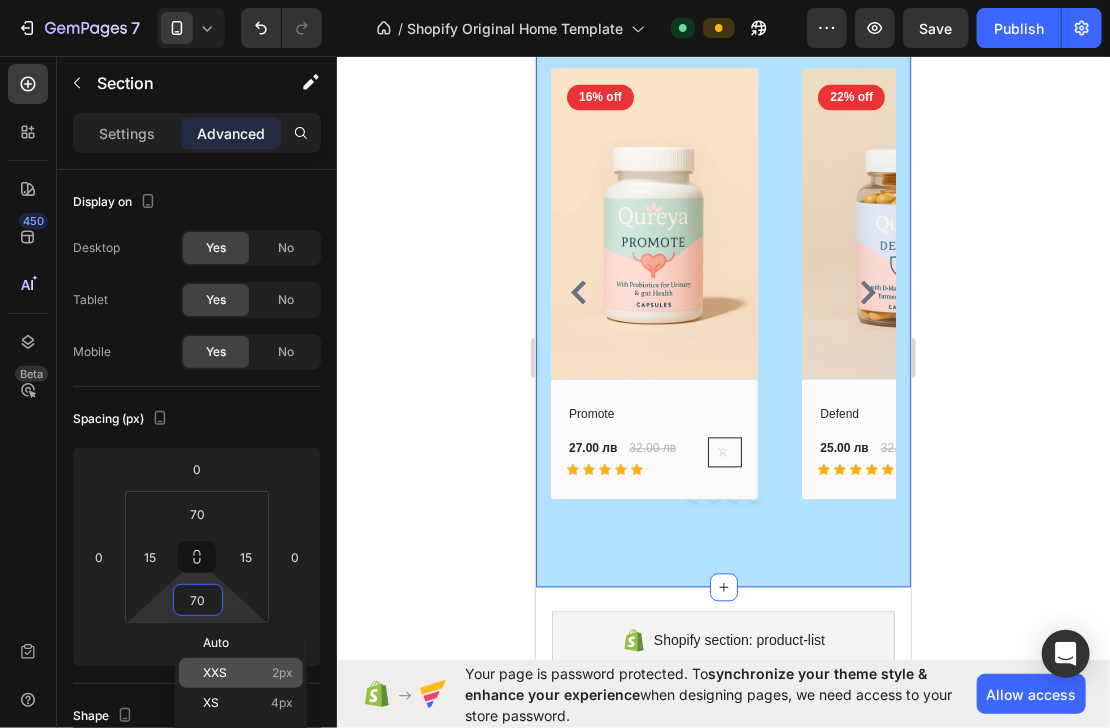 type on "2" 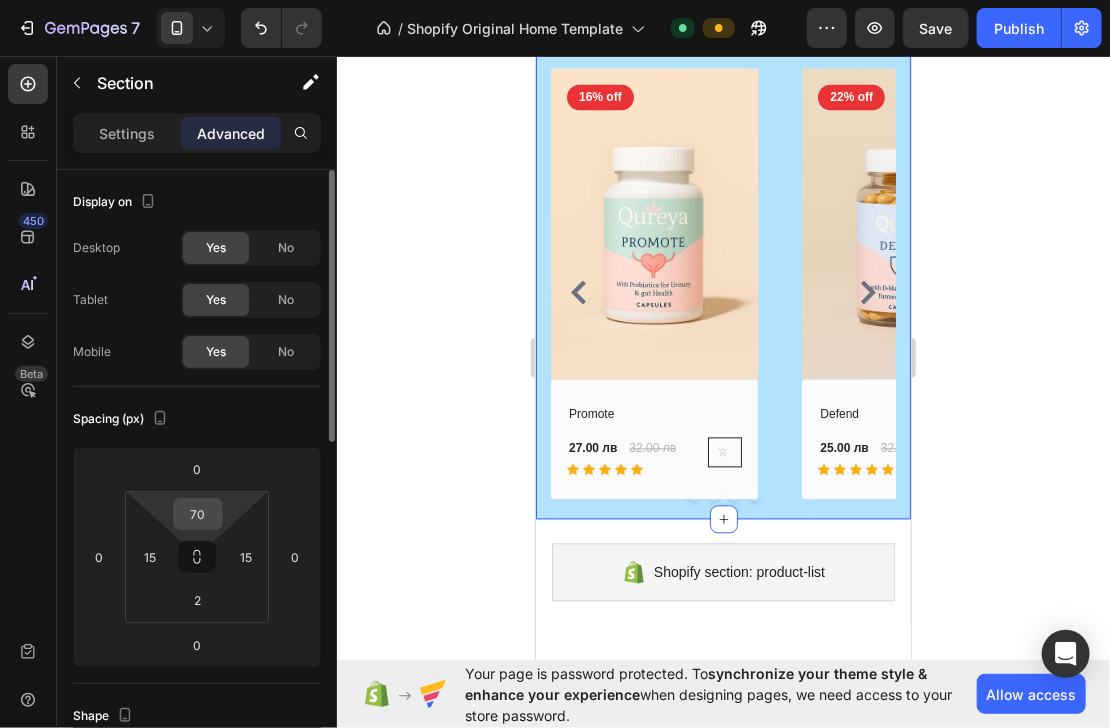 click on "70" at bounding box center [198, 514] 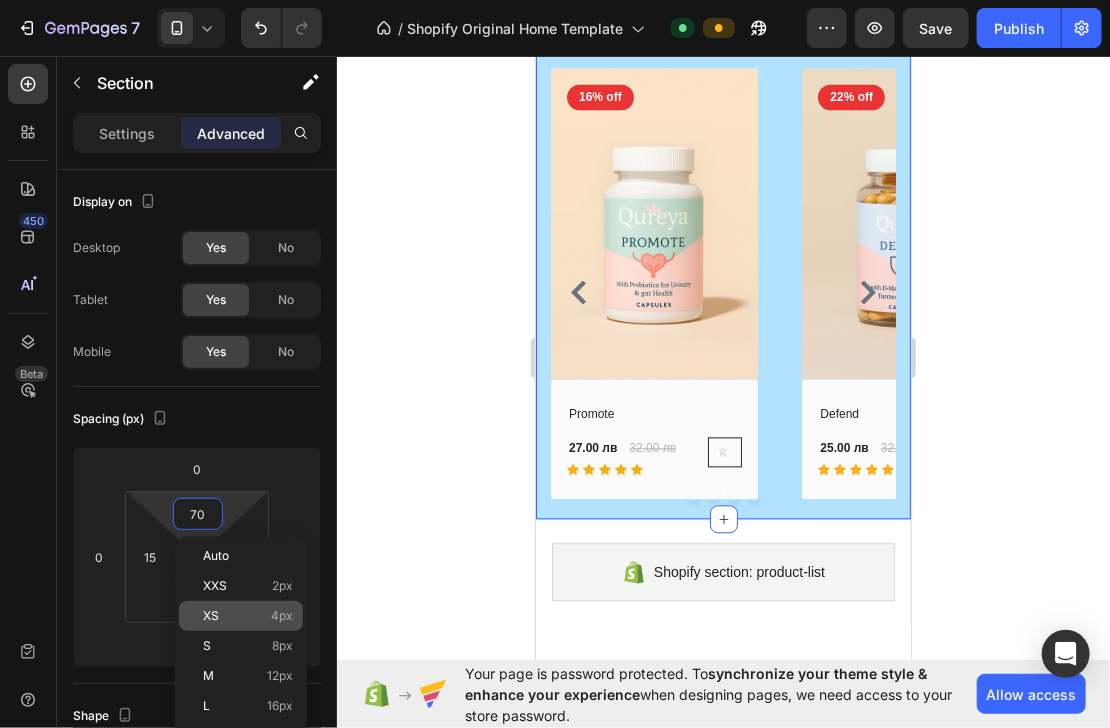 click on "XS 4px" 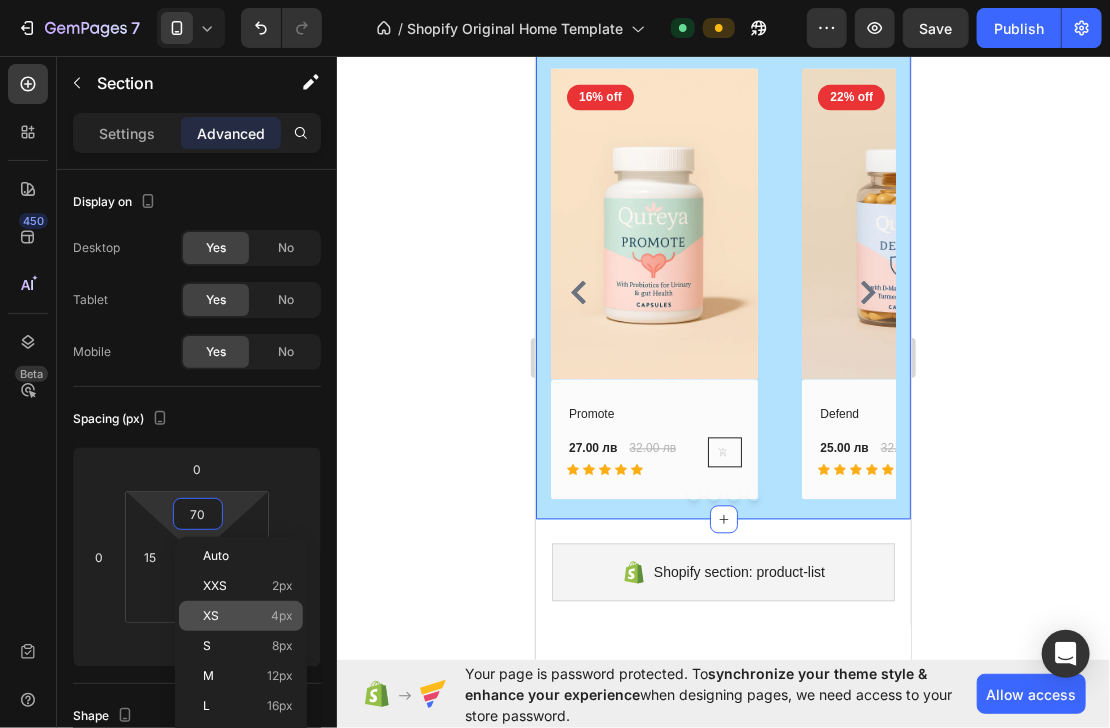 type on "4" 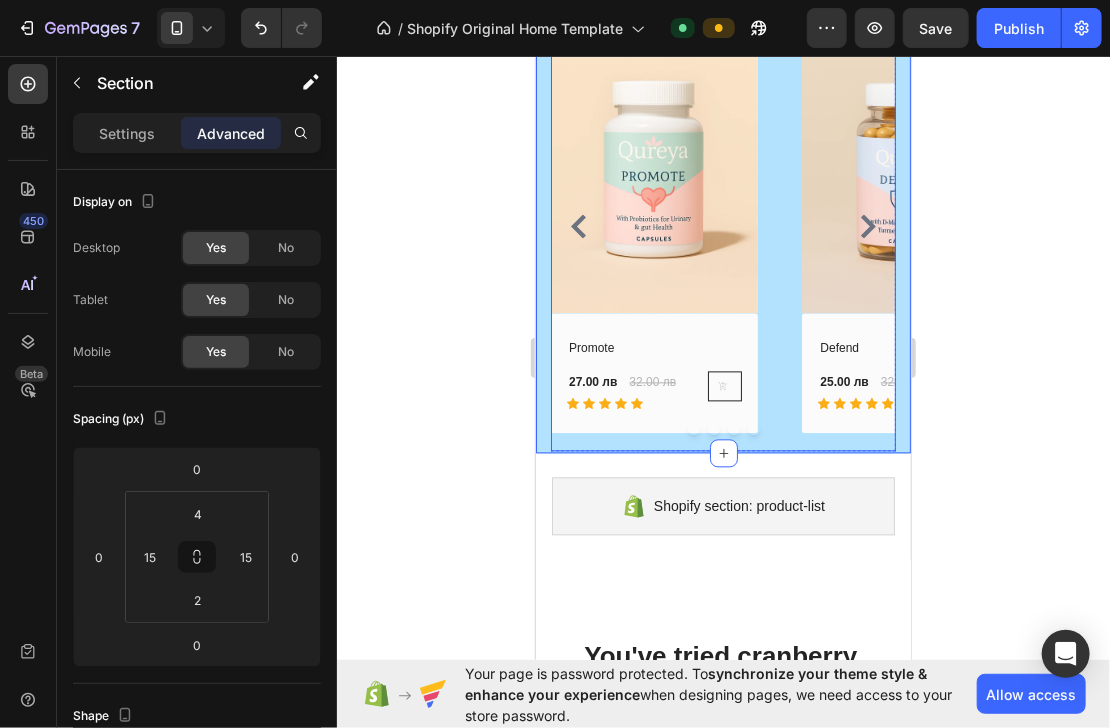 scroll, scrollTop: 996, scrollLeft: 0, axis: vertical 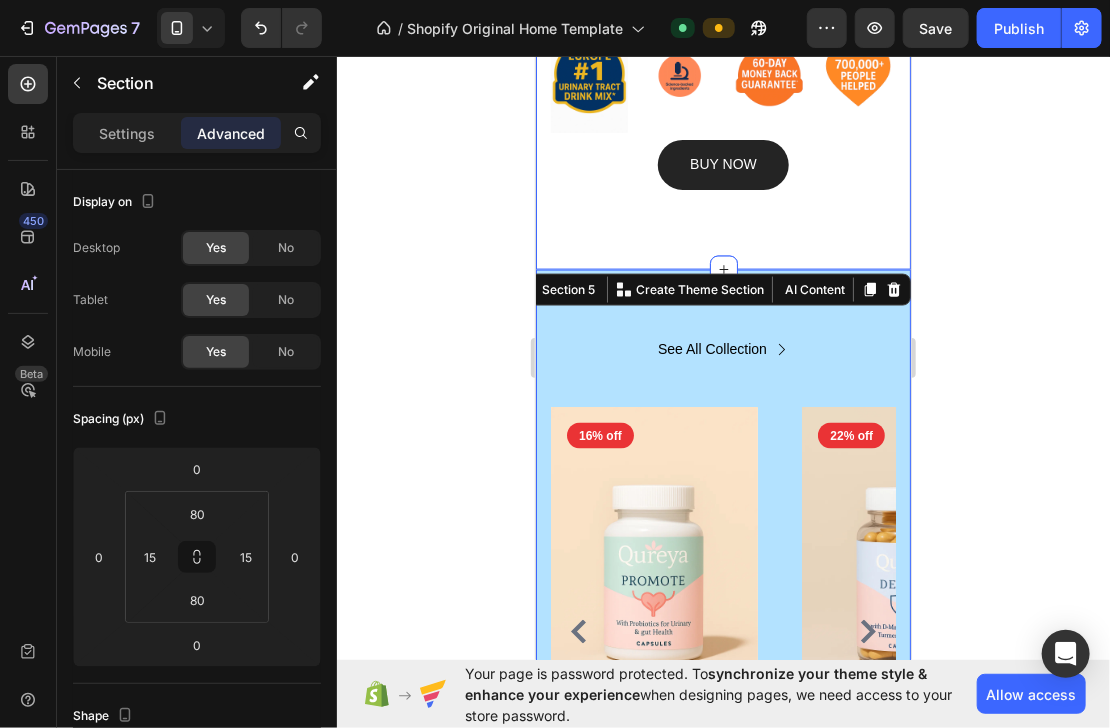 click on "Explore  Qureya ’s science-backed products Text block Image Image Image Image Row BUY NOW Button Row Section 4" at bounding box center (722, 72) 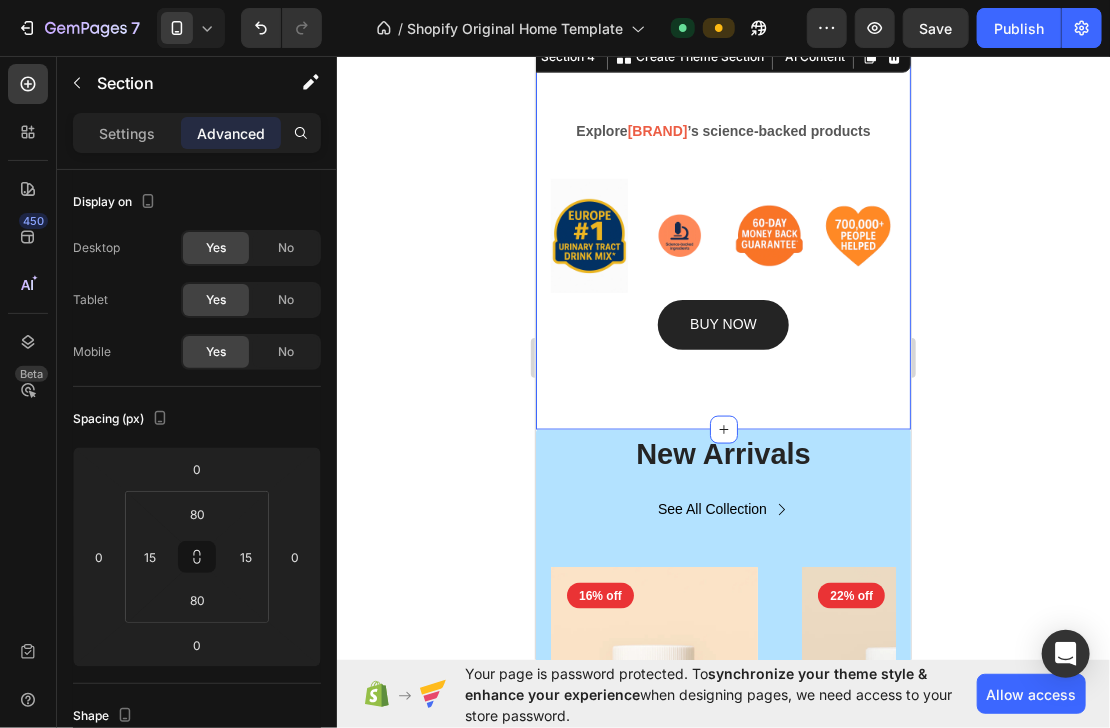 scroll, scrollTop: 836, scrollLeft: 0, axis: vertical 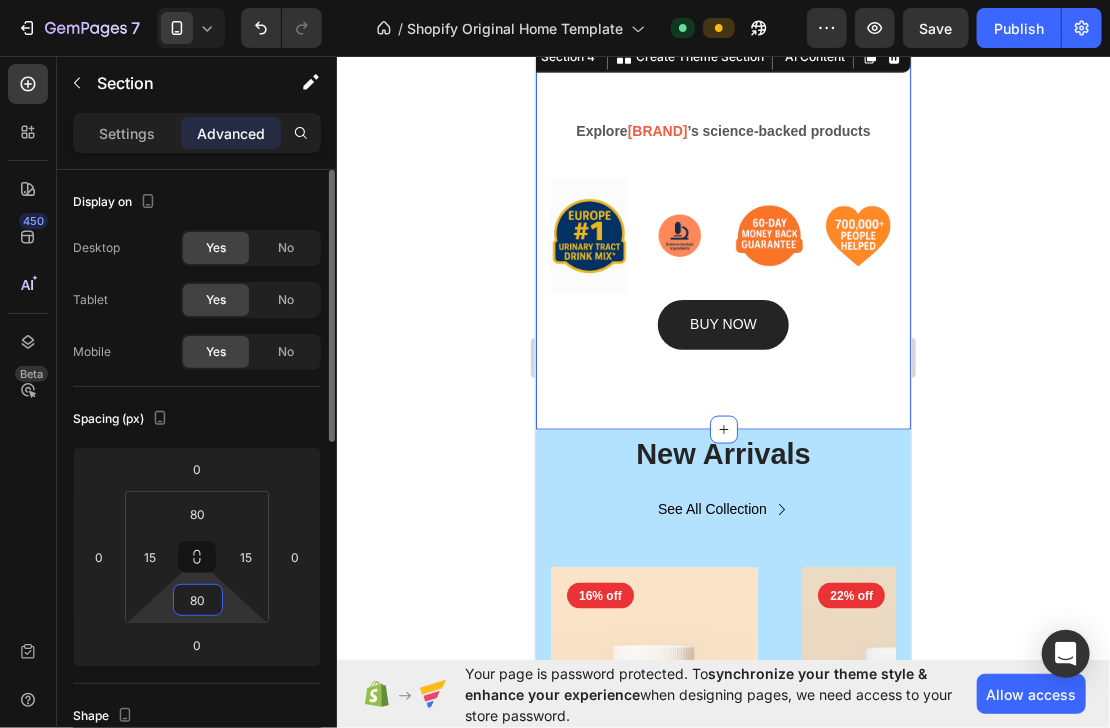 click on "80" at bounding box center [198, 600] 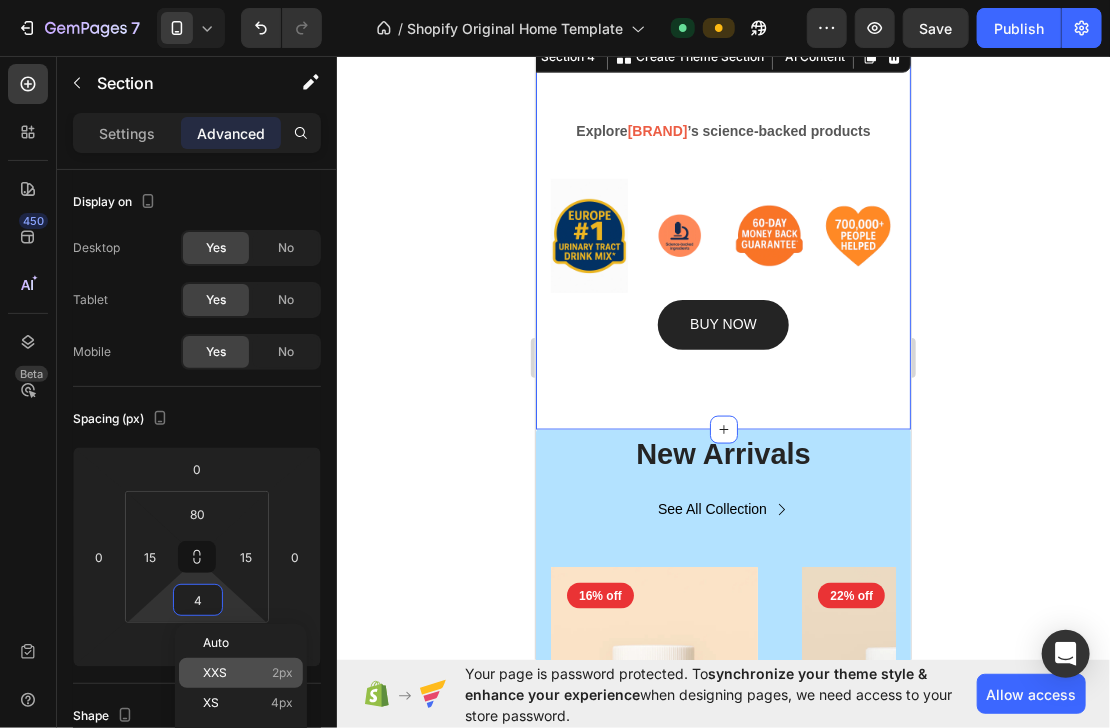 click on "XXS 2px" 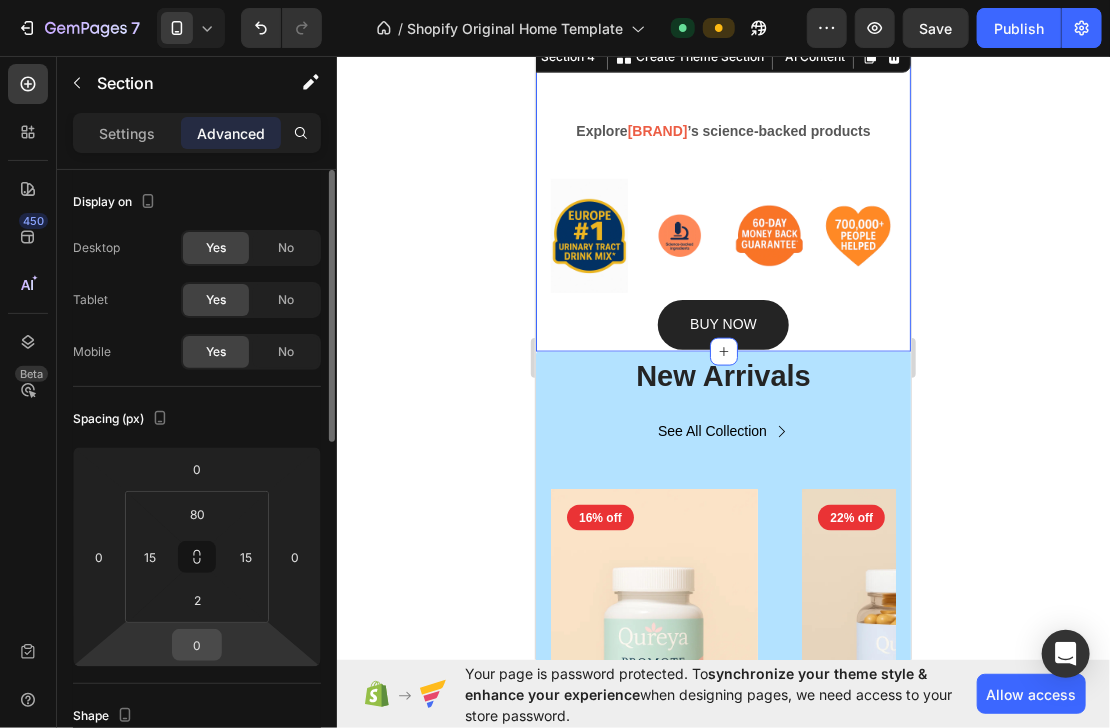click on "0" at bounding box center [197, 645] 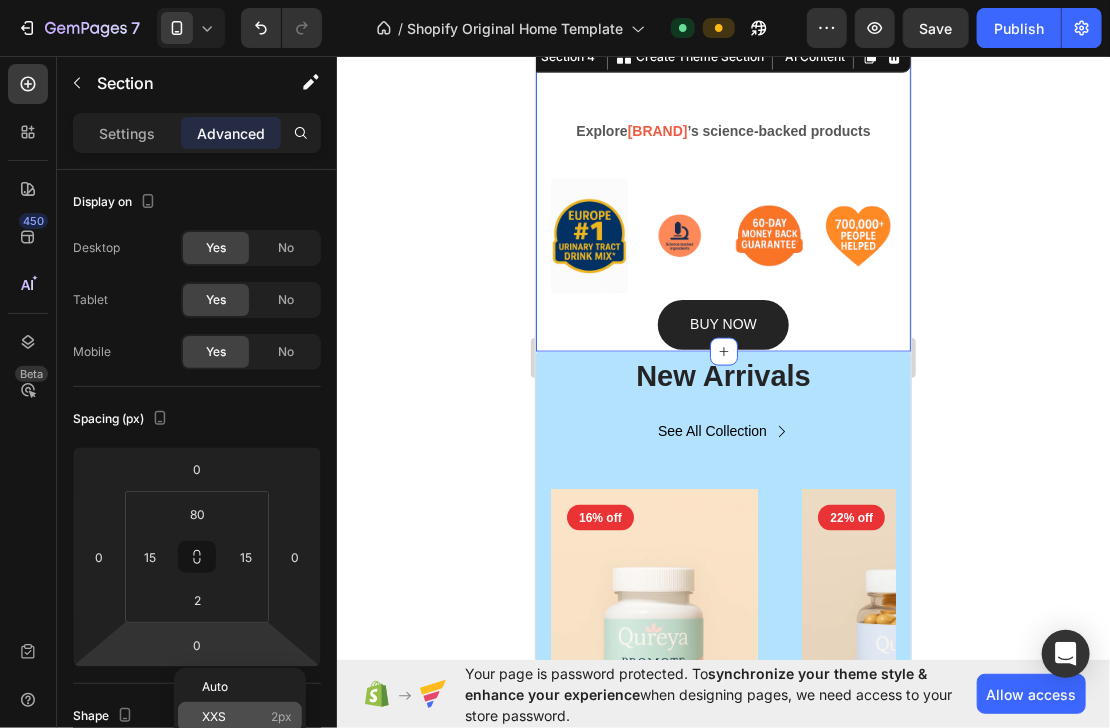 click on "XXS 2px" 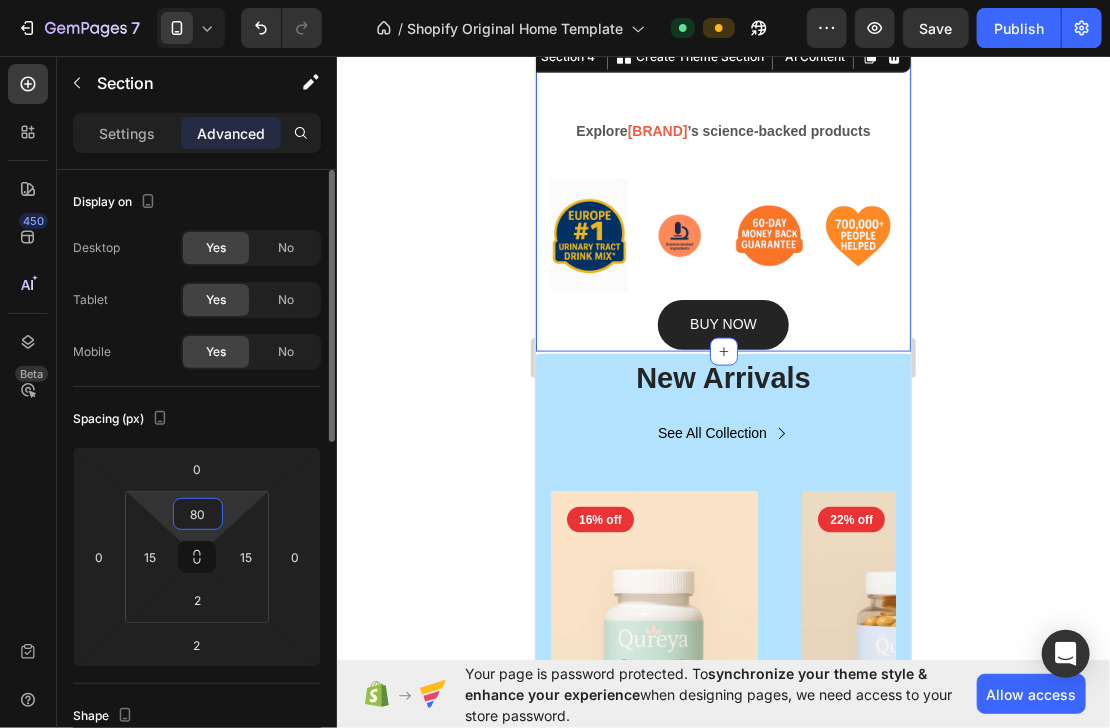 click on "80" at bounding box center [198, 514] 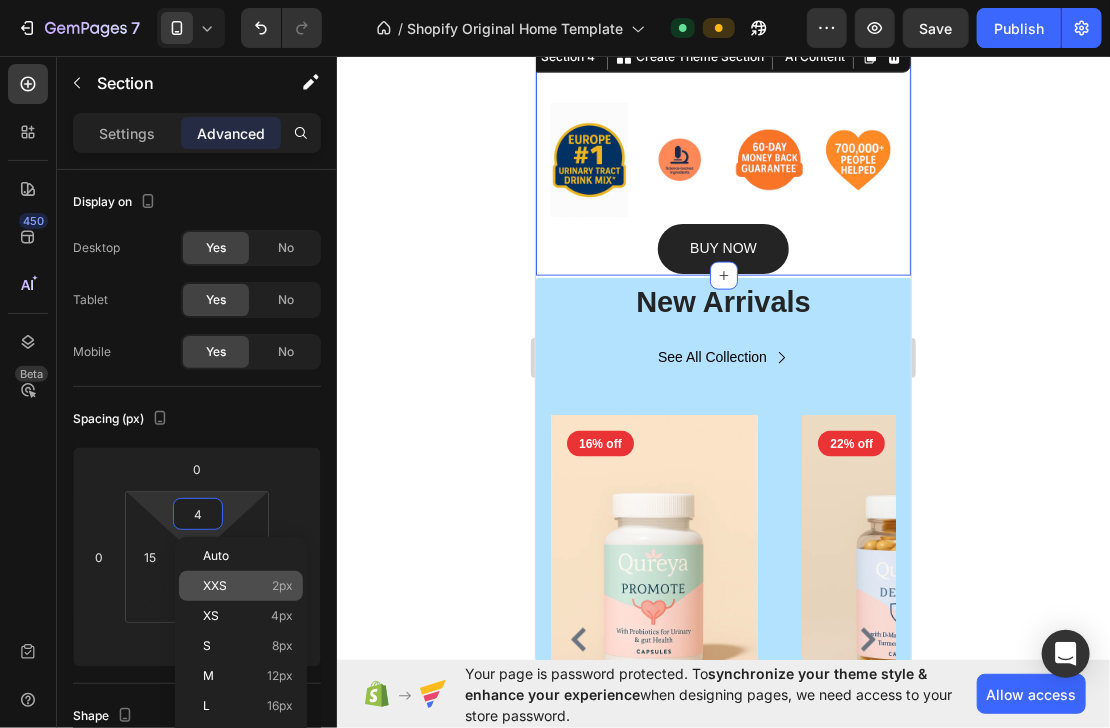 click on "XXS 2px" 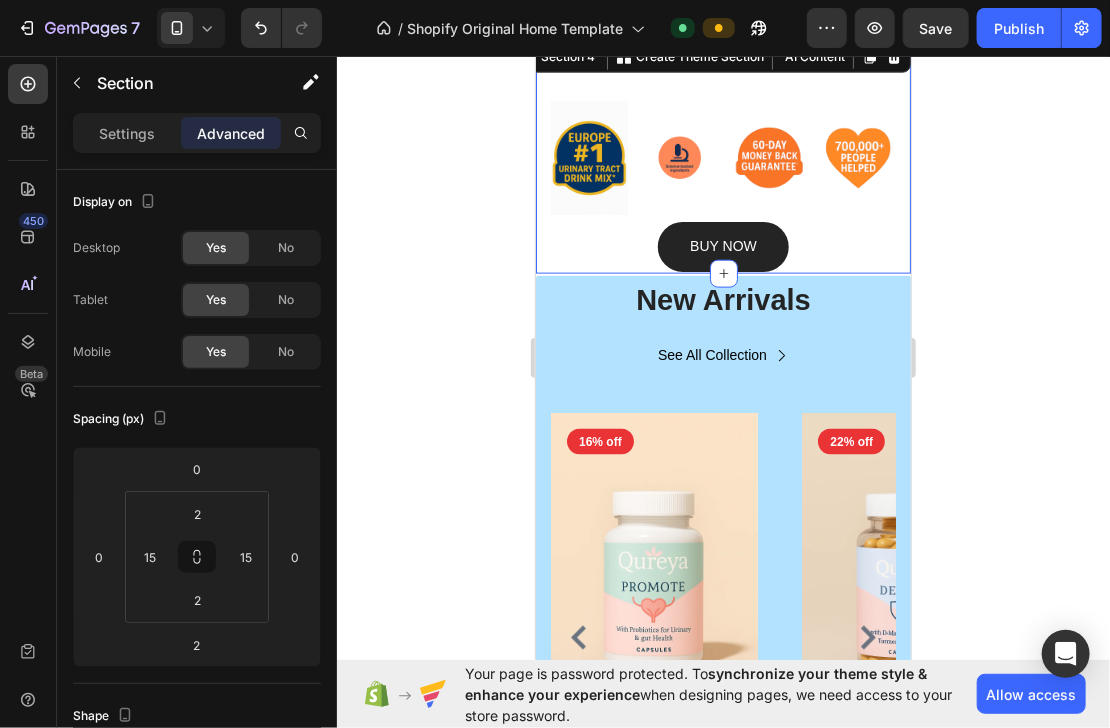 click 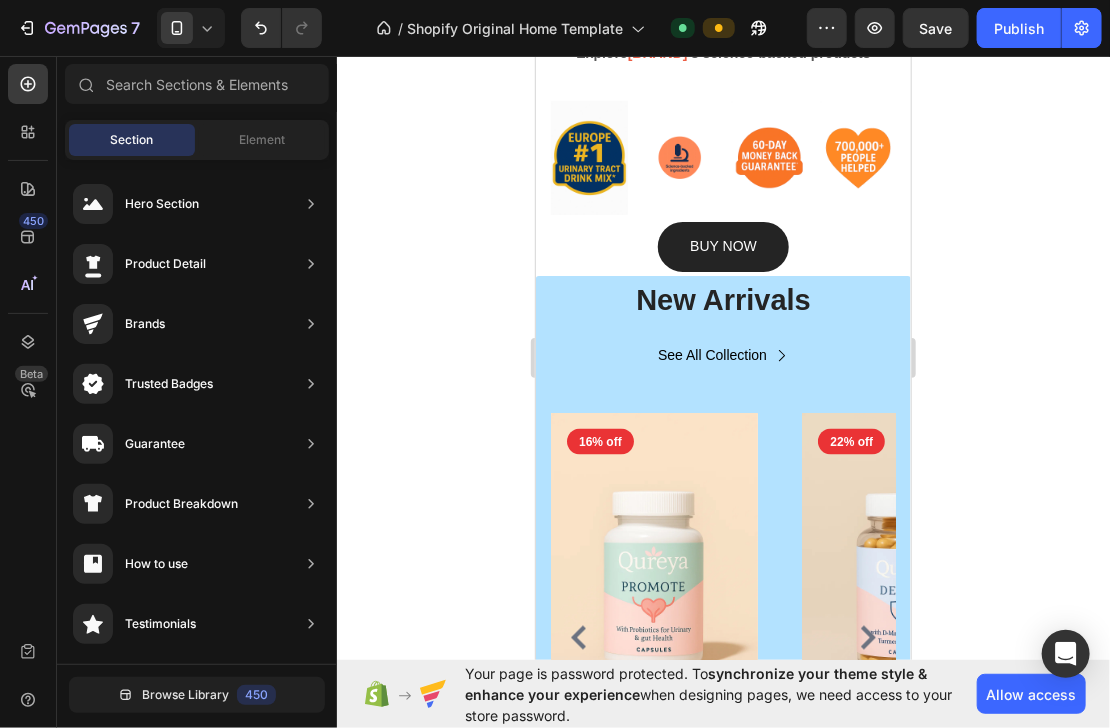 scroll, scrollTop: 0, scrollLeft: 0, axis: both 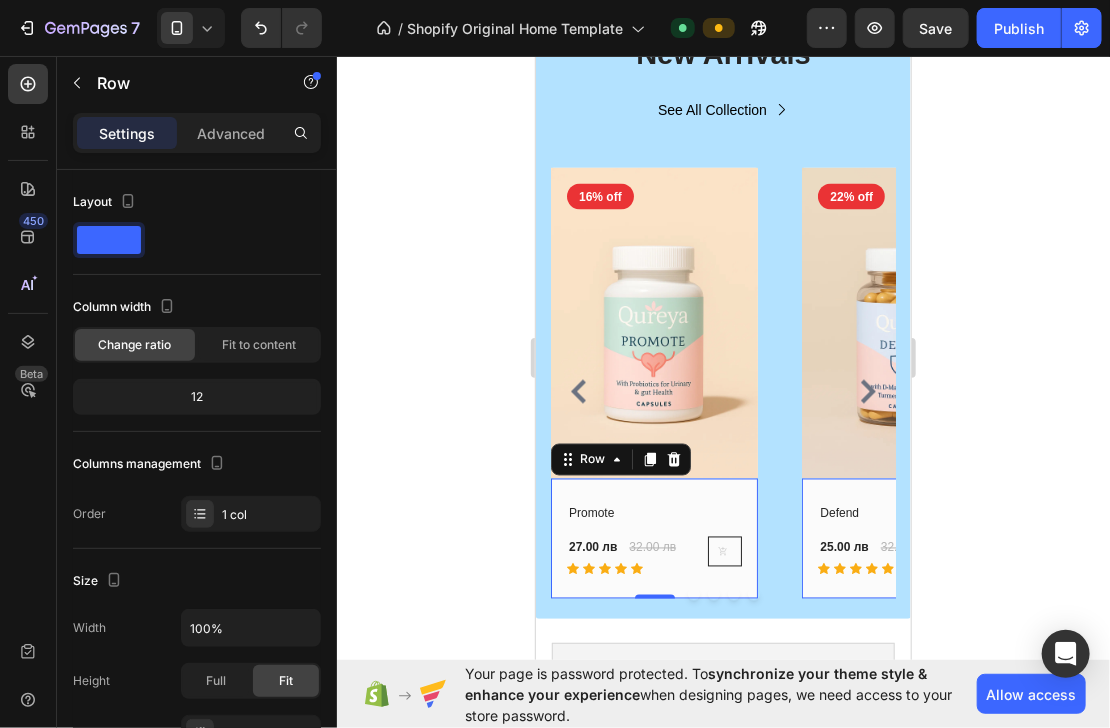 click on "Promote (P) Title 27.00 лв (P) Price (P) Price 32.00 лв (P) Price (P) Price Row Icon Icon Icon Icon Icon Row (P) Cart Button Row Row   0" at bounding box center (653, 538) 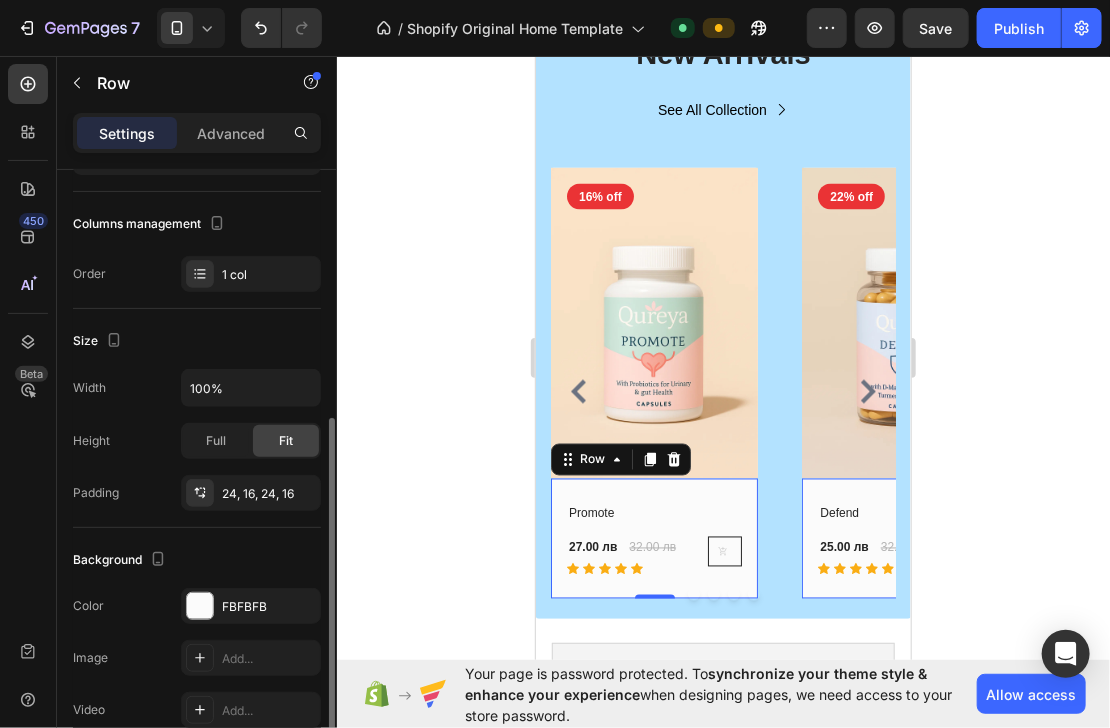 scroll, scrollTop: 320, scrollLeft: 0, axis: vertical 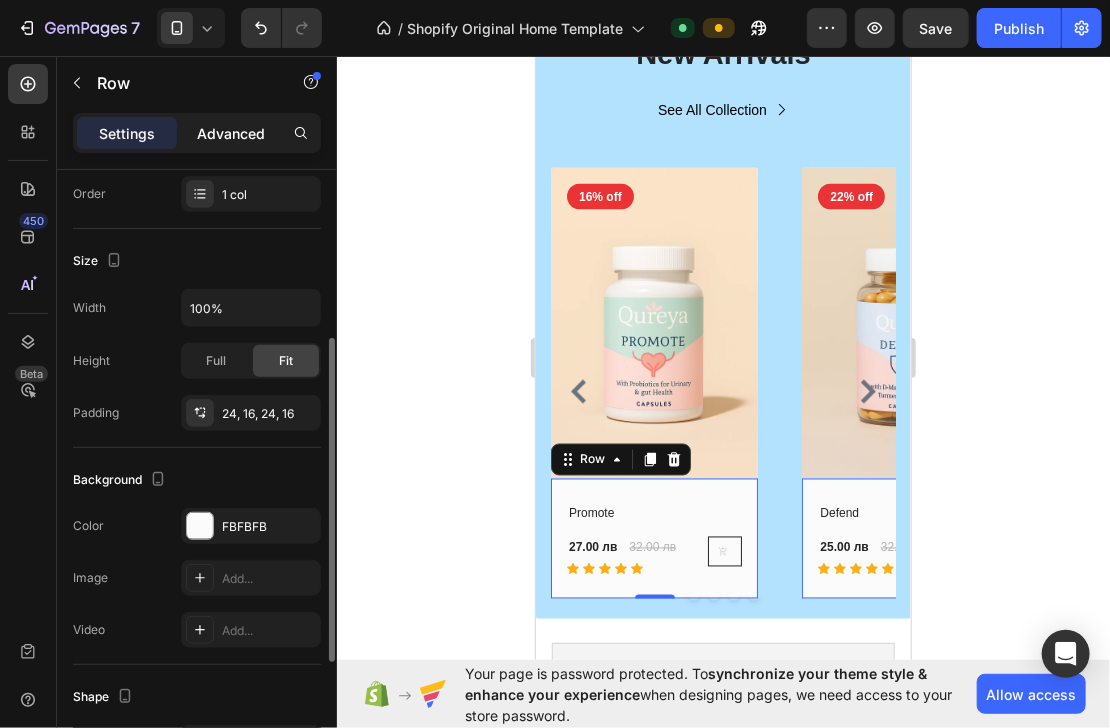 click on "Advanced" at bounding box center (231, 133) 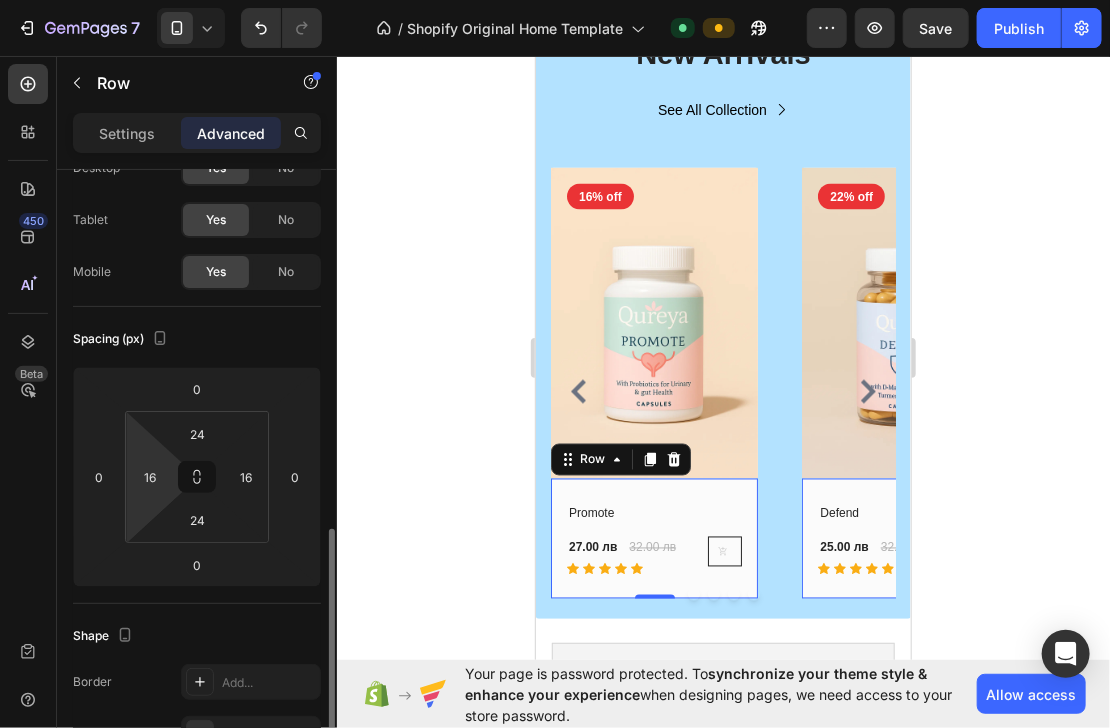 scroll, scrollTop: 0, scrollLeft: 0, axis: both 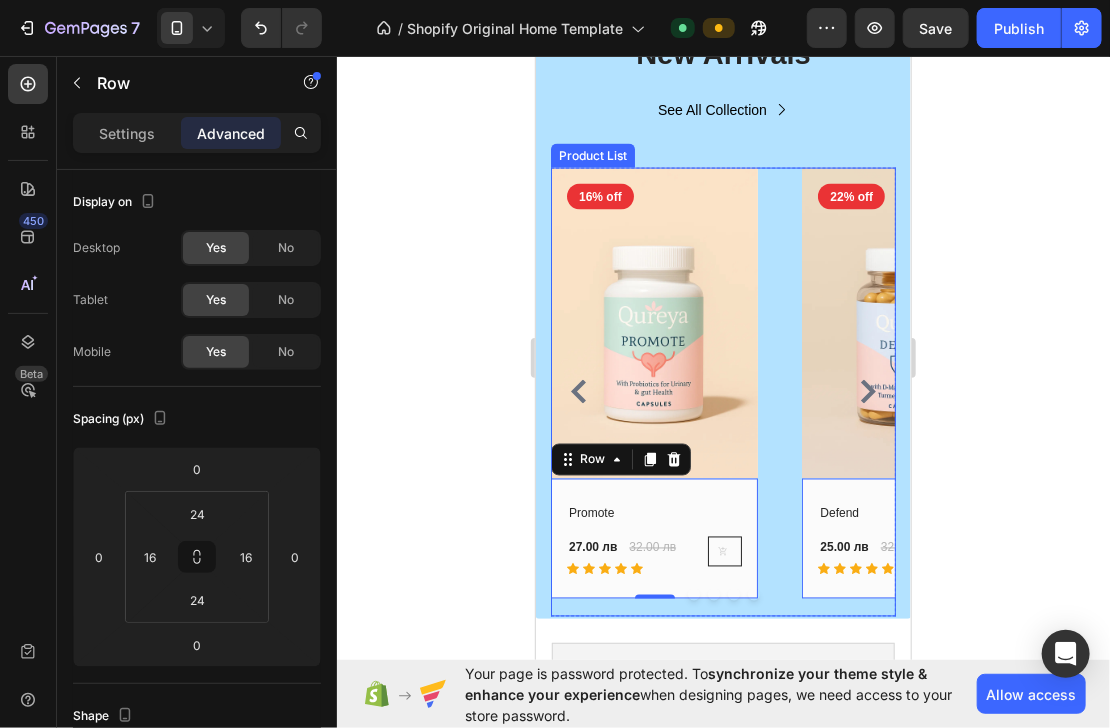 click on "(P) Images 16% off Product Badge Row Promote (P) Title 27.00 лв (P) Price (P) Price 32.00 лв (P) Price (P) Price Row Icon Icon Icon Icon Icon Row (P) Cart Button Row Row   0 Product List (P) Images 22% off Product Badge Row Defend (P) Title 25.00 лв (P) Price (P) Price 32.00 лв (P) Price (P) Price Row Icon Icon Icon Icon Icon Row (P) Cart Button Row Row   0 Product List (P) Images -240% off Product Badge Row Flush (P) Title 255.00 лв (P) Price (P) Price 75.00 лв (P) Price (P) Price Row Icon Icon Icon Icon Icon Row (P) Cart Button Row Row   0 Product List (P) Images 40% off Product Badge Row Complete Regimen (P) Title 54.00 лв (P) Price (P) Price 90.00 лв (P) Price (P) Price Row Icon Icon Icon Icon Icon Row (P) Cart Button Row Row   0 Product List" at bounding box center [722, 391] 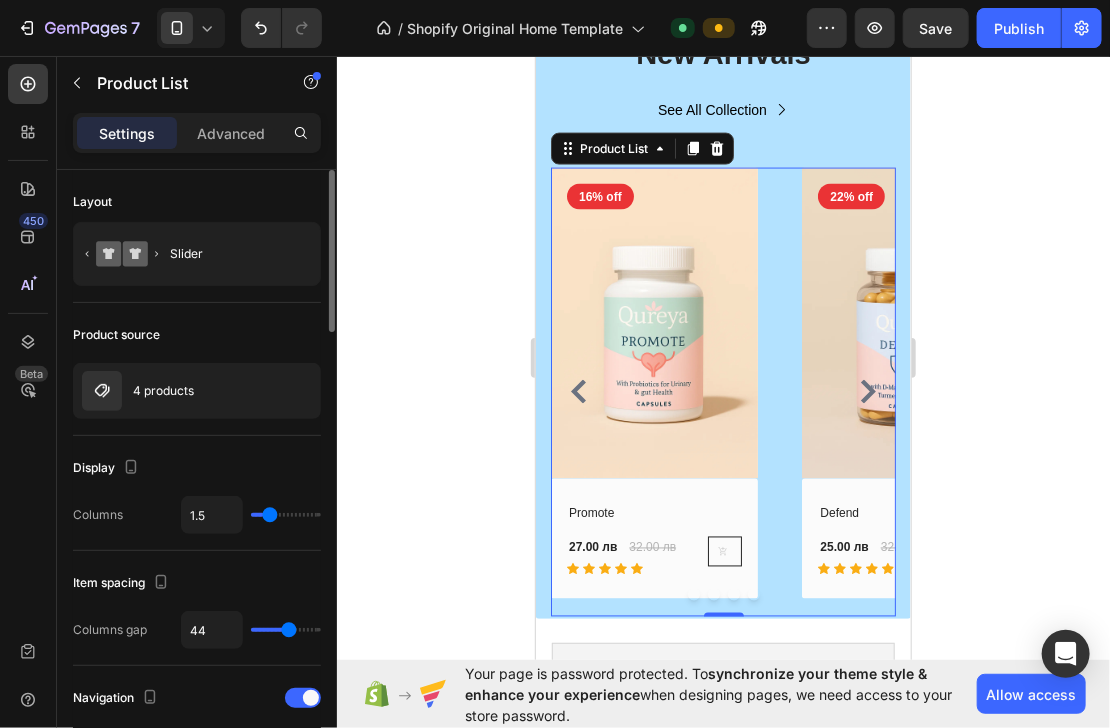 scroll, scrollTop: 320, scrollLeft: 0, axis: vertical 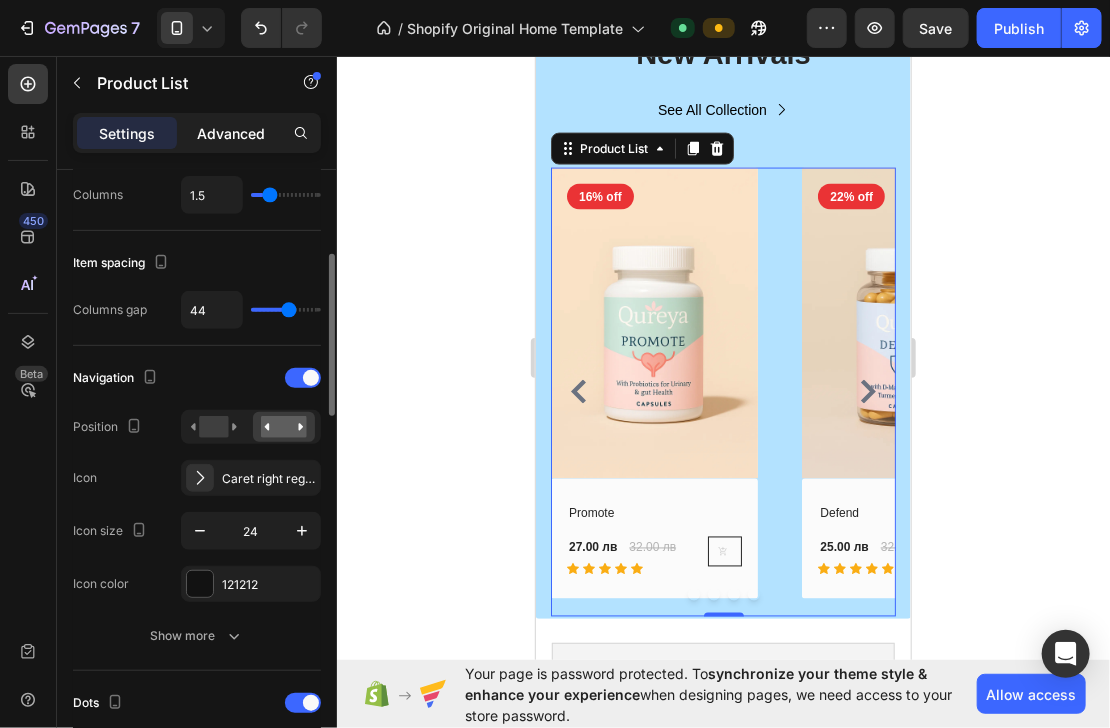click on "Advanced" at bounding box center [231, 133] 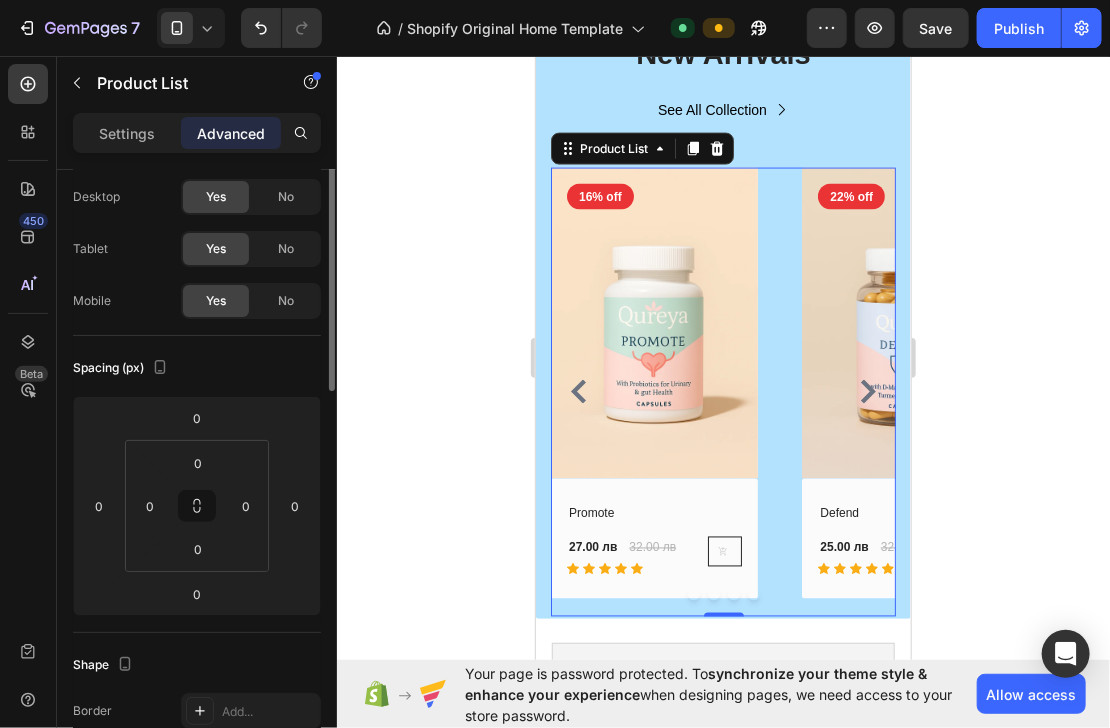 scroll, scrollTop: 0, scrollLeft: 0, axis: both 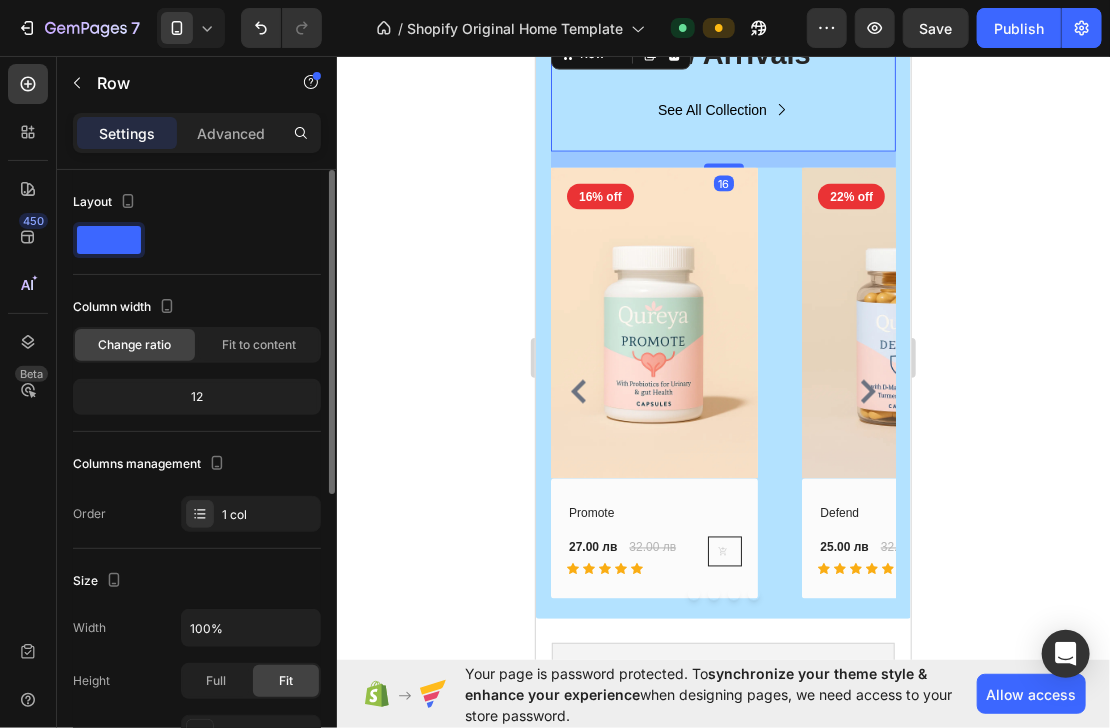 click on "New Arrivals Heading
See All Collection Button" at bounding box center (722, 92) 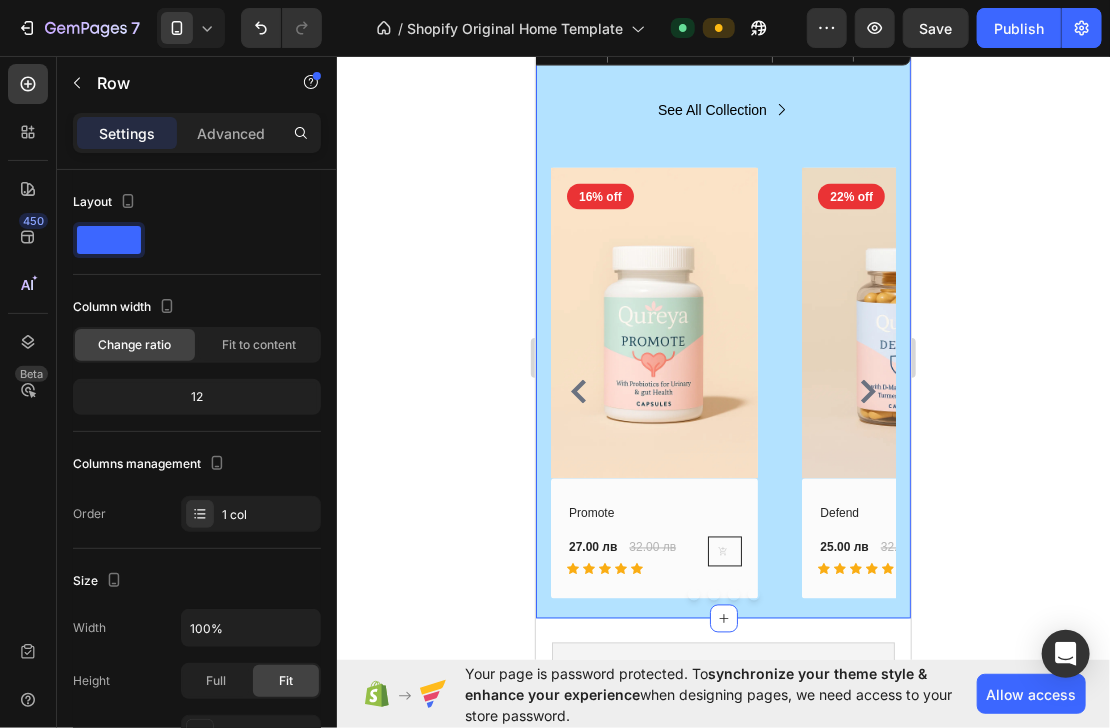 click on "New Arrivals Heading
See All Collection Button Row
(P) Images 16% off Product Badge Row Promote (P) Title 27.00 лв (P) Price (P) Price 32.00 лв (P) Price (P) Price Row Icon Icon Icon Icon Icon Row (P) Cart Button Row Row Product List (P) Images 22% off Product Badge Row Defend (P) Title 25.00 лв (P) Price (P) Price 32.00 лв (P) Price (P) Price Row Icon Icon Icon Icon Icon Row (P) Cart Button Row Row Product List (P) Images -240% off Product Badge Row Flush (P) Title 255.00 лв (P) Price (P) Price 75.00 лв (P) Price (P) Price Row Icon Icon Icon Icon Icon Row (P) Cart Button Row Row Product List (P) Images 40% off Product Badge Row Complete Regimen (P) Title 54.00 лв (P) Price (P) Price 90.00 лв (P) Price (P) Price Row Icon Icon Icon Icon Icon Row (P) Cart Button Row Row Product List
Product List Row Section 5   You can create reusable sections Create Theme Section AI Content Write with GemAI What would you like to describe here? Tone and Voice Product" at bounding box center (722, 323) 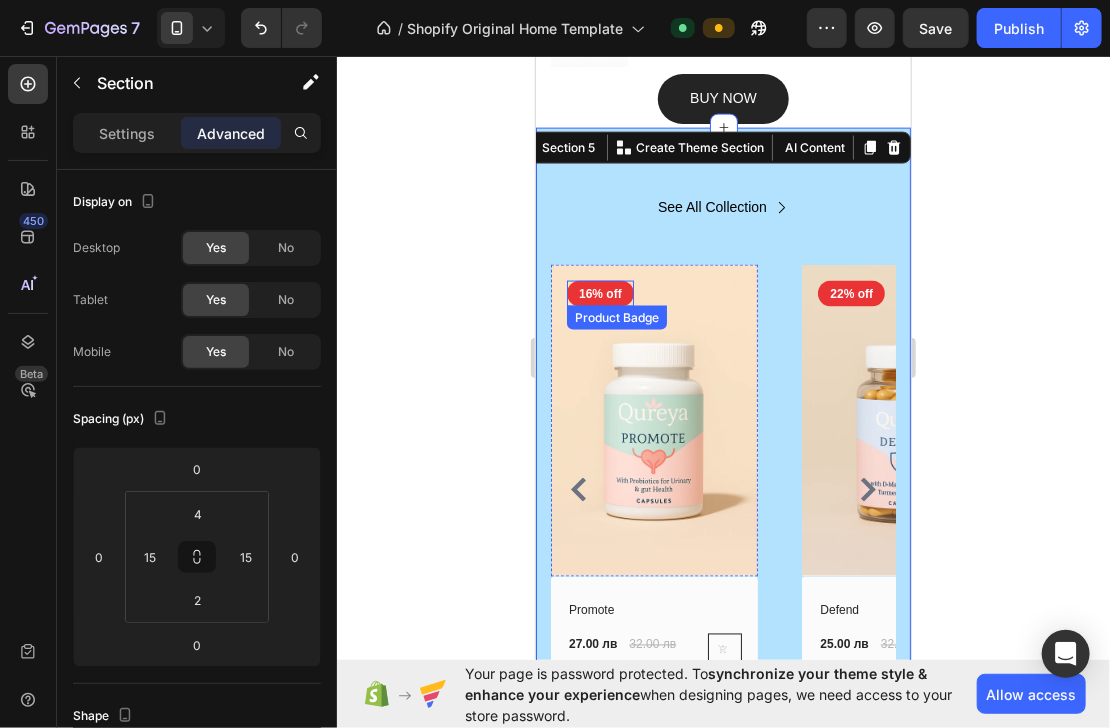 scroll, scrollTop: 756, scrollLeft: 0, axis: vertical 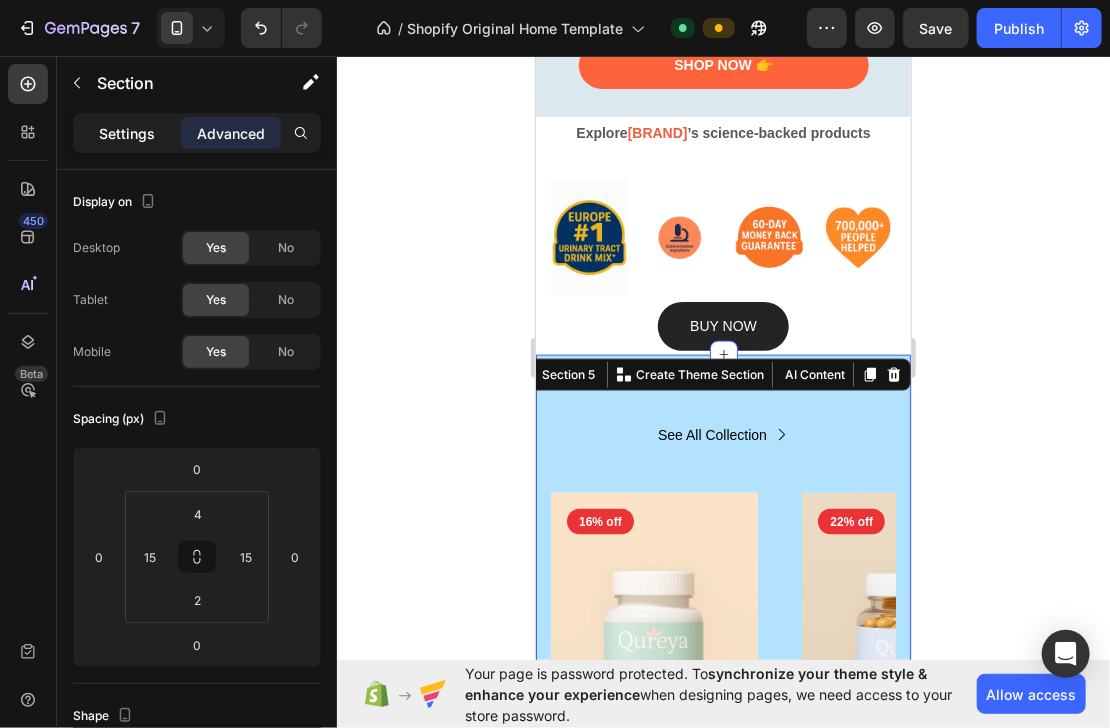 click on "Settings" at bounding box center (127, 133) 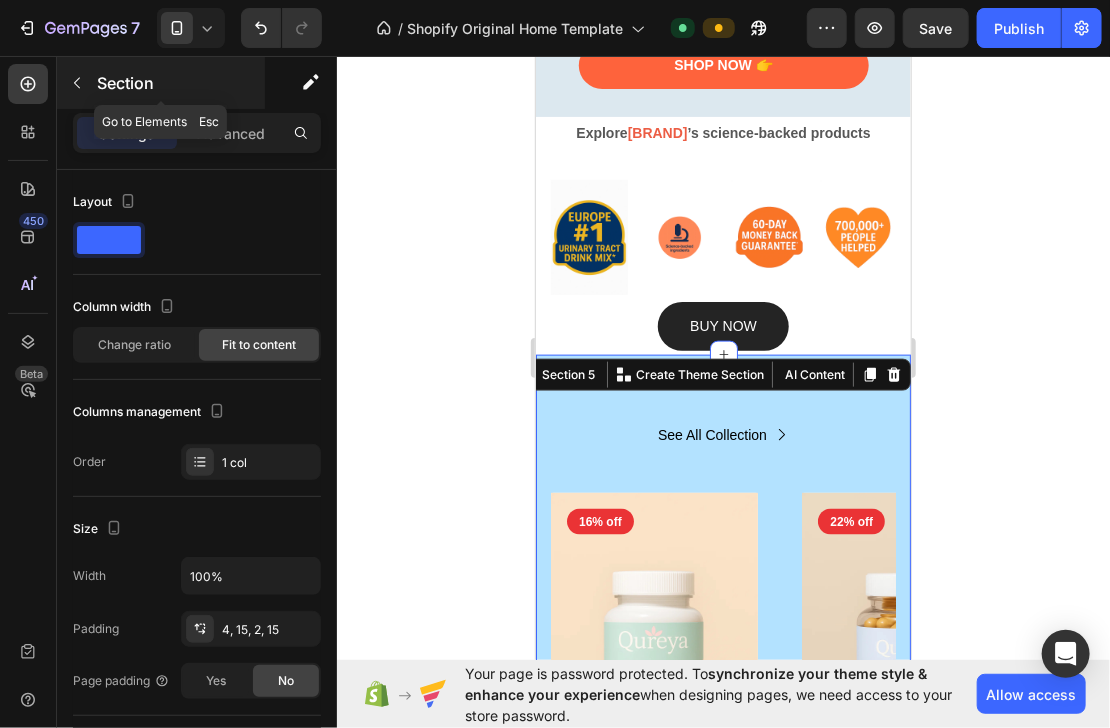 click on "Section" at bounding box center (179, 83) 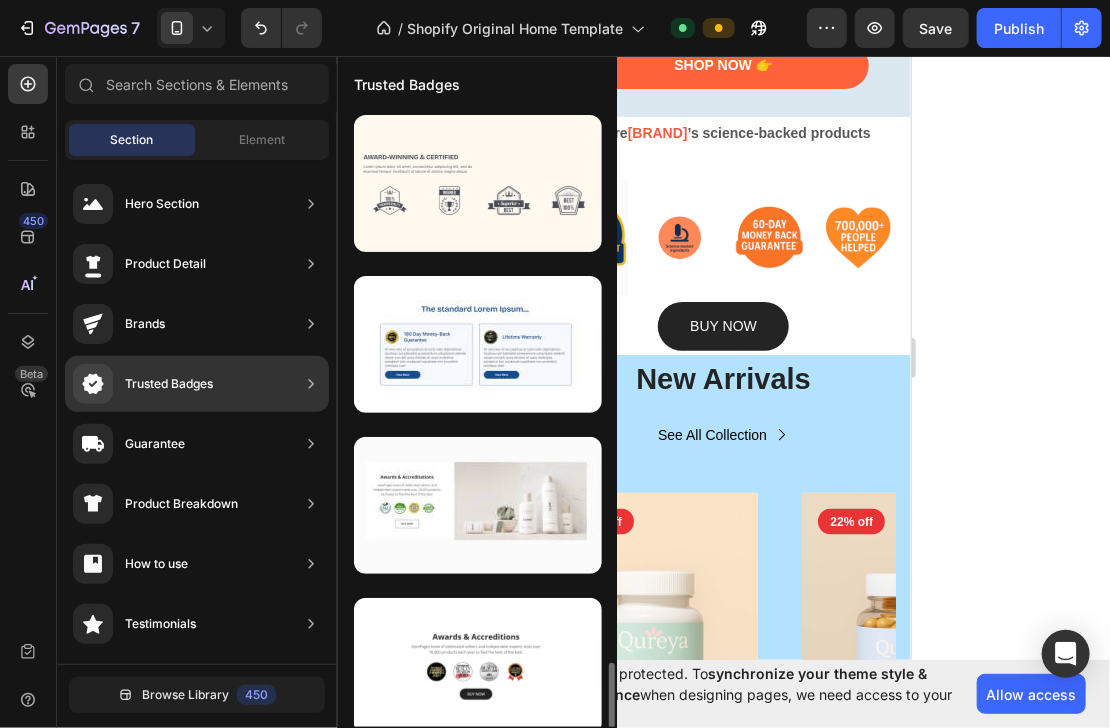 scroll, scrollTop: 336, scrollLeft: 0, axis: vertical 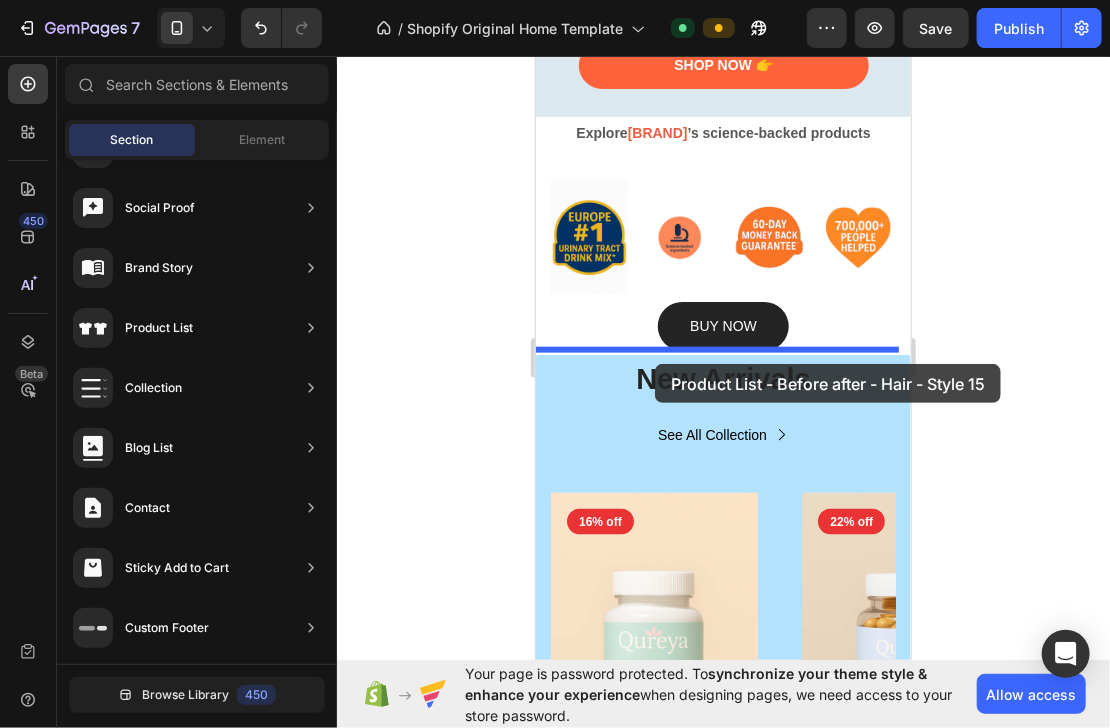 drag, startPoint x: 983, startPoint y: 463, endPoint x: 654, endPoint y: 363, distance: 343.86188 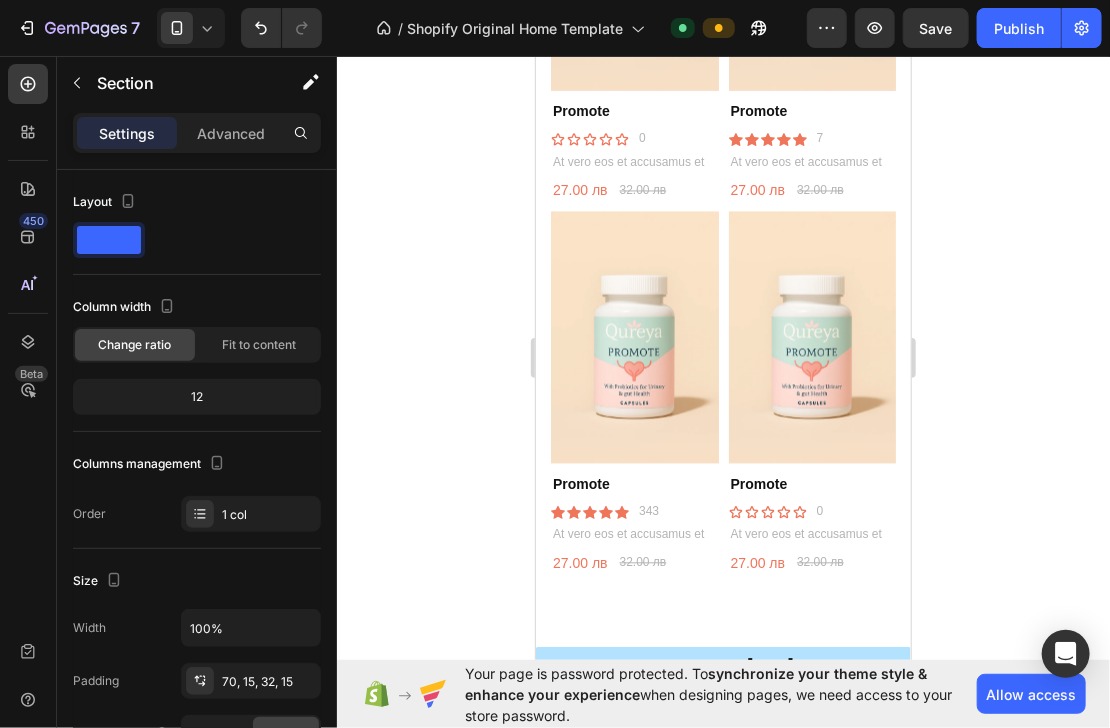 scroll, scrollTop: 1380, scrollLeft: 0, axis: vertical 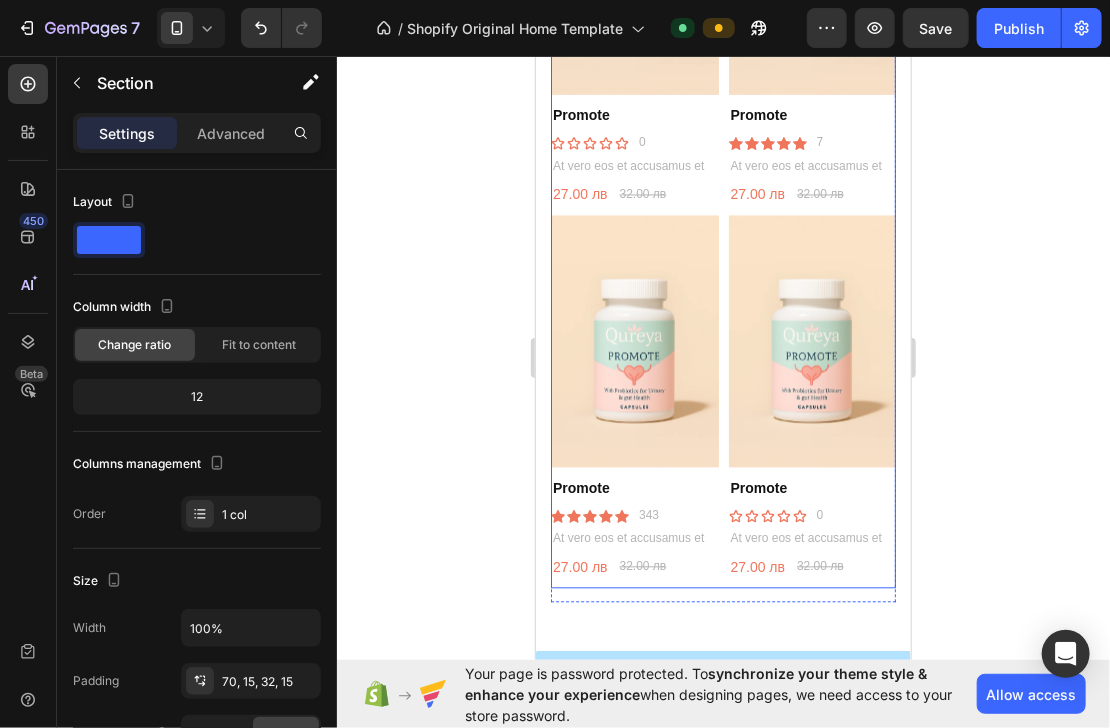 click on "Product Images Promote Product Title
Icon
Icon
Icon
Icon
Icon Icon List 0 Text Block Row At vero eos et accusamus et  Text Block 27.00 лв Product Price Product Price 32.00 лв Product Price Product Price Row Product Product Images Promote Product Title Icon Icon Icon Icon Icon Icon List 7 Text Block Row At vero eos et accusamus et  Text Block 27.00 лв Product Price Product Price 32.00 лв Product Price Product Price Row Product Product Images Promote Product Title Icon Icon Icon Icon Icon Icon List 343 Text Block Row At vero eos et accusamus et  Text Block 27.00 лв Product Price Product Price 32.00 лв Product Price Product Price Row Product Product Images Promote Product Title
Icon
Icon
Icon
Icon
Icon Icon List 0 Text Block Row At vero eos et accusamus et  Text Block 27.00 лв Product Price Product Price 32.00 лв Product Price Row Row" at bounding box center (722, 216) 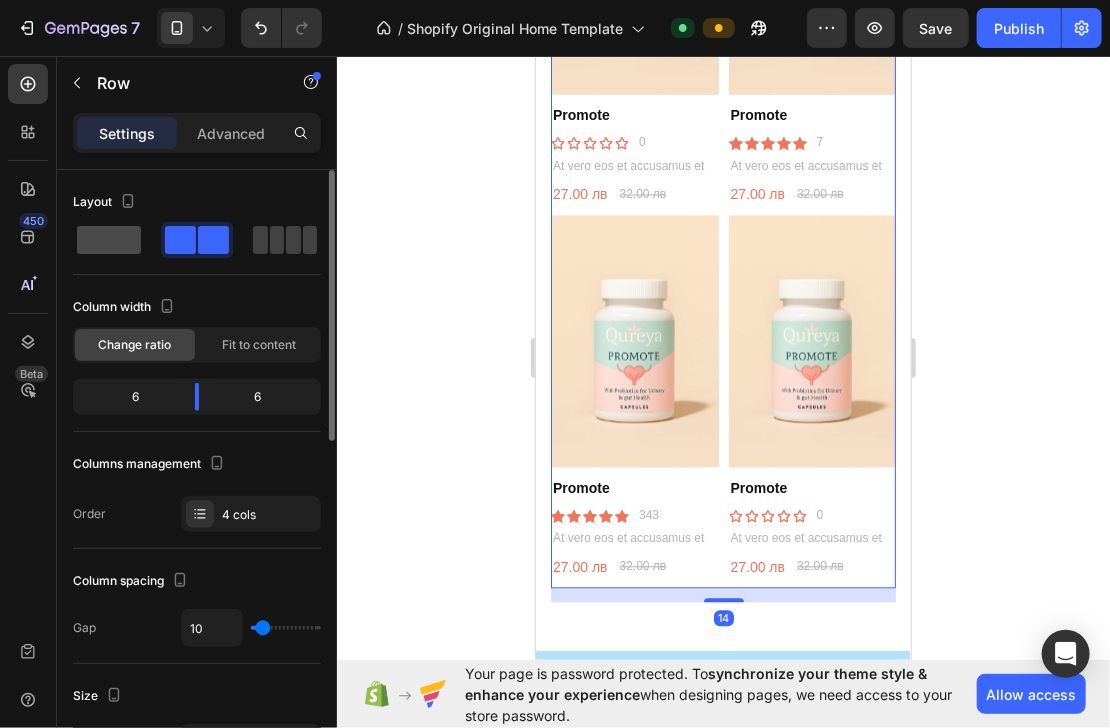 click 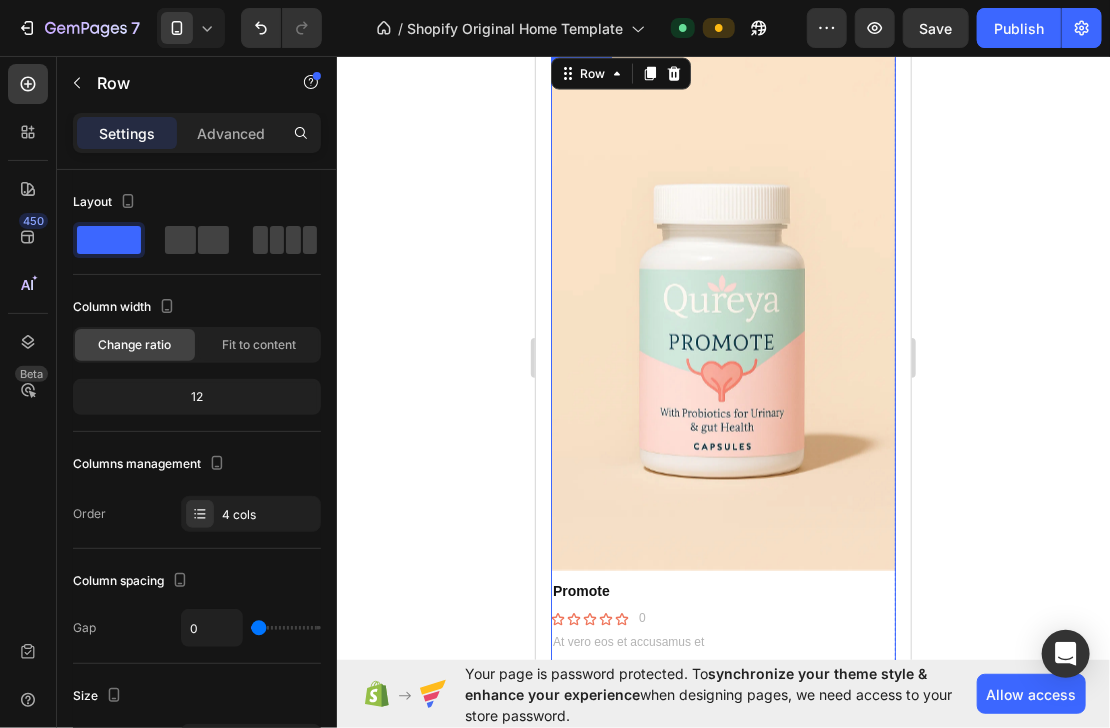 scroll, scrollTop: 1060, scrollLeft: 0, axis: vertical 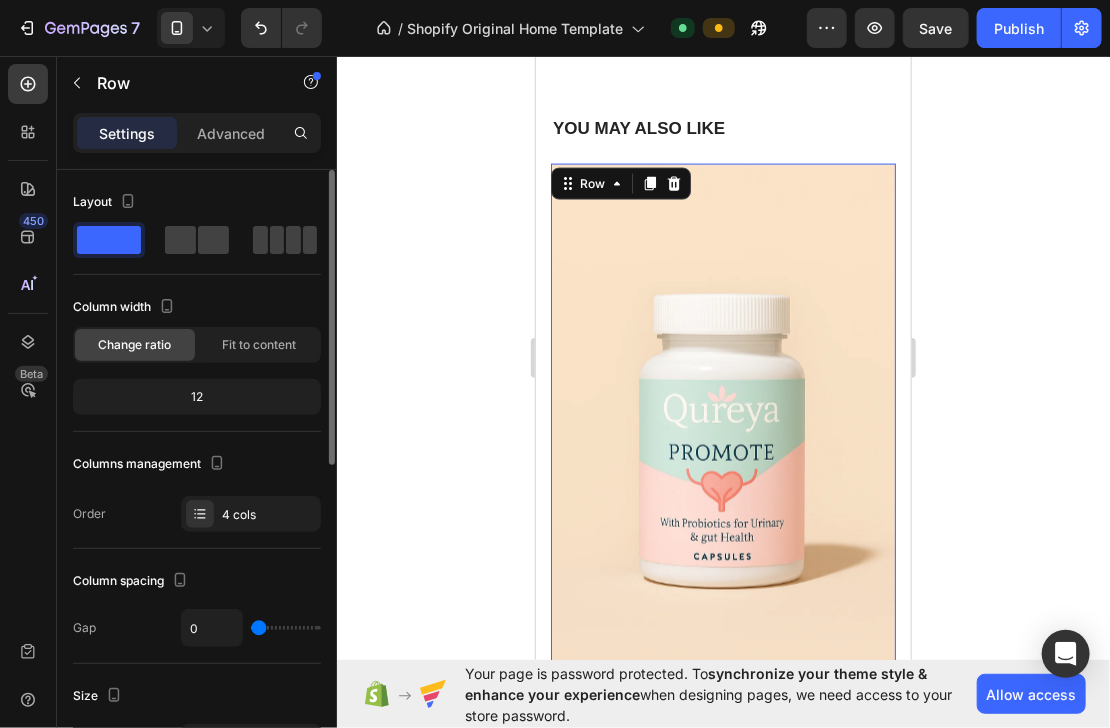 click 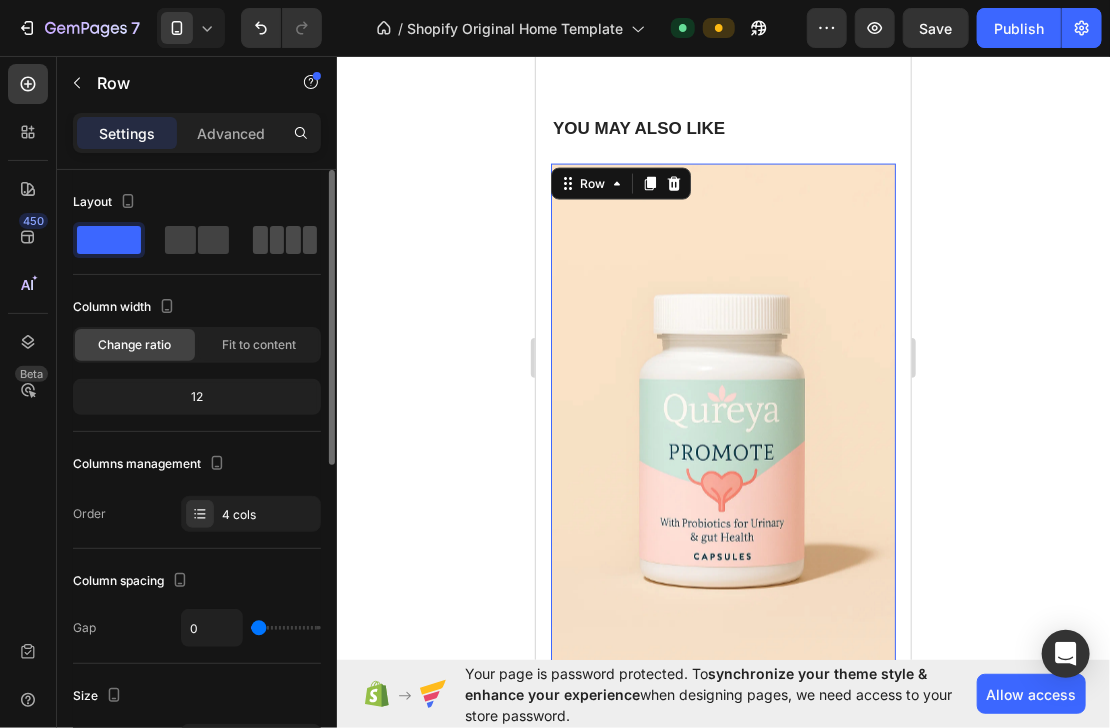 click 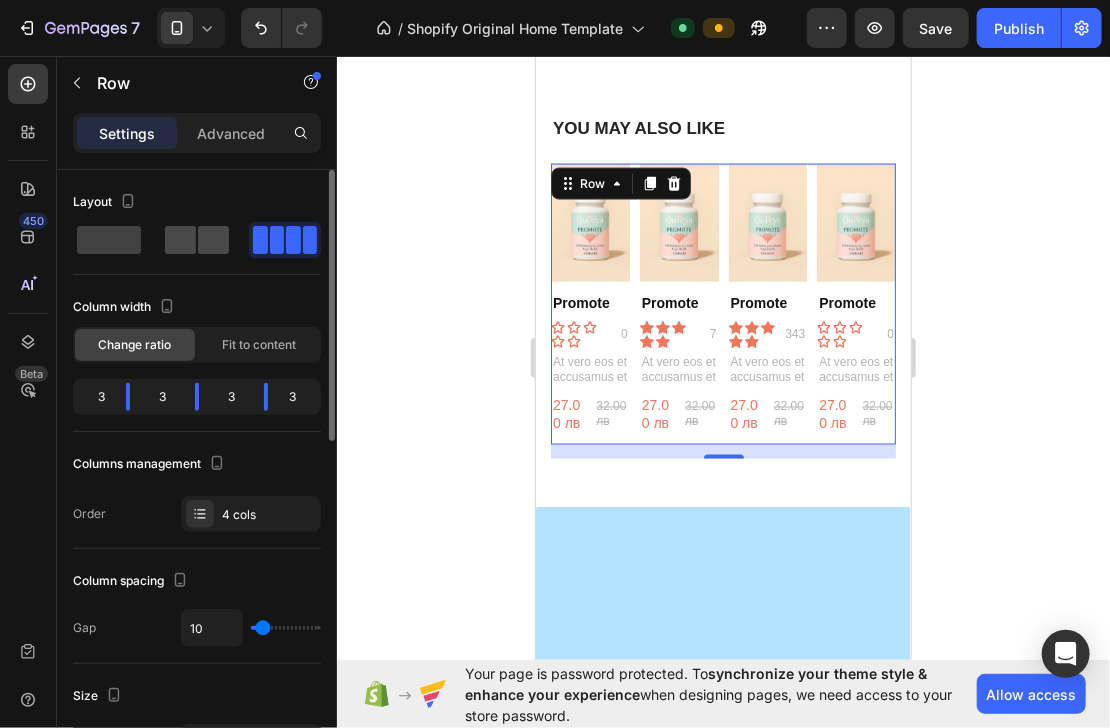 click 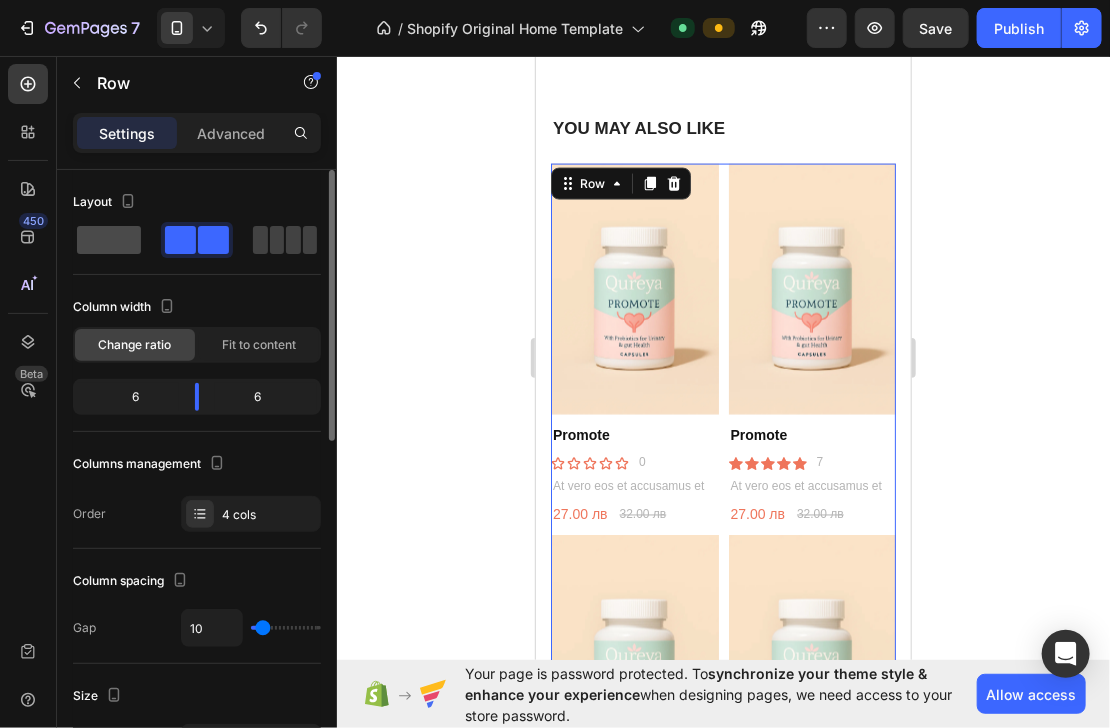 click 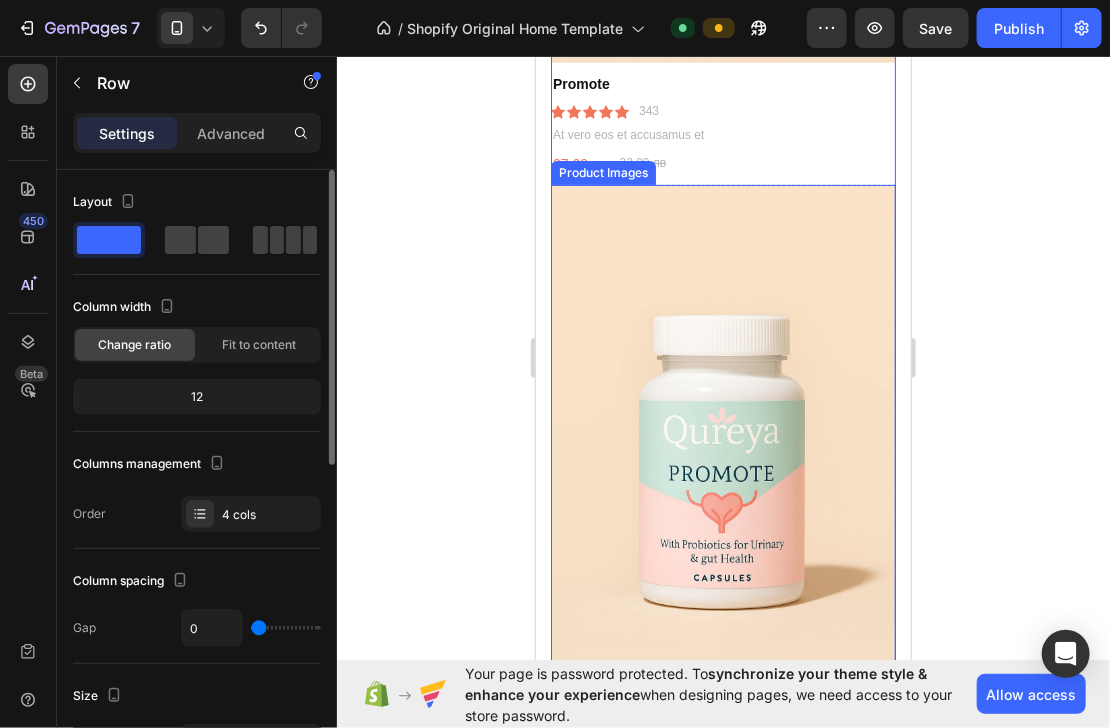 scroll, scrollTop: 2980, scrollLeft: 0, axis: vertical 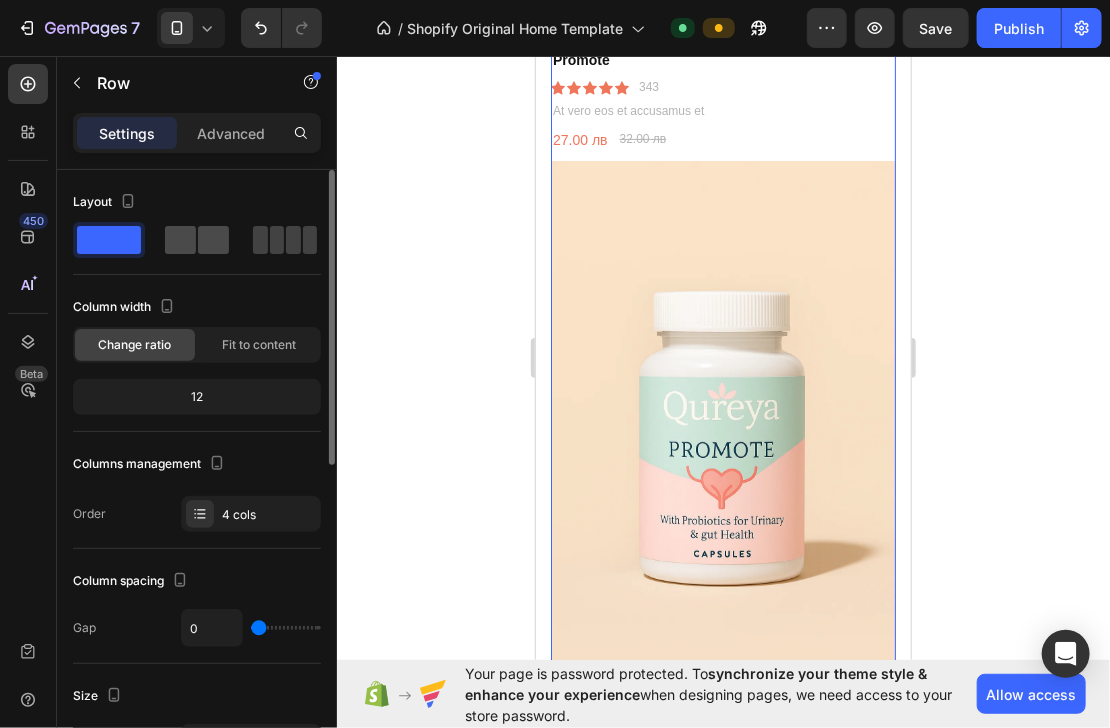 click 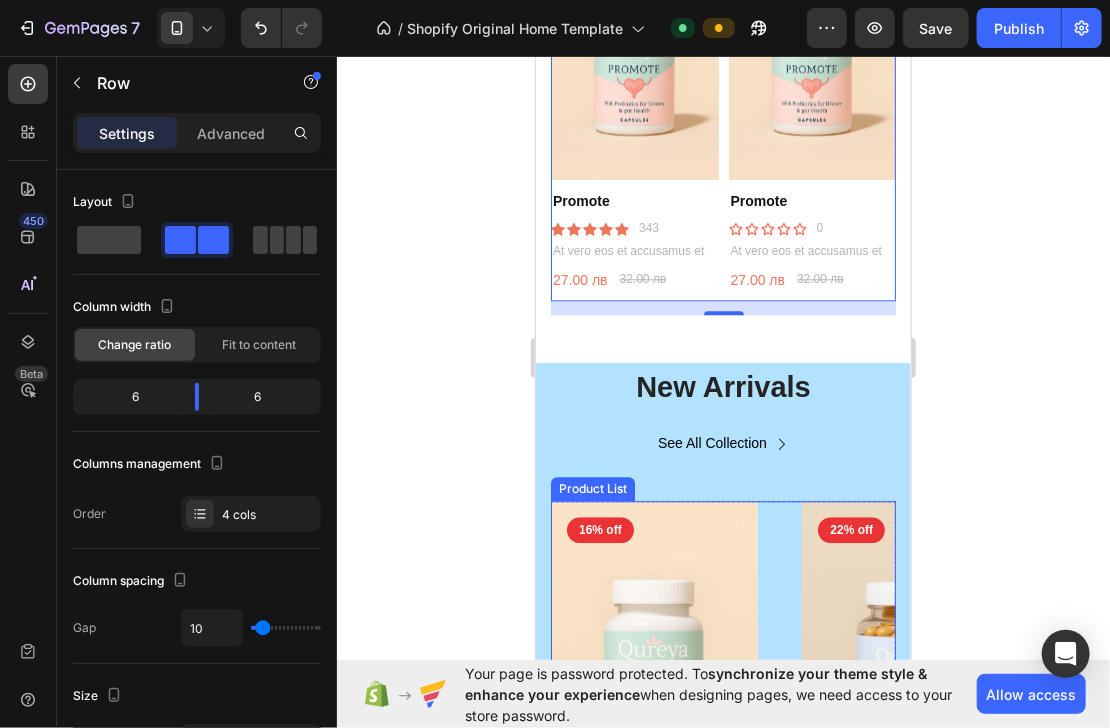 scroll, scrollTop: 1444, scrollLeft: 0, axis: vertical 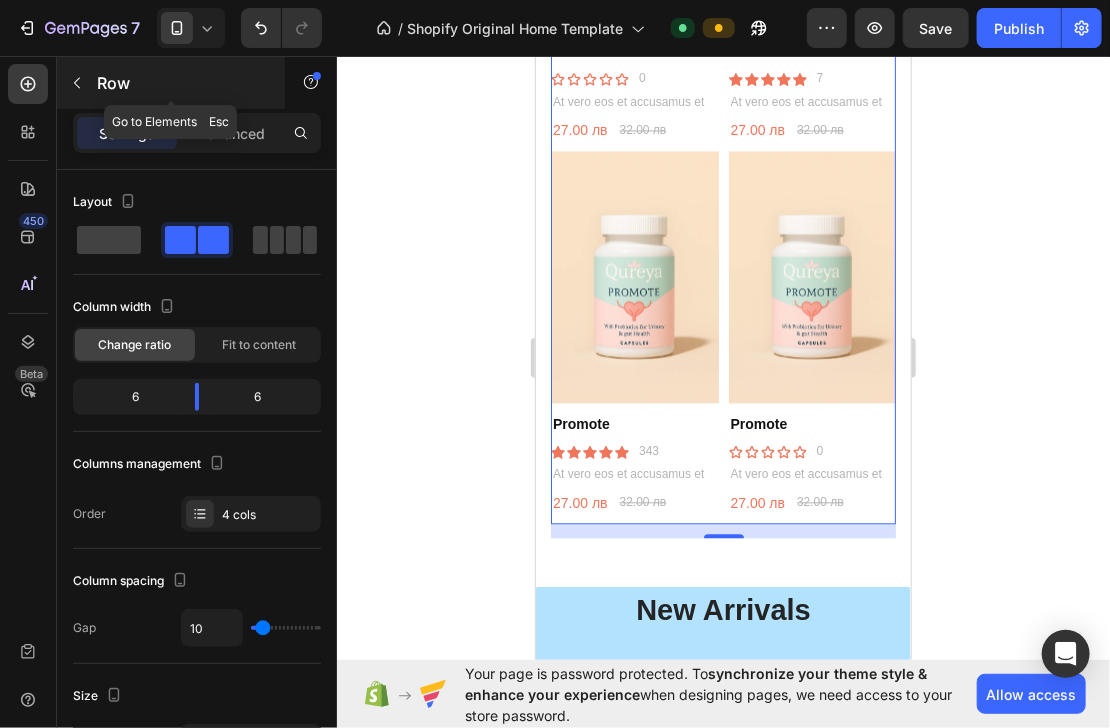click on "Row" at bounding box center [182, 83] 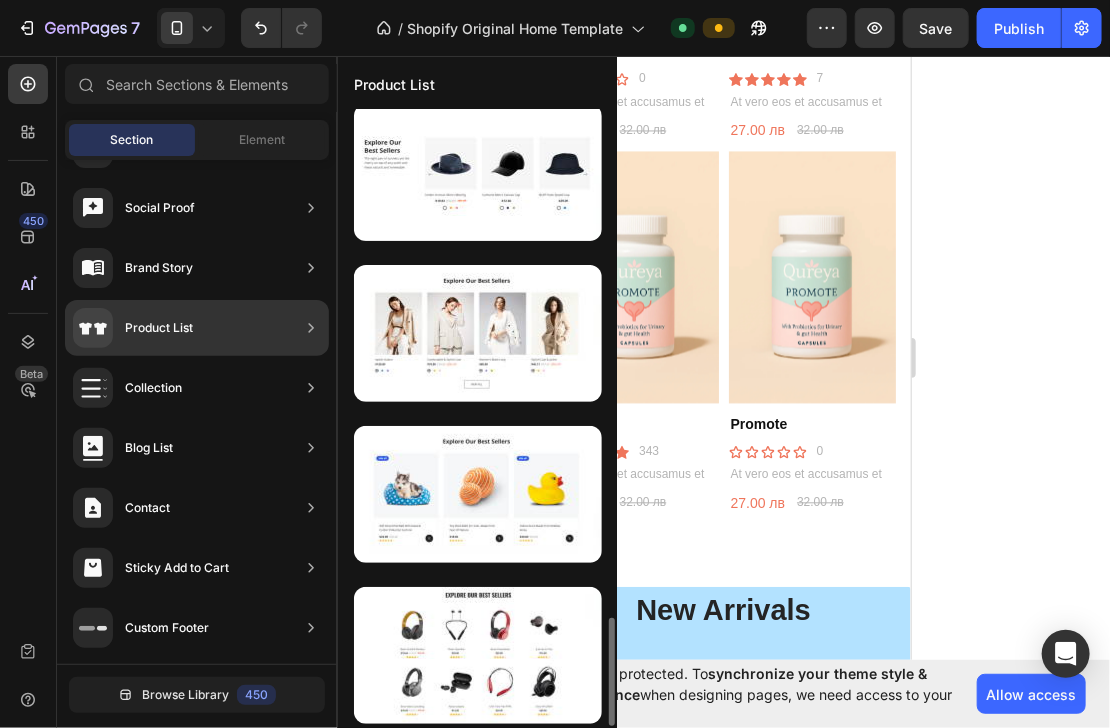 scroll, scrollTop: 2912, scrollLeft: 0, axis: vertical 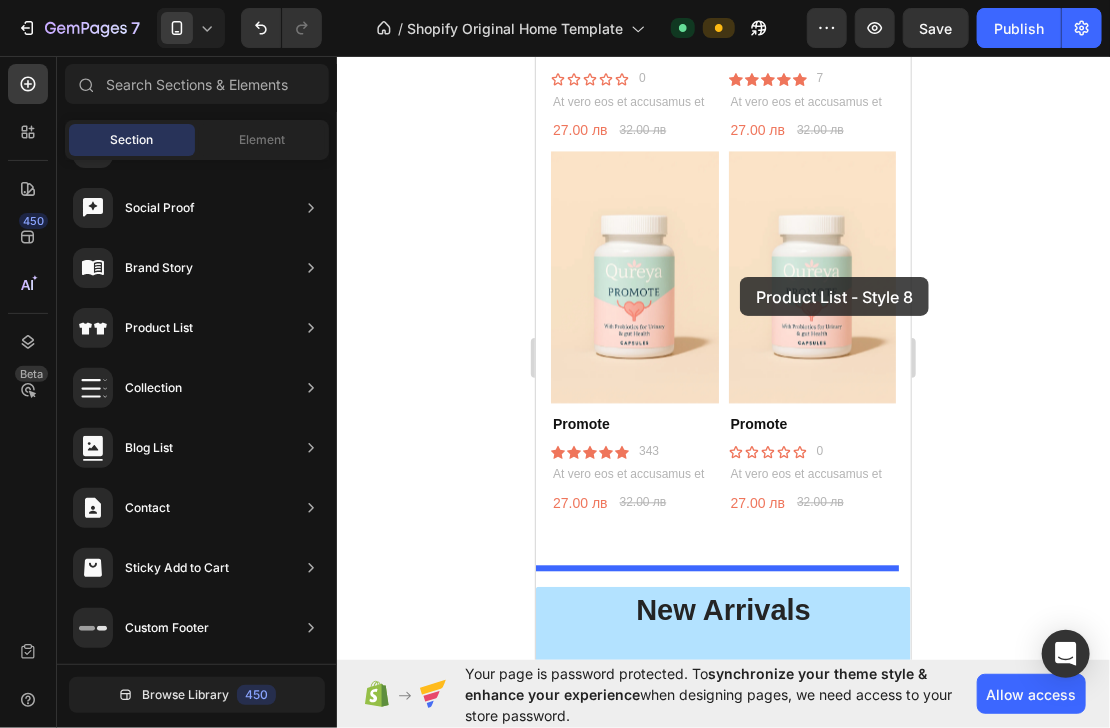 drag, startPoint x: 1106, startPoint y: 546, endPoint x: 739, endPoint y: 276, distance: 455.61935 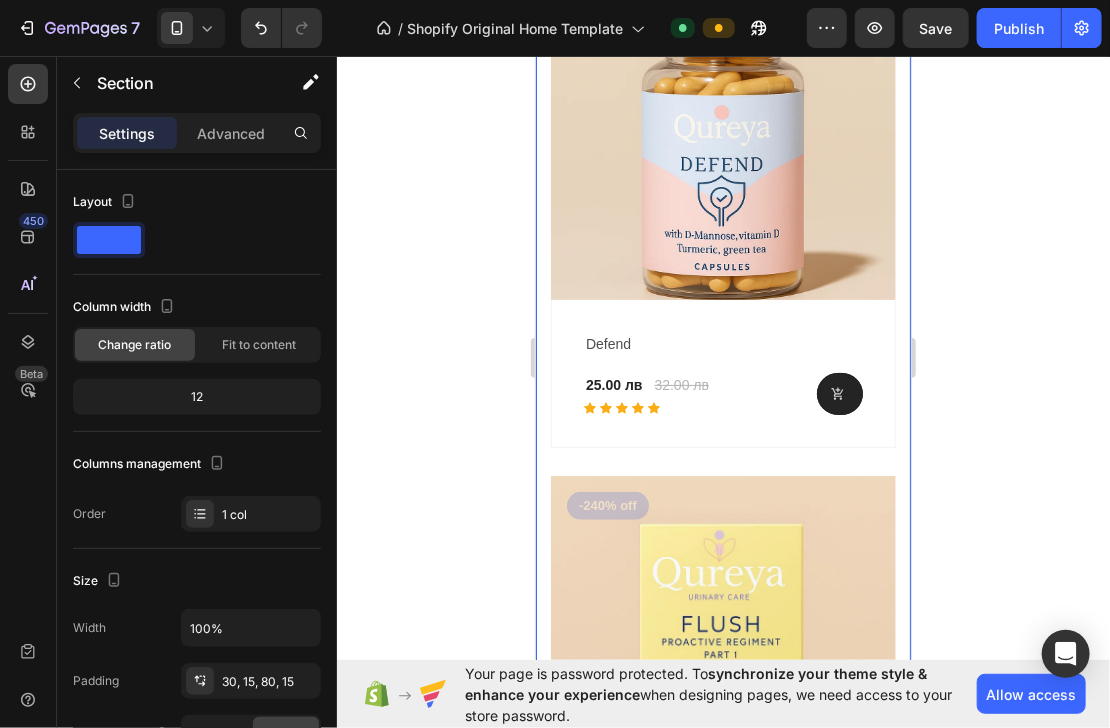 scroll, scrollTop: 2767, scrollLeft: 0, axis: vertical 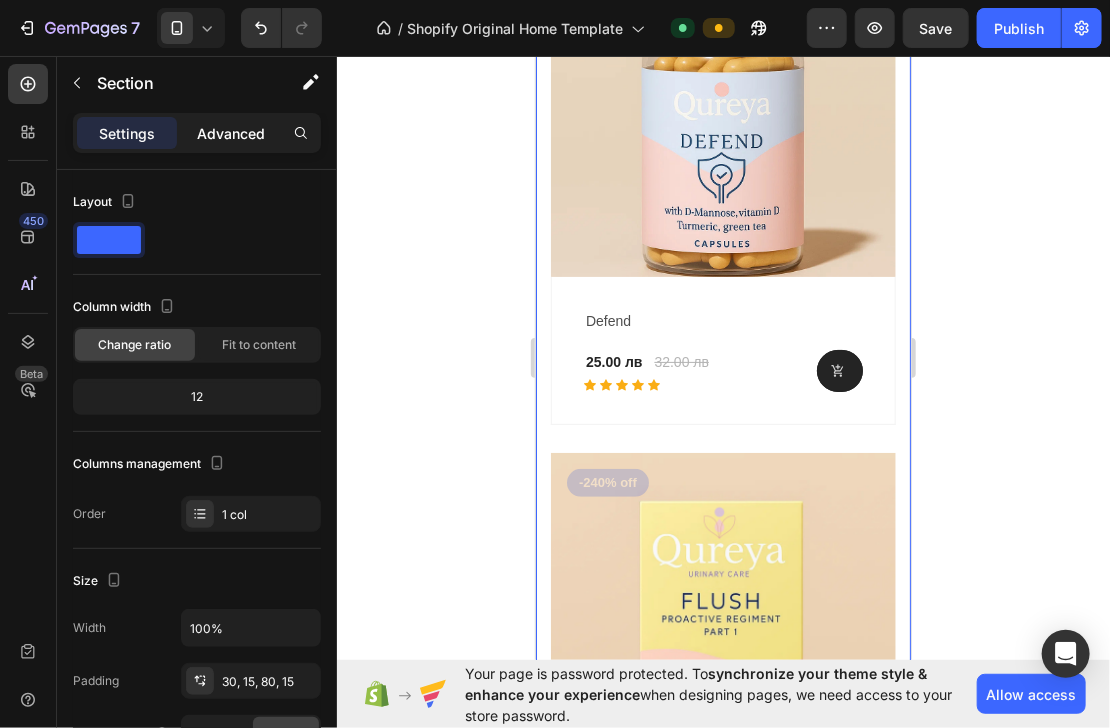 click on "Advanced" at bounding box center (231, 133) 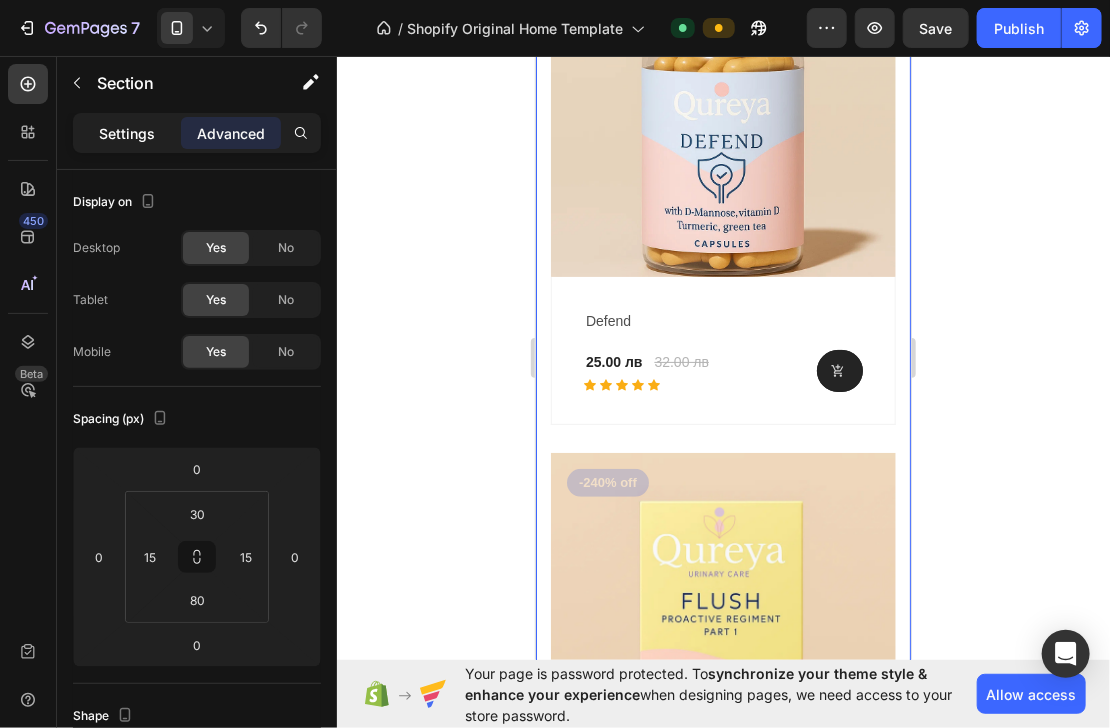 click on "Settings" at bounding box center (127, 133) 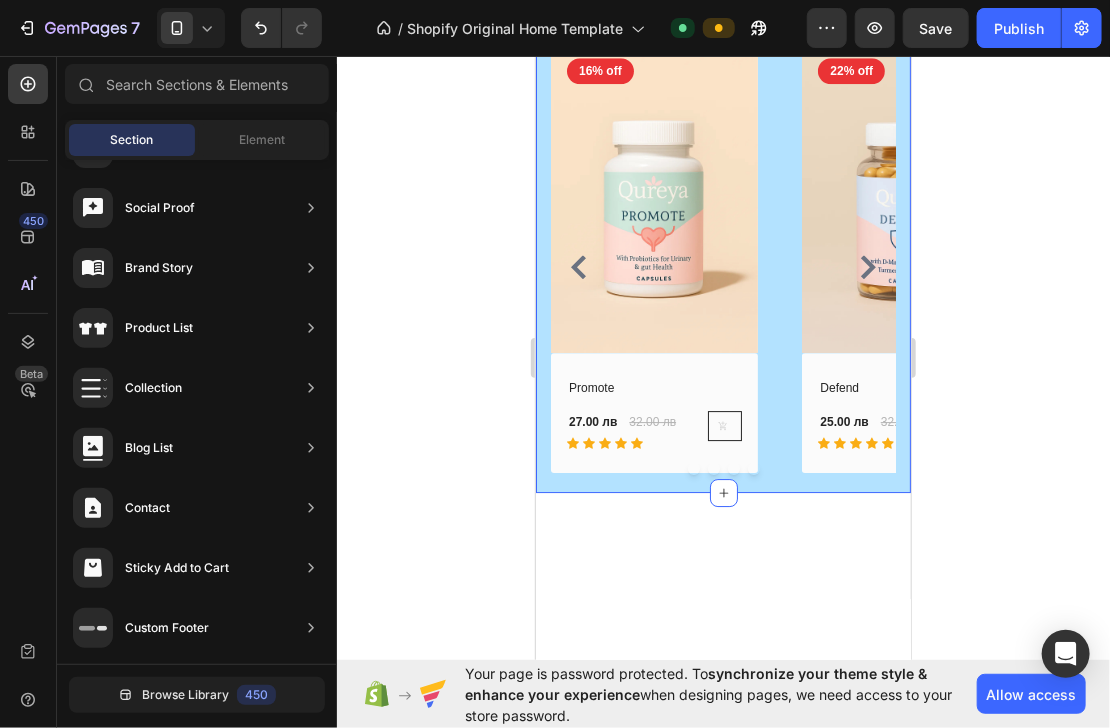 scroll, scrollTop: 1727, scrollLeft: 0, axis: vertical 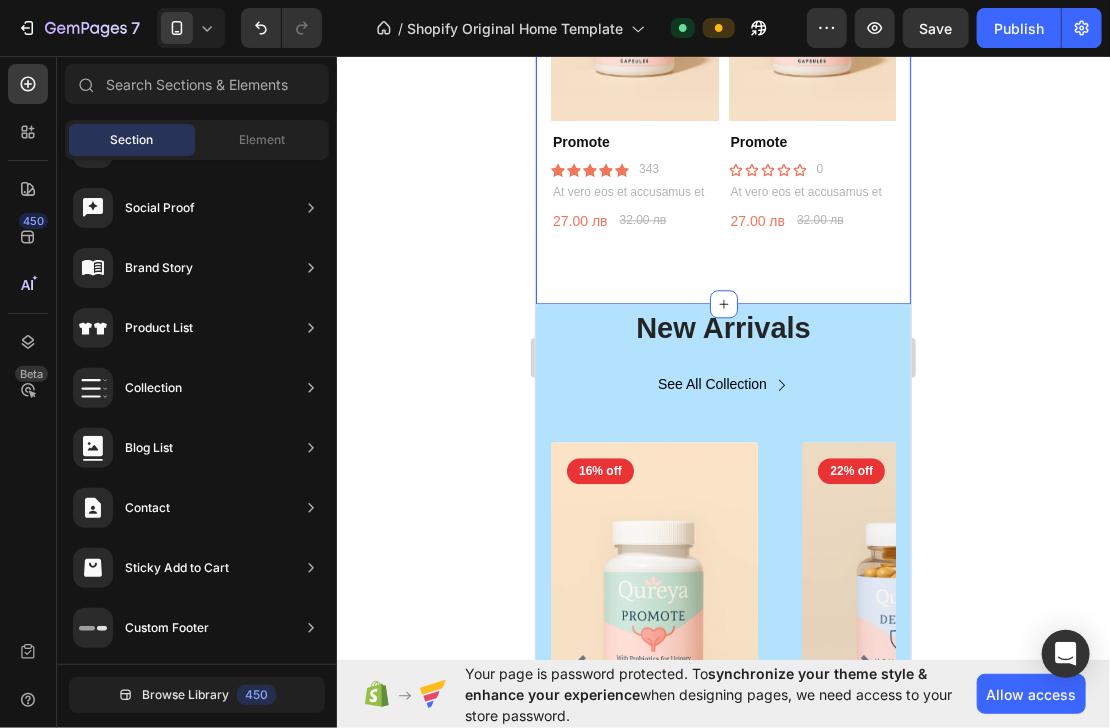 click on "YOU MAY ALSO LIKE Heading Product Images Promote Product Title
Icon
Icon
Icon
Icon
Icon Icon List 0 Text Block Row At vero eos et accusamus et  Text Block 27.00 лв Product Price Product Price 32.00 лв Product Price Product Price Row Product Product Images Promote Product Title Icon Icon Icon Icon Icon Icon List 7 Text Block Row At vero eos et accusamus et  Text Block 27.00 лв Product Price Product Price 32.00 лв Product Price Product Price Row Product Product Images Promote Product Title Icon Icon Icon Icon Icon Icon List 343 Text Block Row At vero eos et accusamus et  Text Block 27.00 лв Product Price Product Price 32.00 лв Product Price Product Price Row Product Product Images Promote Product Title
Icon
Icon
Icon
Icon
Icon Icon List 0 Text Block Row At vero eos et accusamus et  Text Block 27.00 лв Product Price Product Price Row Row" at bounding box center (722, -160) 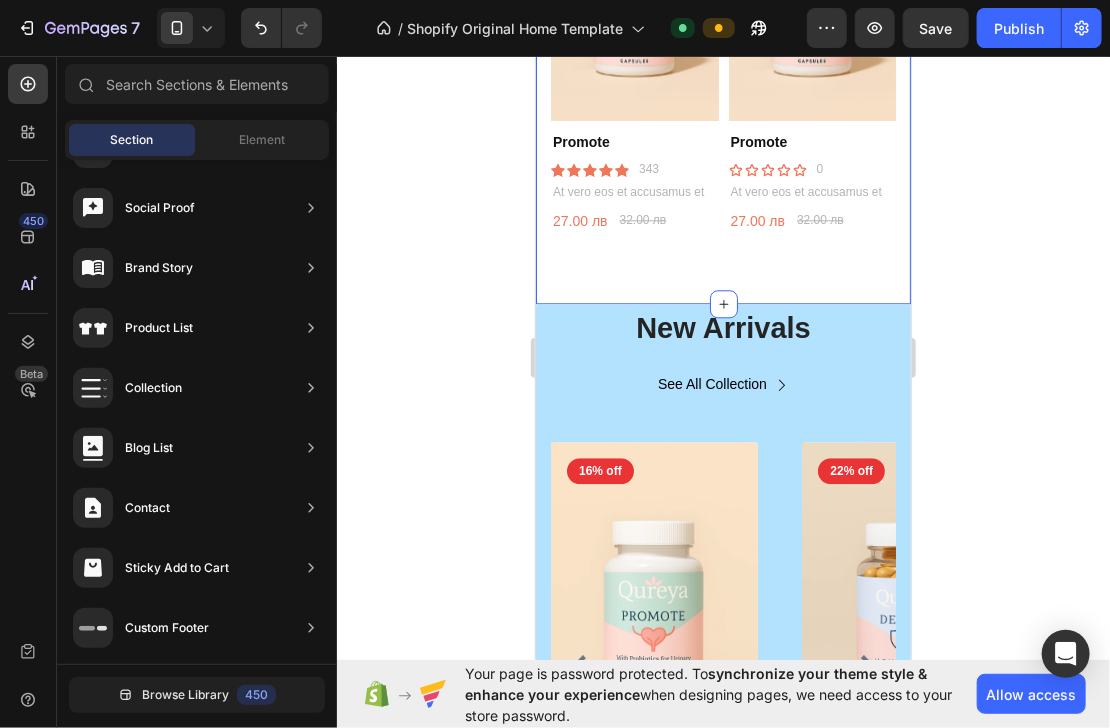 scroll, scrollTop: 820, scrollLeft: 0, axis: vertical 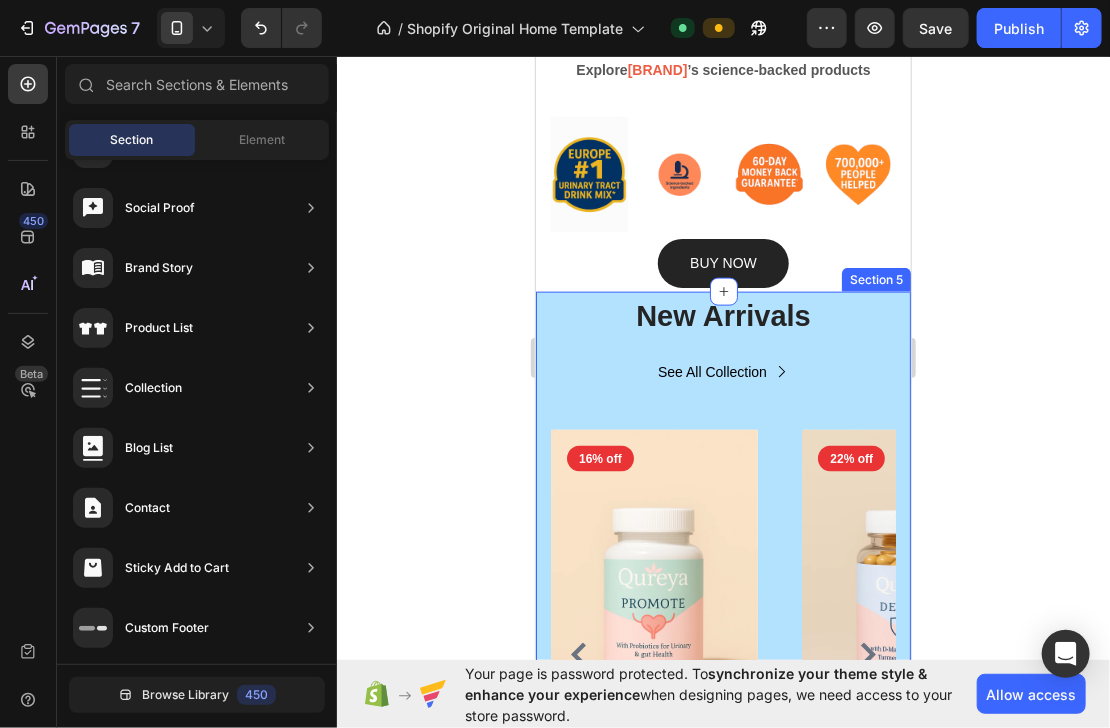 click on "New Arrivals Heading
See All Collection Button Row
(P) Images 16% off Product Badge Row Promote (P) Title 27.00 лв (P) Price (P) Price 32.00 лв (P) Price (P) Price Row Icon Icon Icon Icon Icon Row (P) Cart Button Row Row Product List (P) Images 22% off Product Badge Row Defend (P) Title 25.00 лв (P) Price (P) Price 32.00 лв (P) Price (P) Price Row Icon Icon Icon Icon Icon Row (P) Cart Button Row Row Product List (P) Images -240% off Product Badge Row Flush (P) Title 255.00 лв (P) Price (P) Price 75.00 лв (P) Price (P) Price Row Icon Icon Icon Icon Icon Row (P) Cart Button Row Row Product List (P) Images 40% off Product Badge Row Complete Regimen (P) Title 54.00 лв (P) Price (P) Price 90.00 лв (P) Price (P) Price Row Icon Icon Icon Icon Icon Row (P) Cart Button Row Row Product List
Product List Row Section 5" at bounding box center [722, 585] 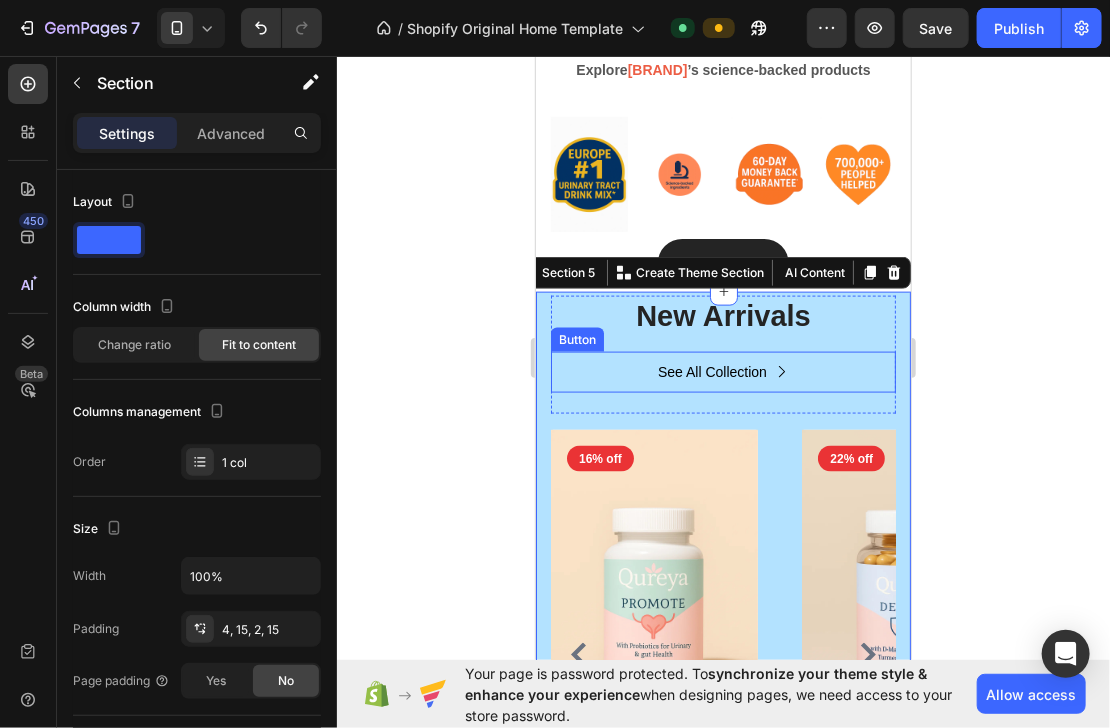click on "See All Collection Button" at bounding box center [722, 371] 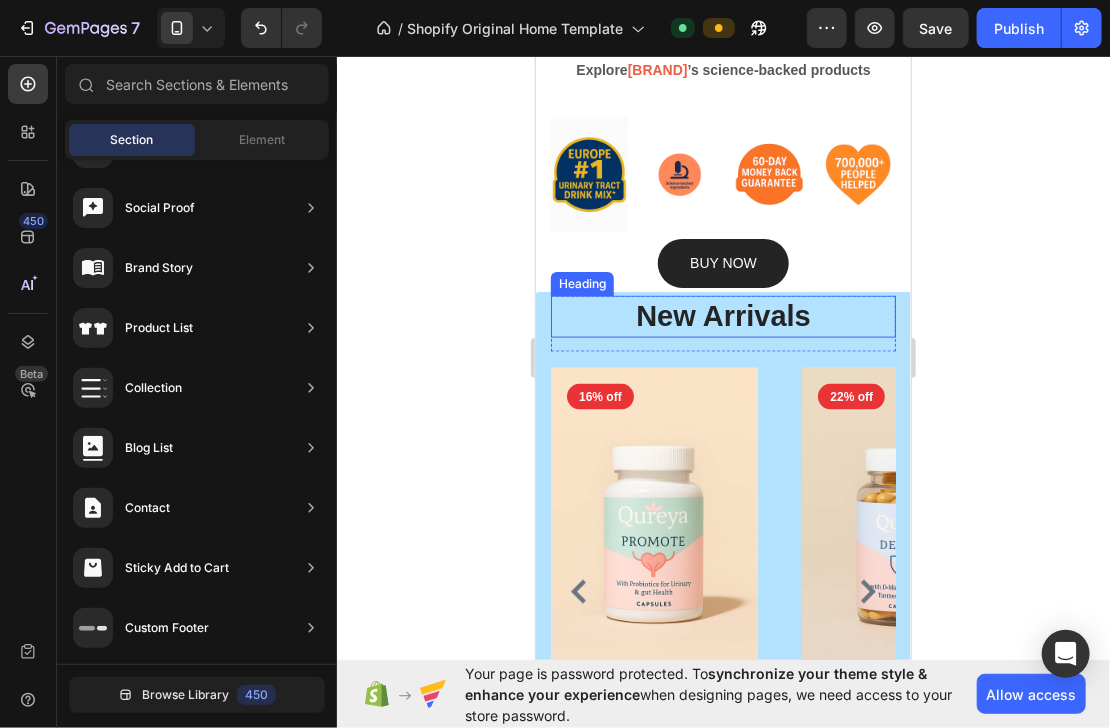 click on "New Arrivals" at bounding box center (722, 316) 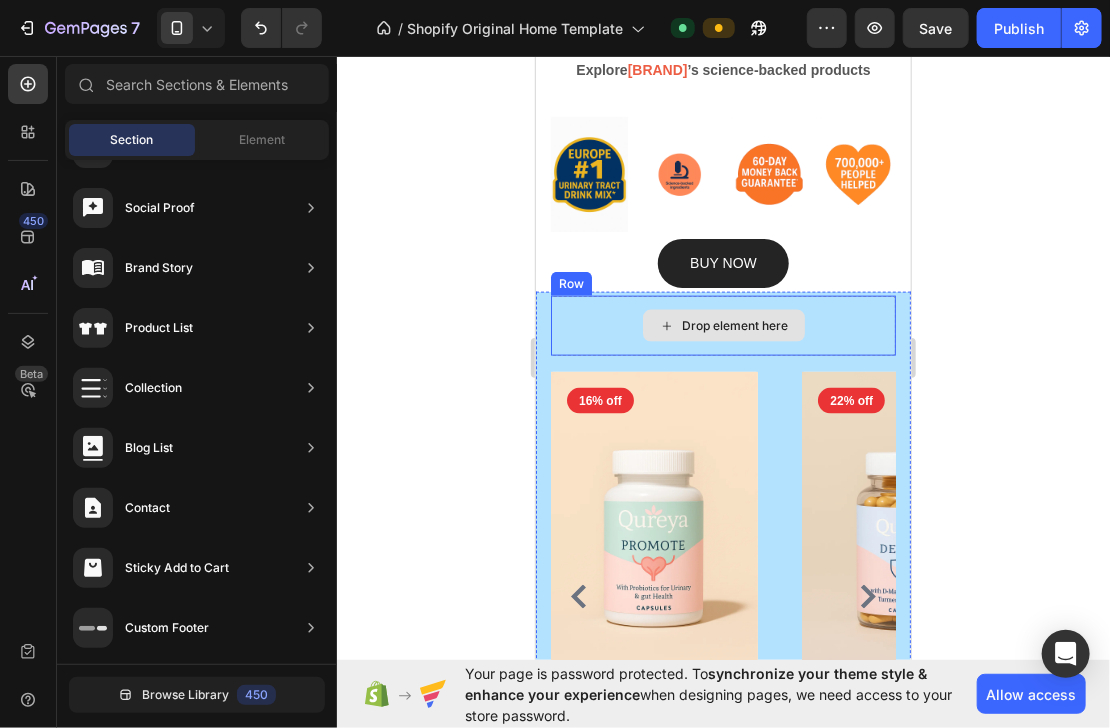 click on "Drop element here" at bounding box center [722, 325] 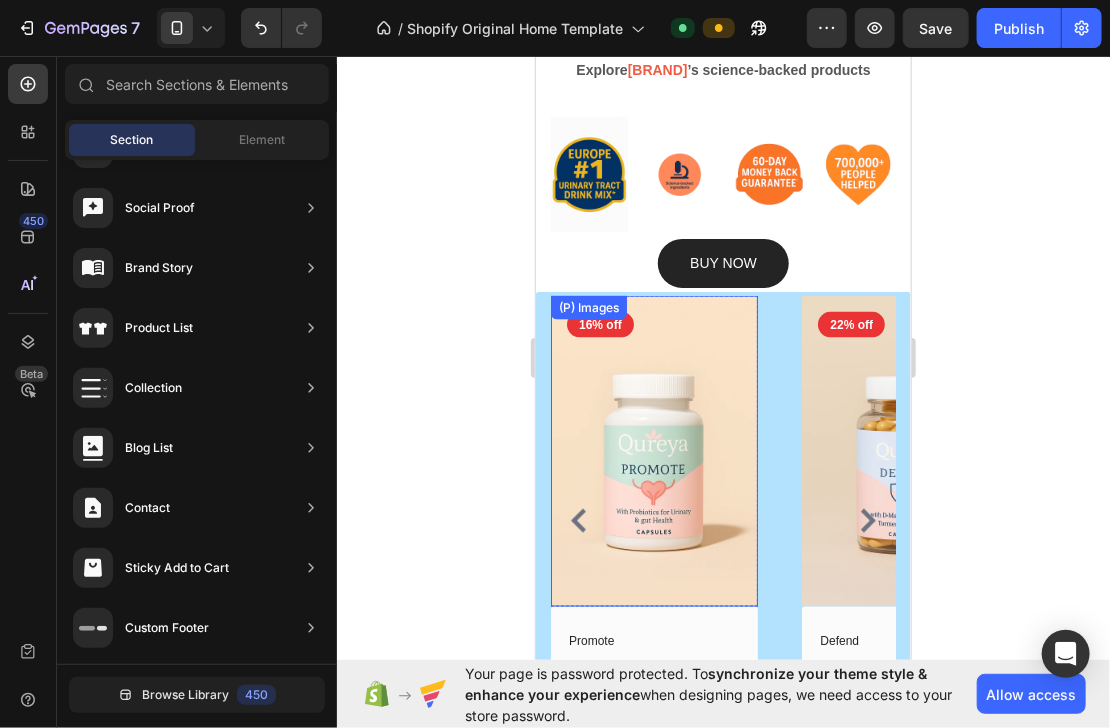 scroll, scrollTop: 0, scrollLeft: 0, axis: both 